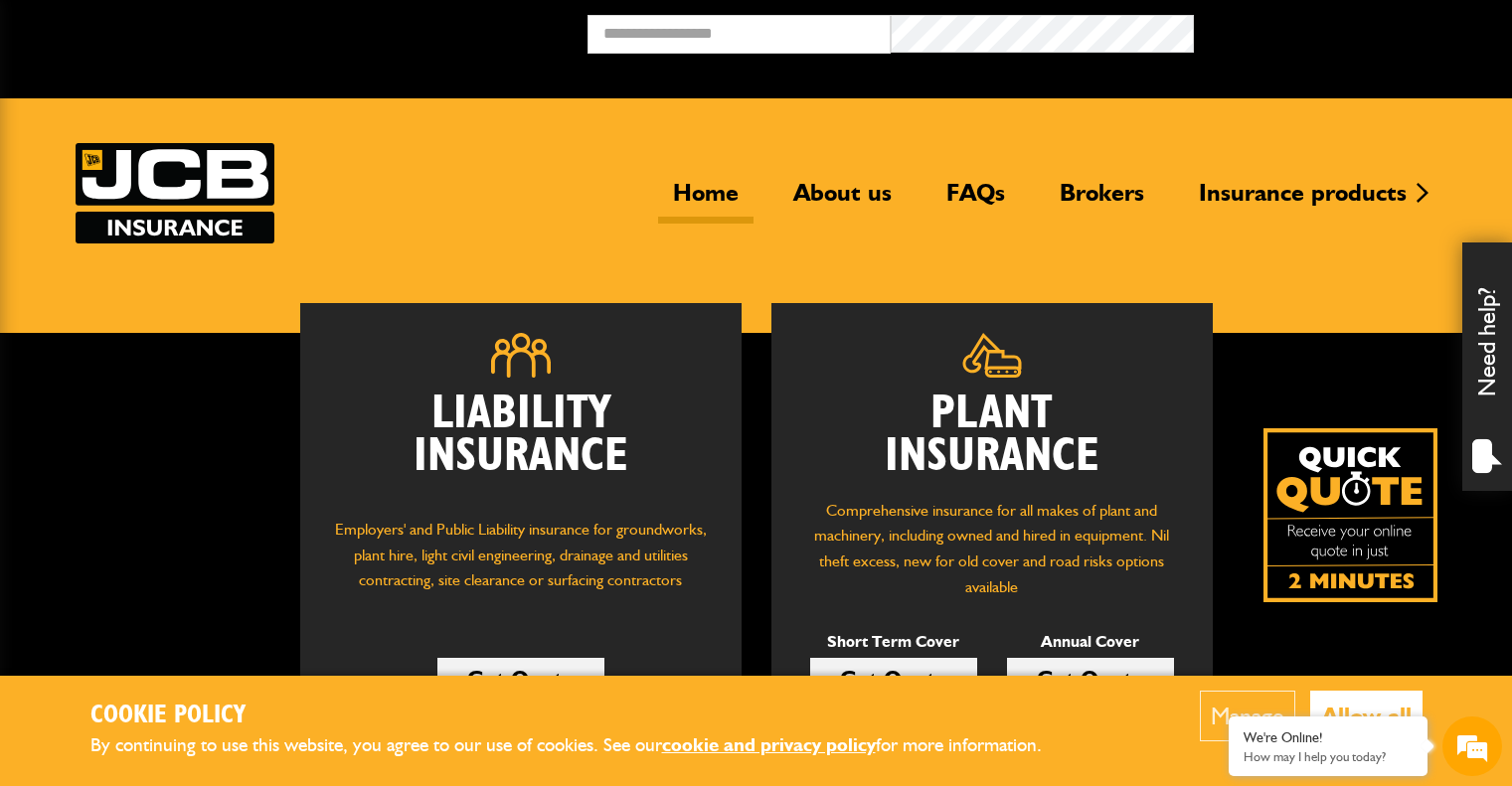 scroll, scrollTop: 273, scrollLeft: 0, axis: vertical 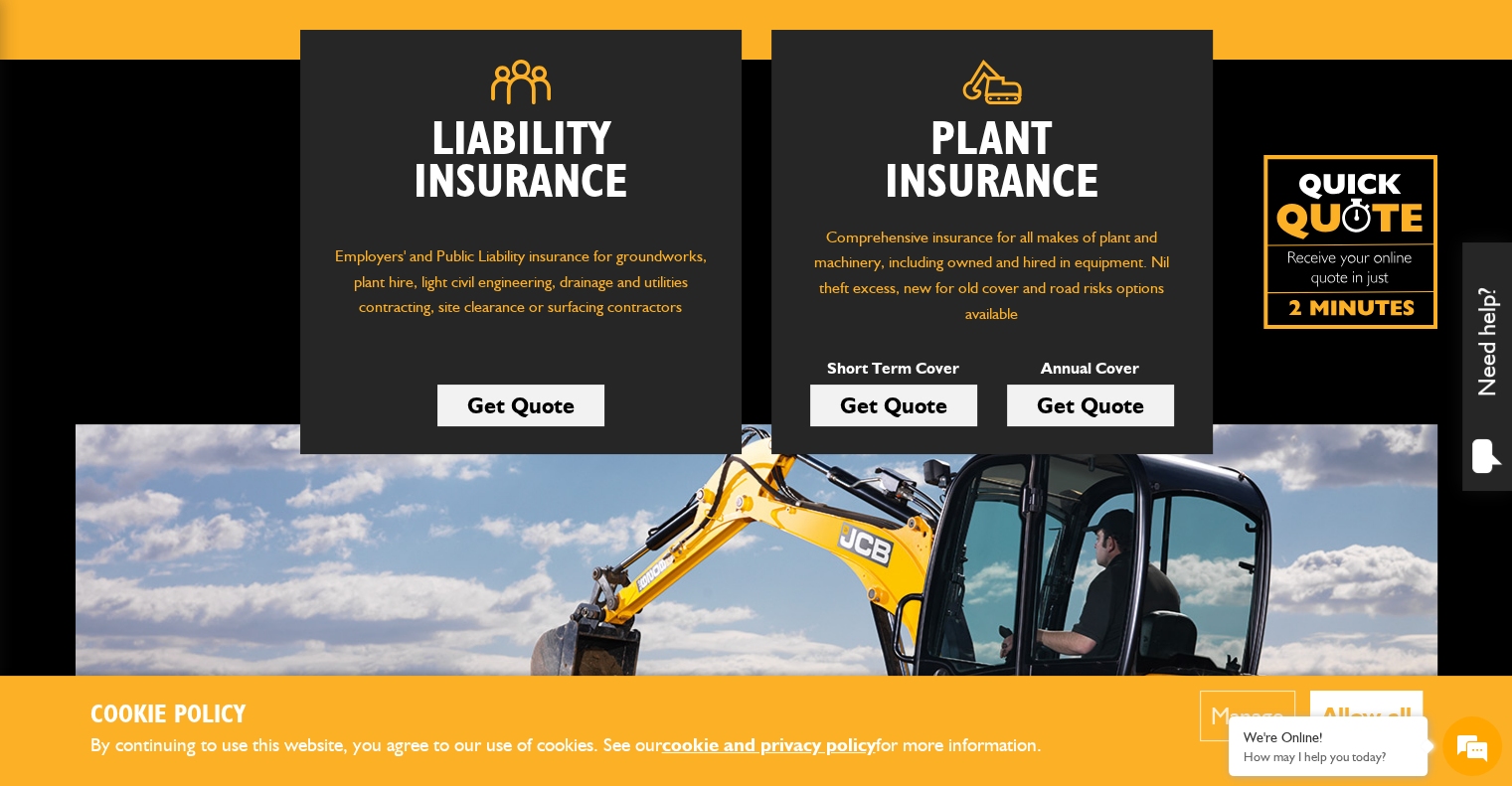 click on "Get Quote" at bounding box center [894, 405] 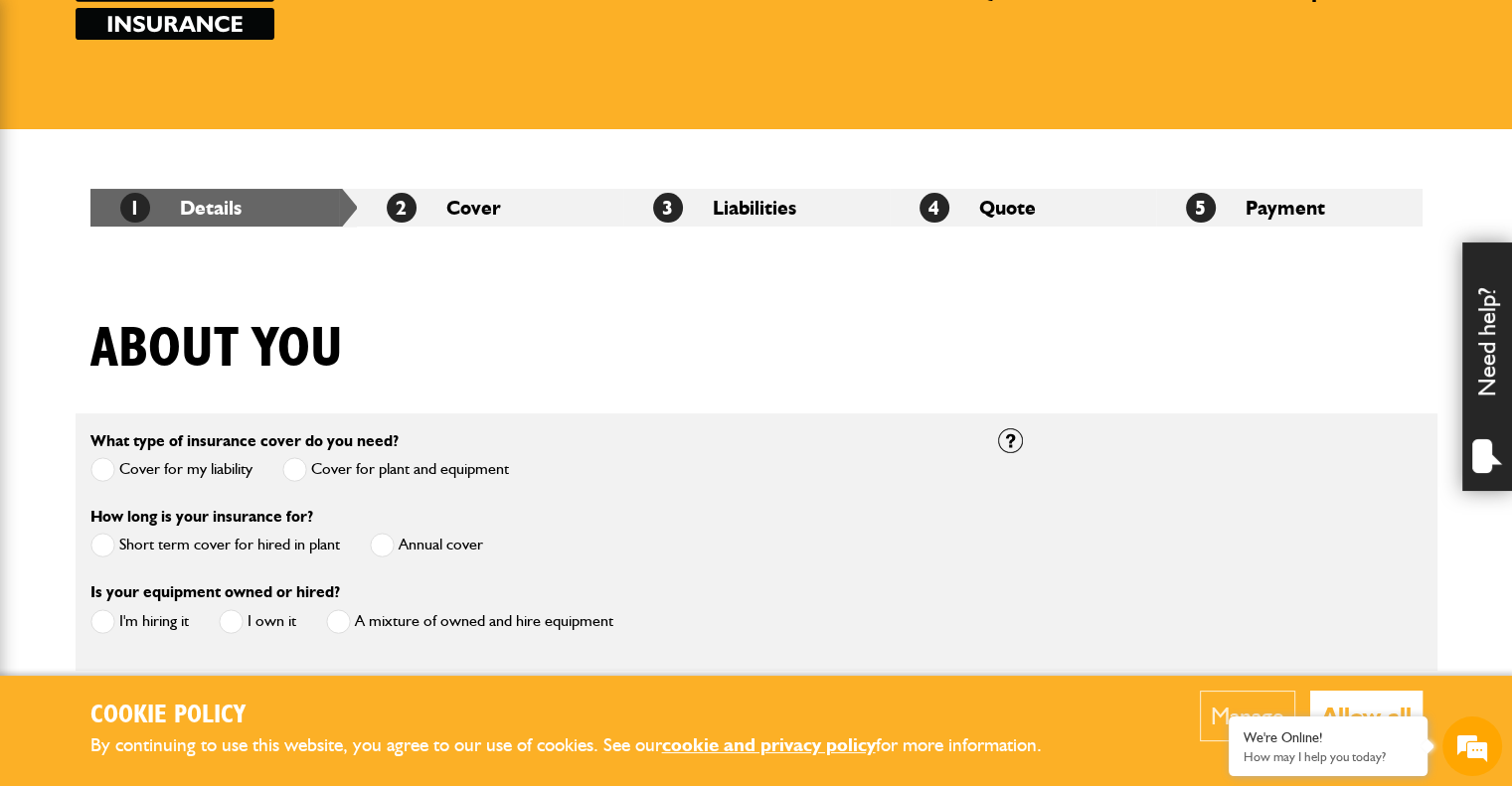 scroll, scrollTop: 373, scrollLeft: 0, axis: vertical 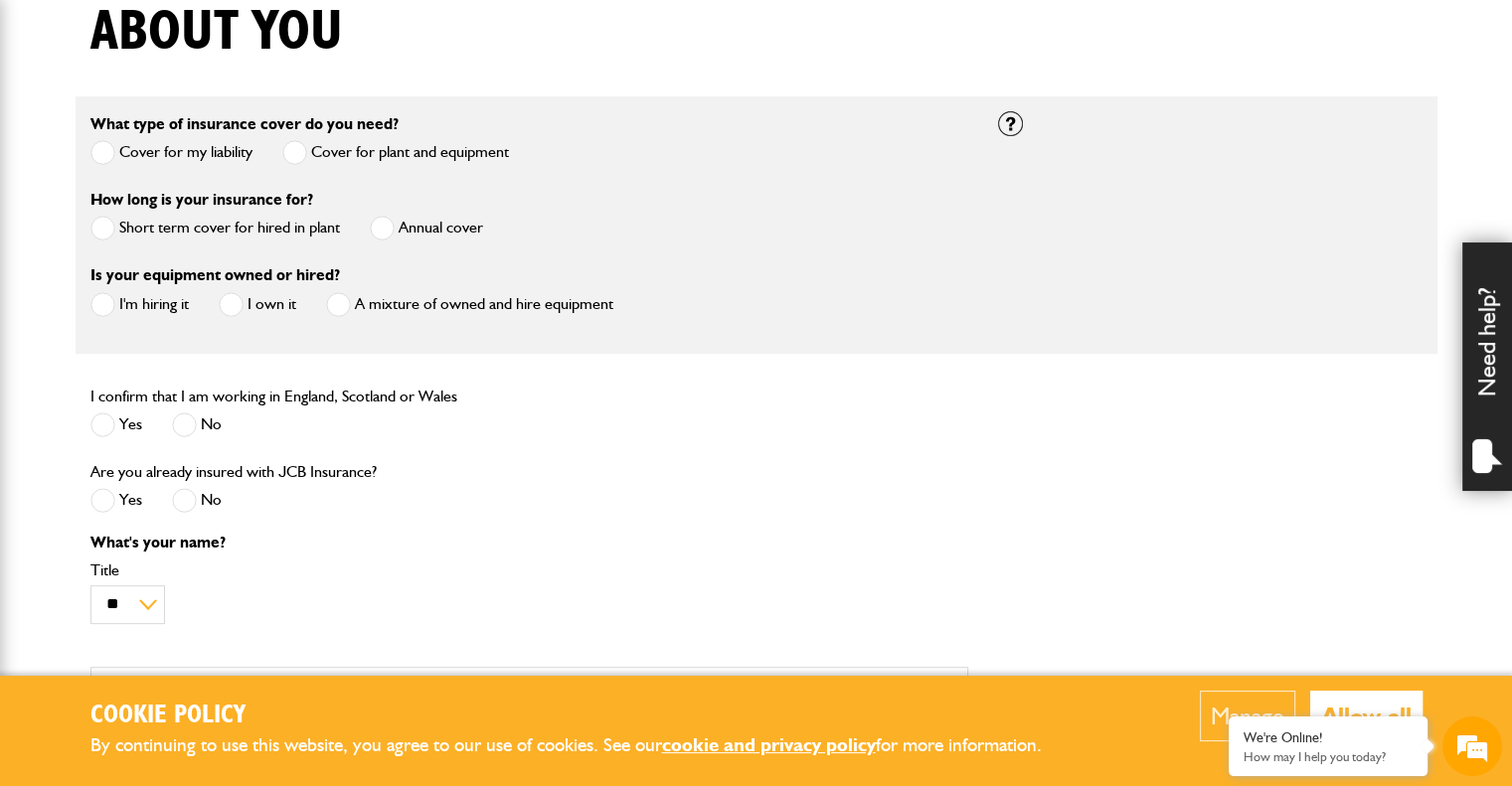 click at bounding box center [382, 228] 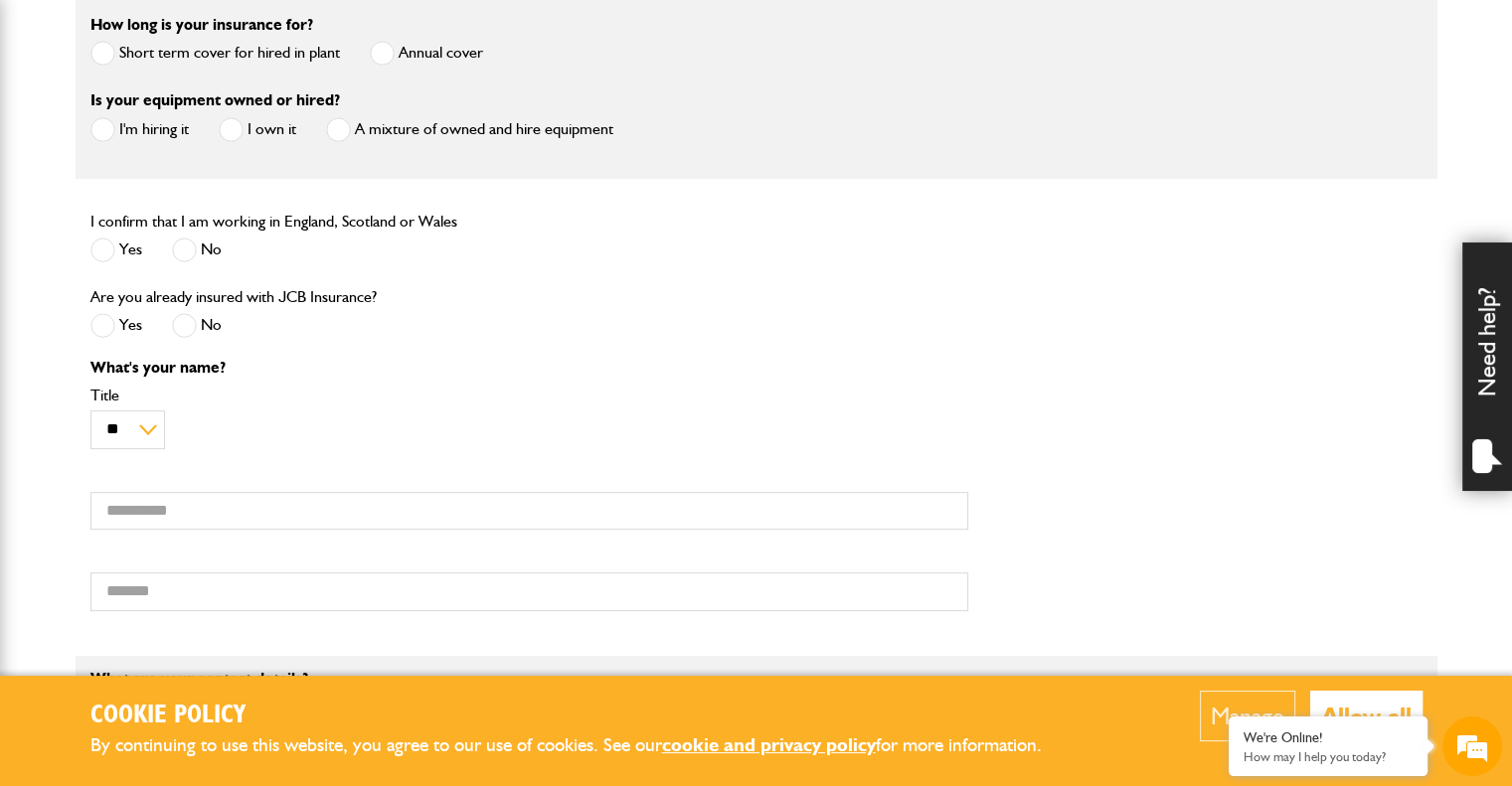 scroll, scrollTop: 1117, scrollLeft: 0, axis: vertical 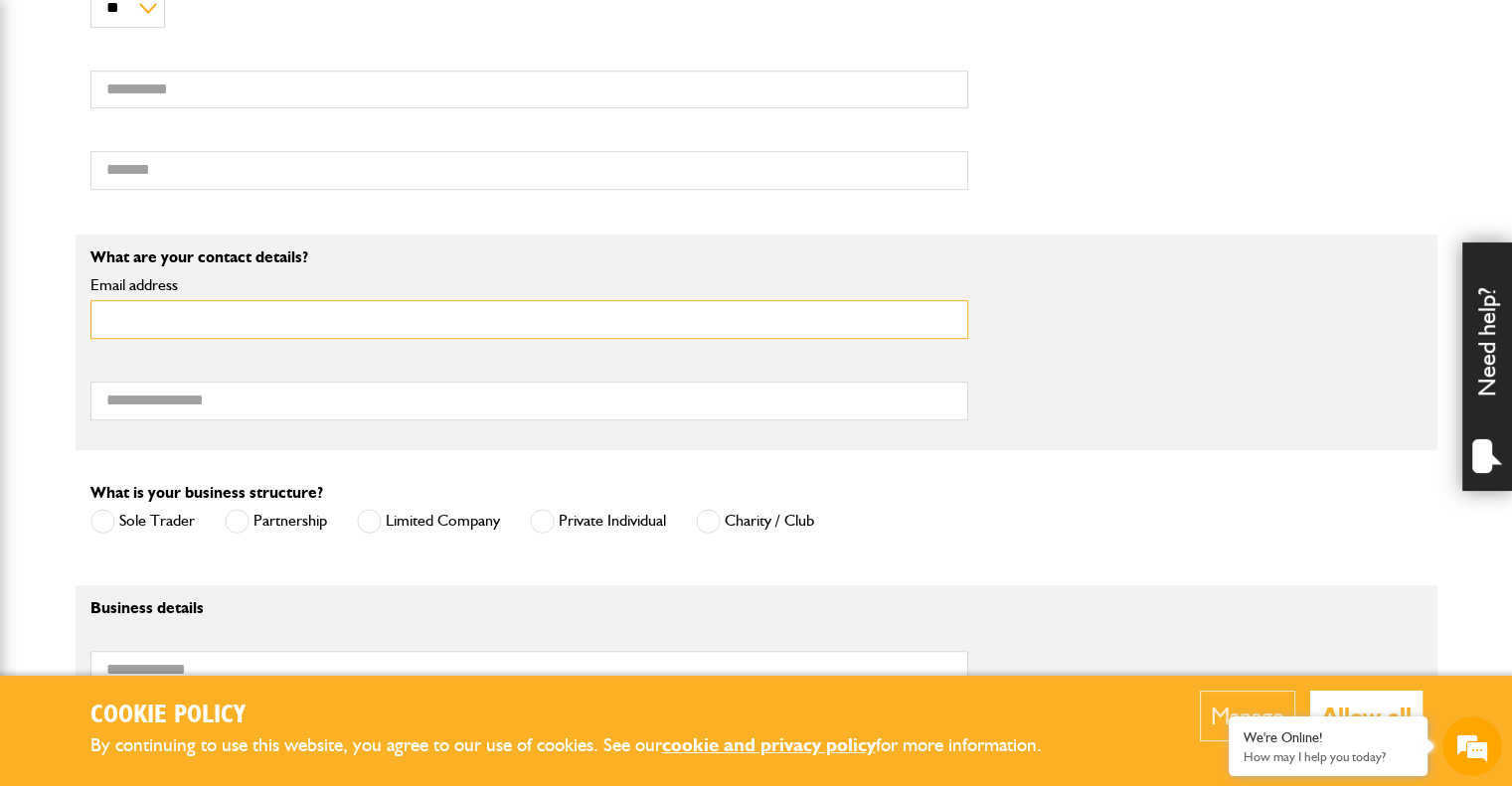 click on "Email address" at bounding box center [529, 319] 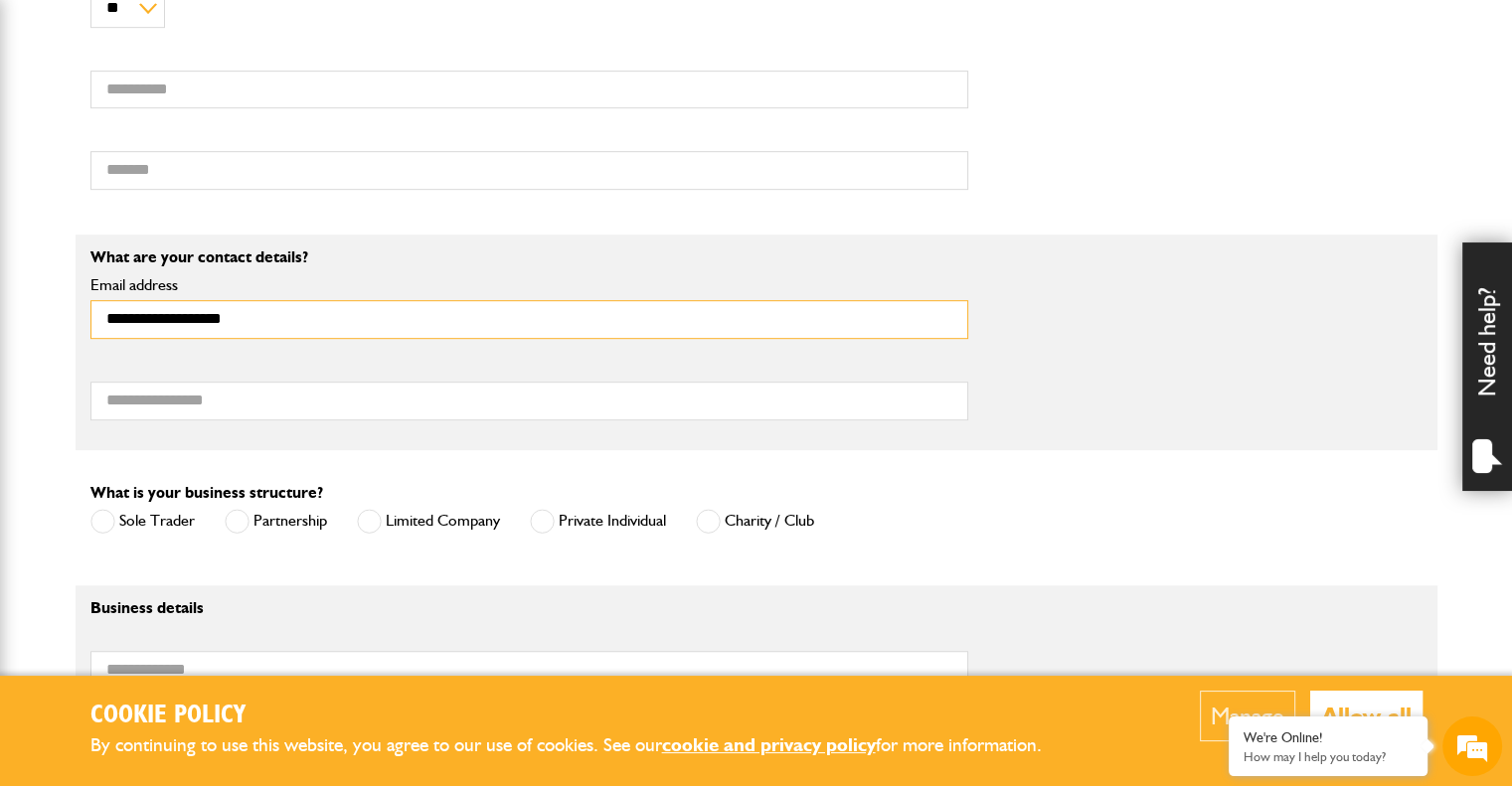 type on "**********" 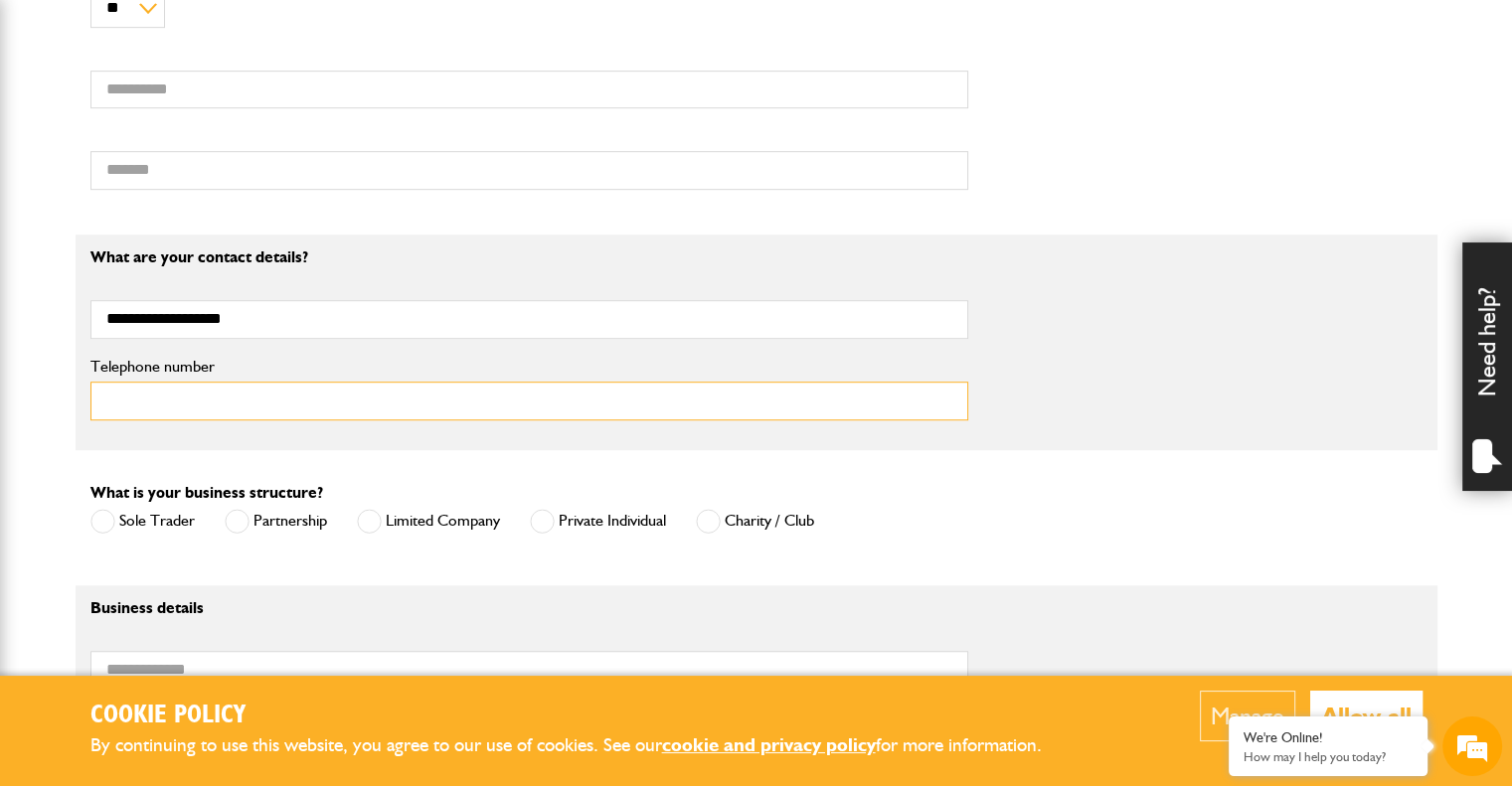 click on "Telephone number" at bounding box center (529, 400) 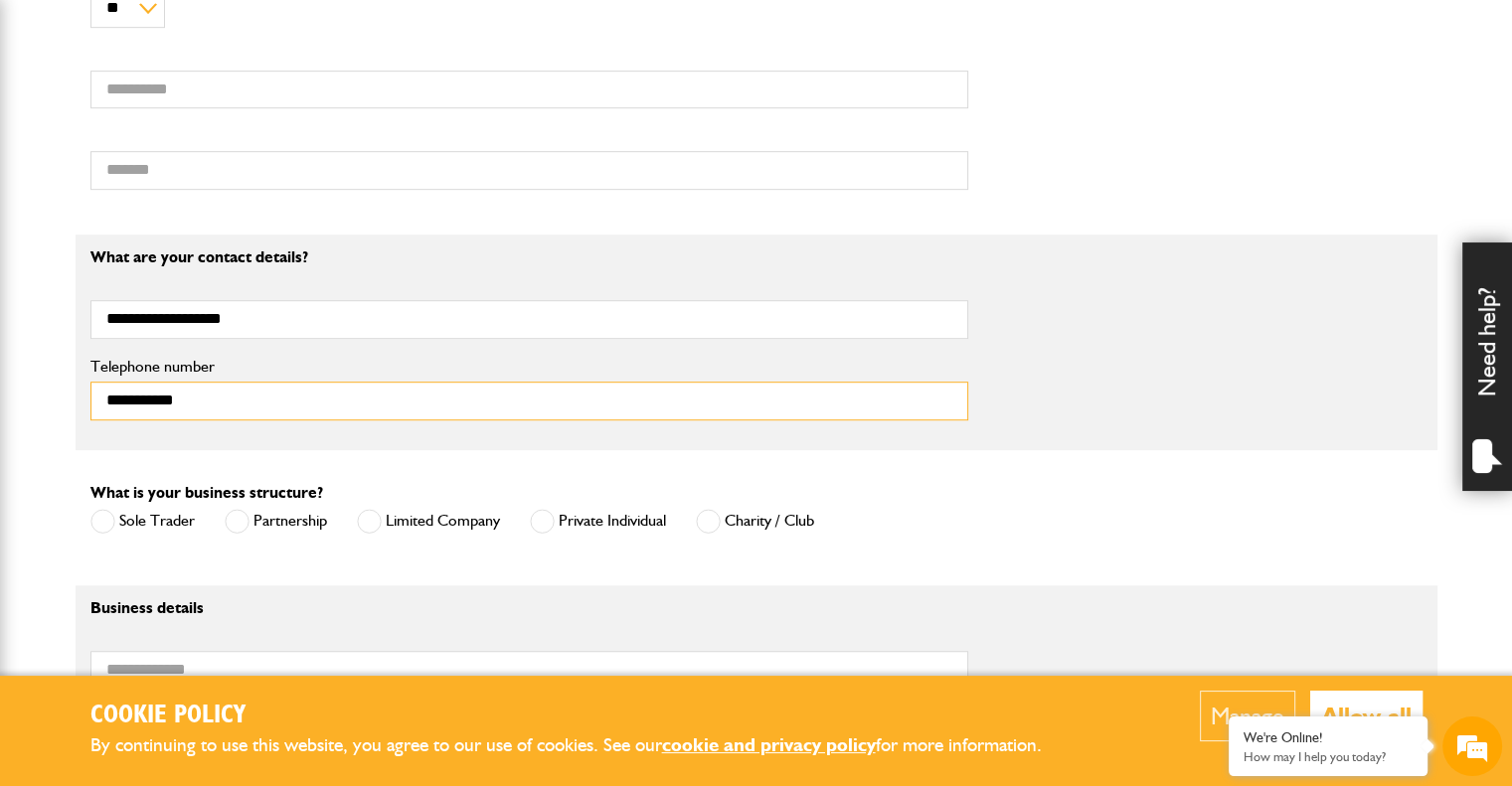 type on "**********" 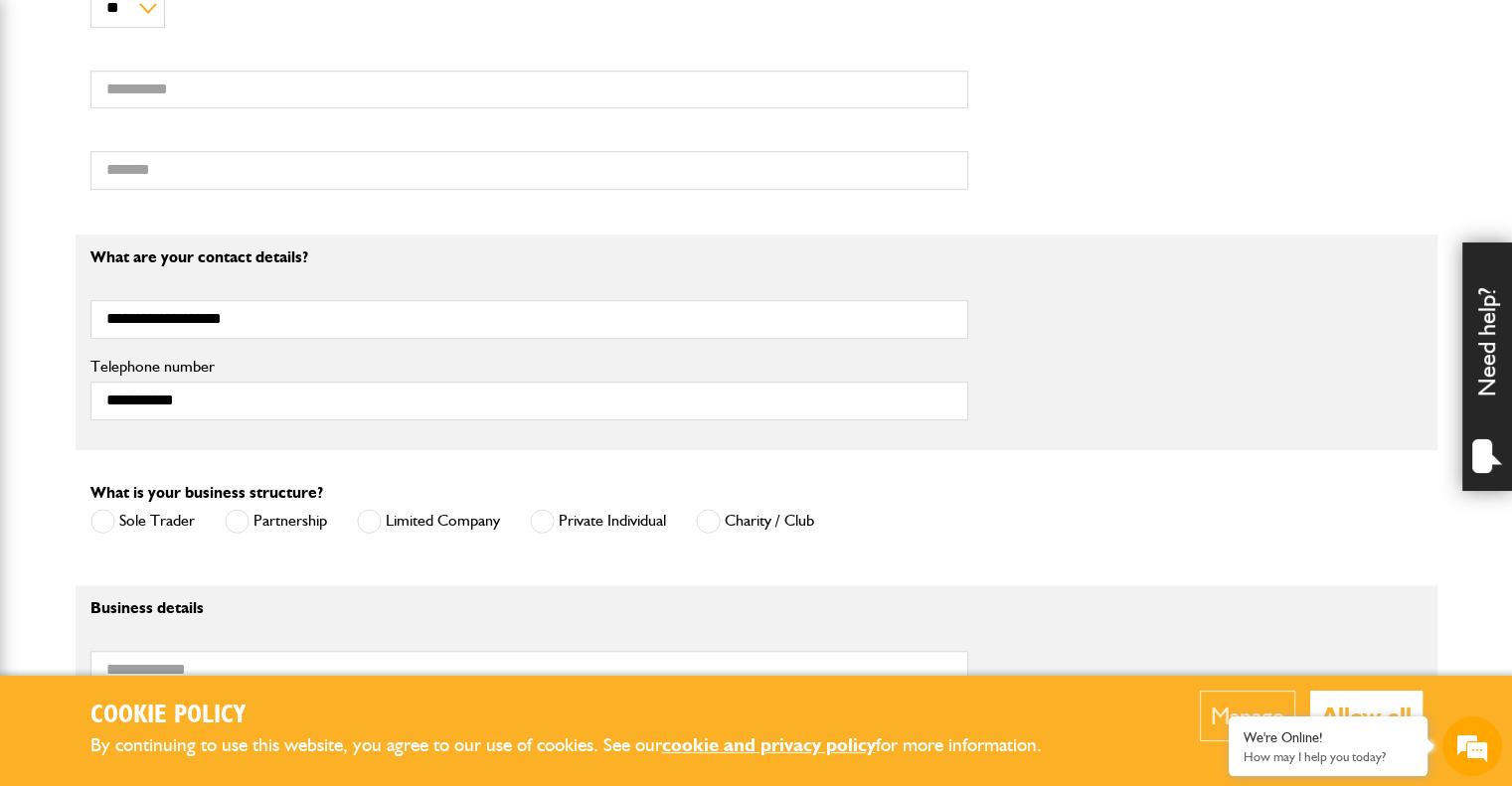 drag, startPoint x: 551, startPoint y: 466, endPoint x: 510, endPoint y: 503, distance: 55.226805 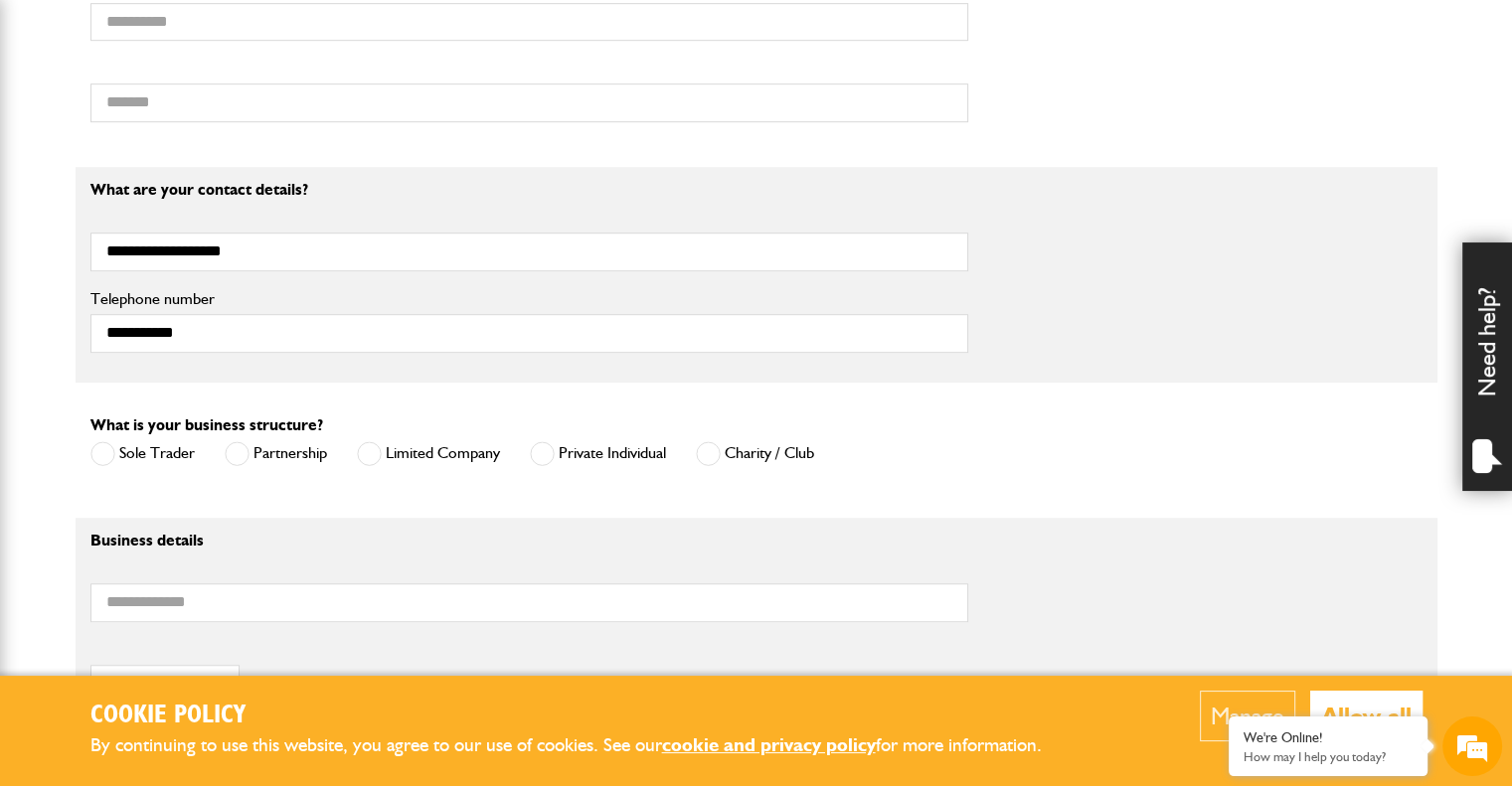scroll, scrollTop: 1441, scrollLeft: 0, axis: vertical 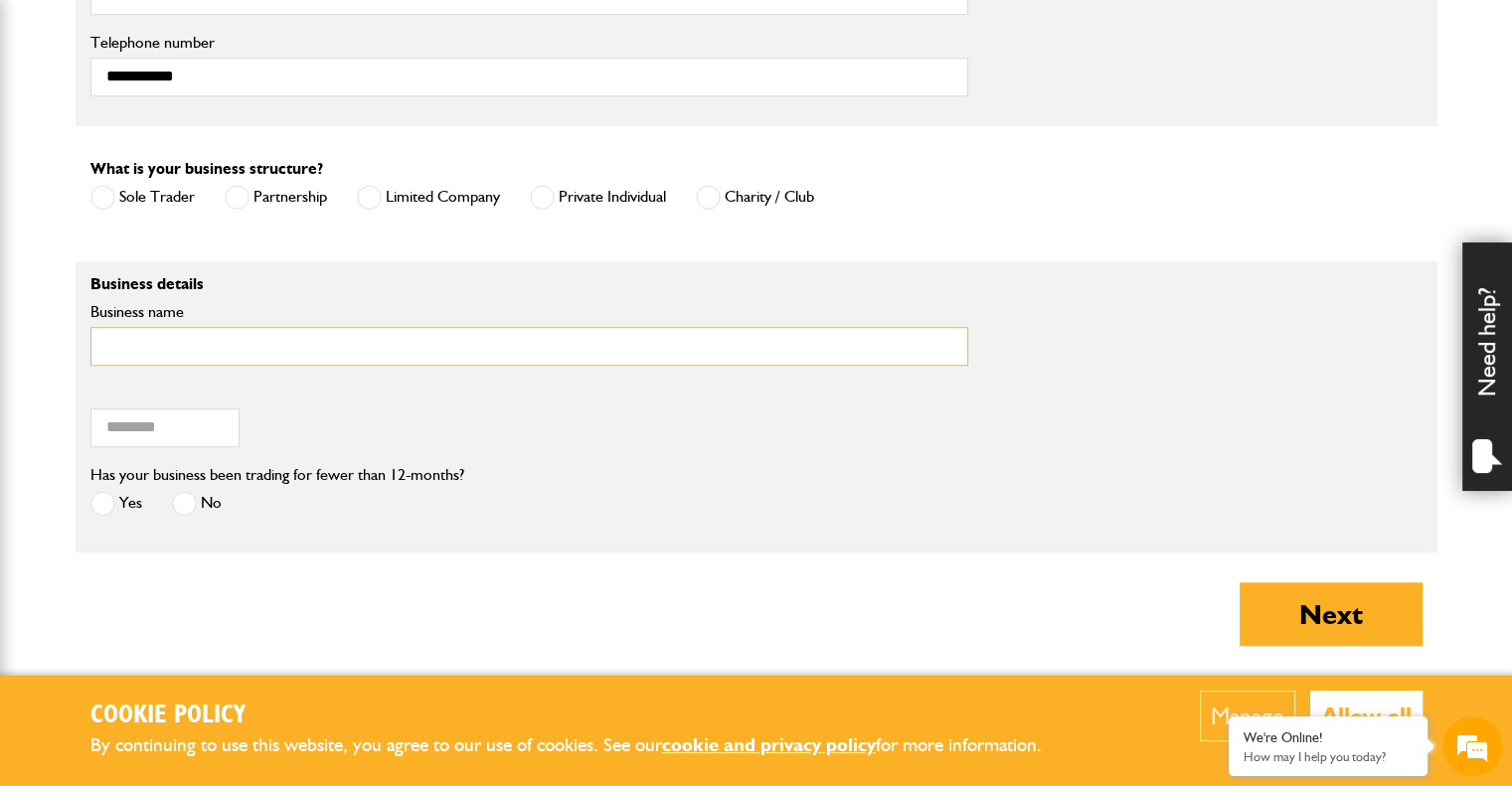 drag, startPoint x: 226, startPoint y: 342, endPoint x: 232, endPoint y: 361, distance: 19.924859 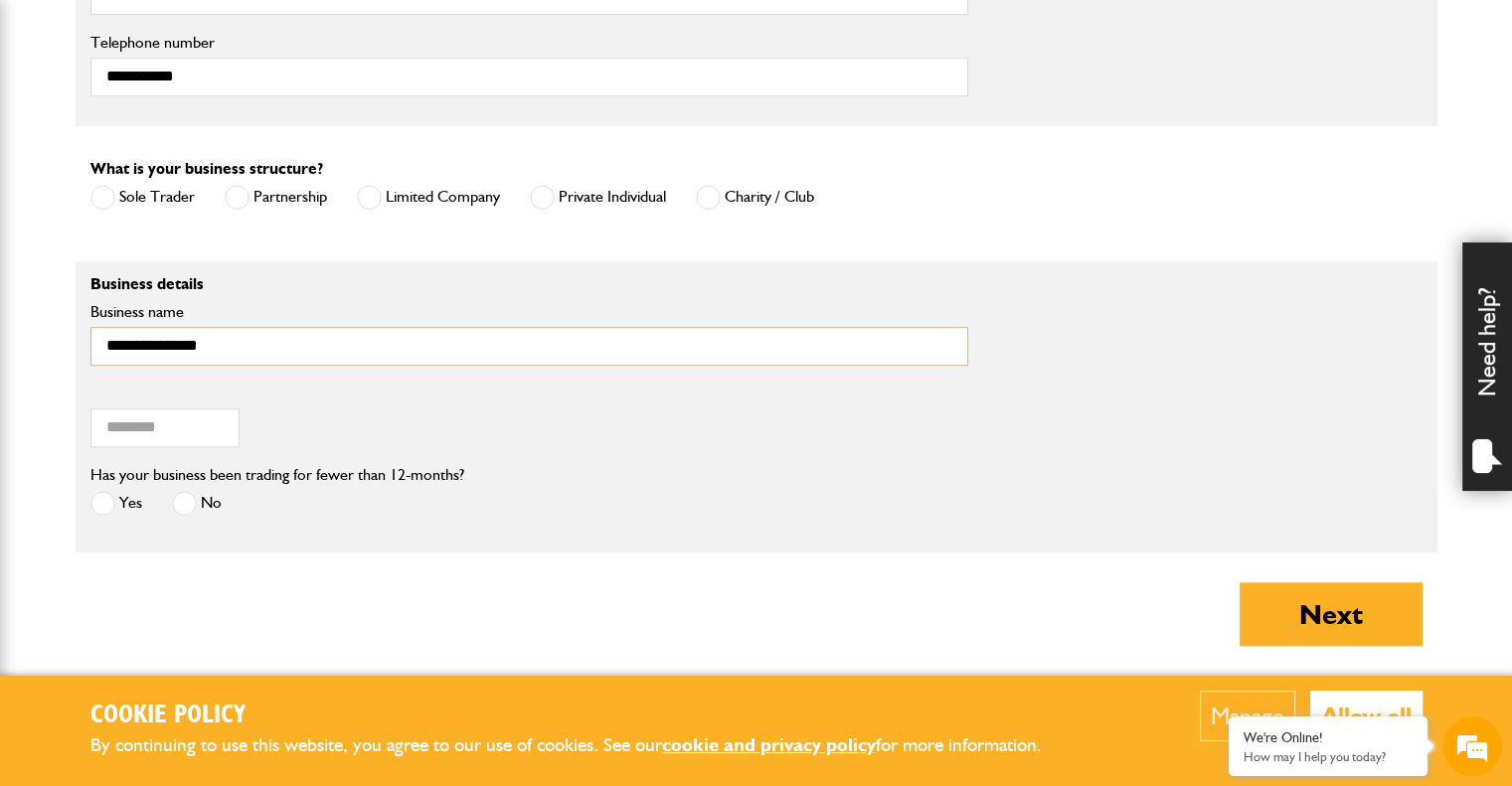 type on "**********" 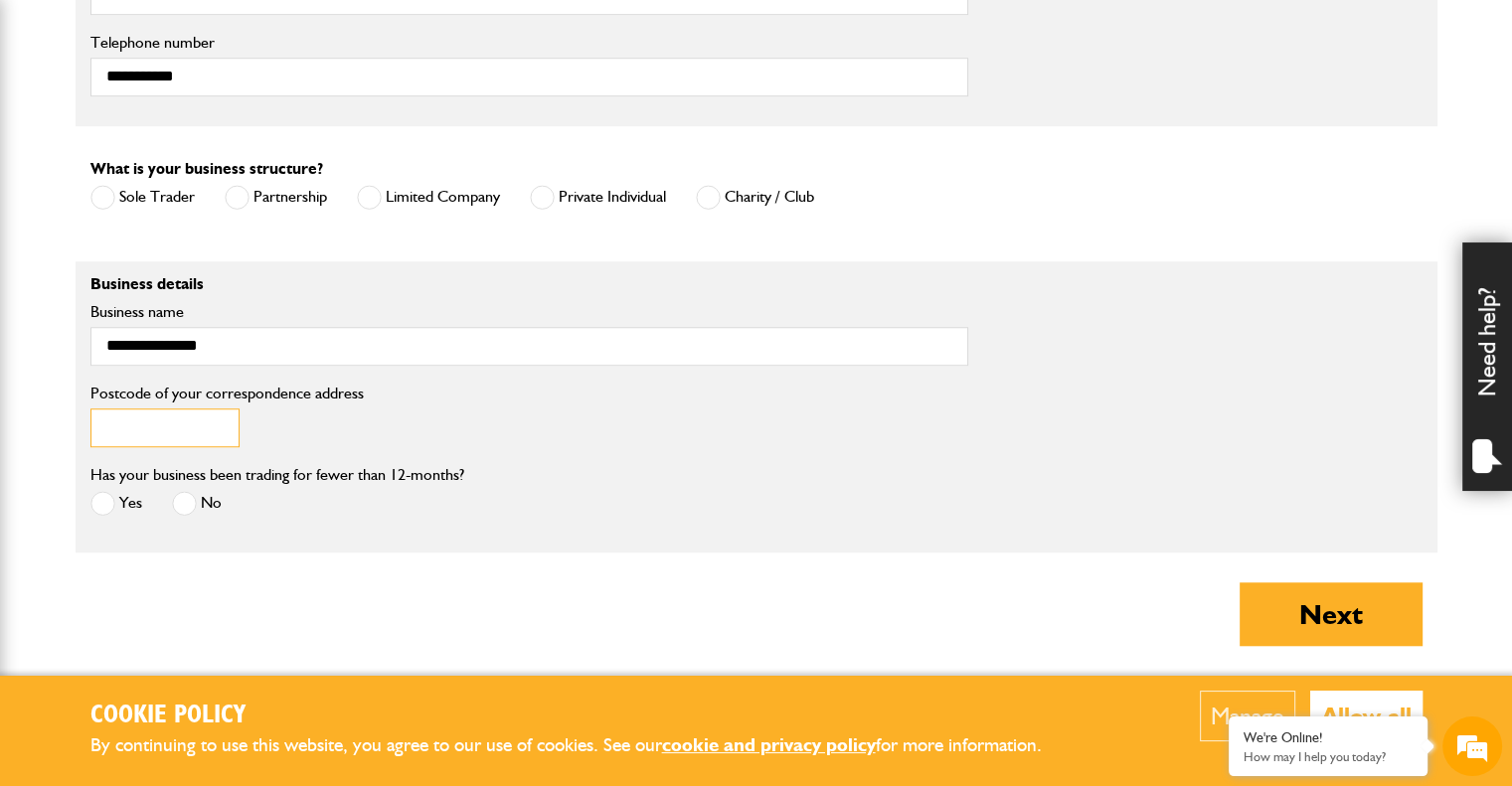 click on "Postcode of your correspondence address" at bounding box center [165, 427] 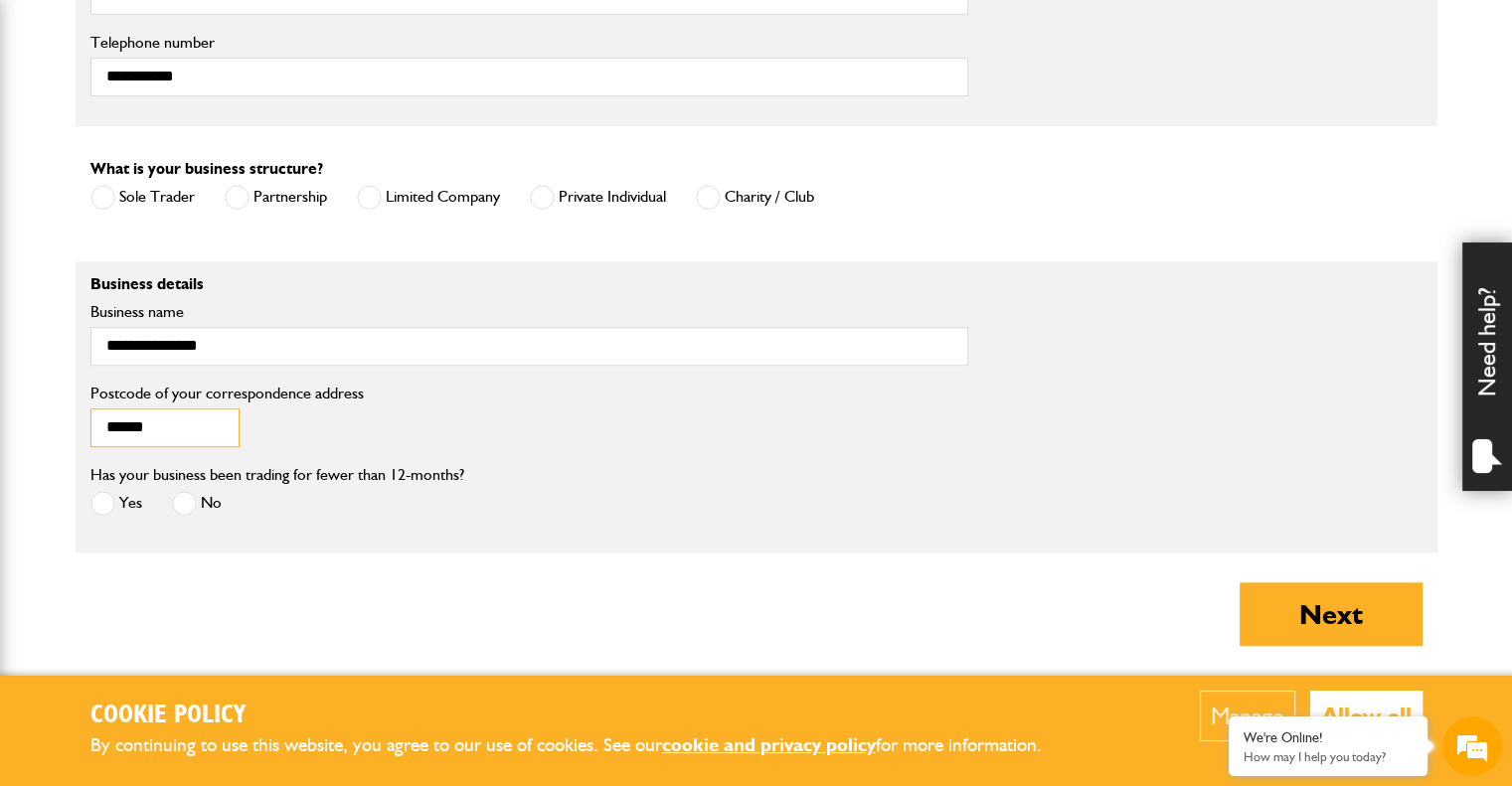 type on "******" 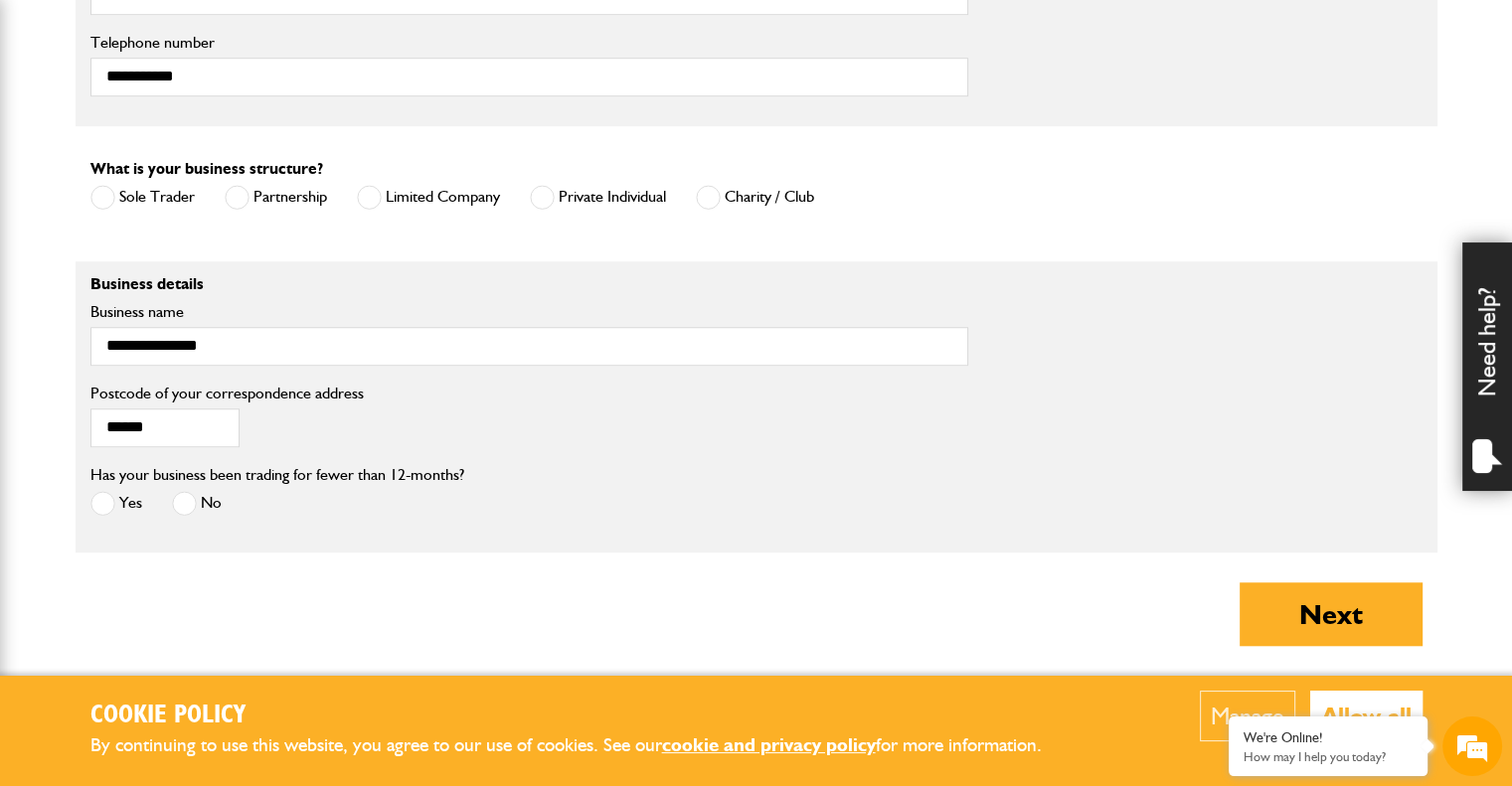 click on "******
Postcode of your correspondence address" at bounding box center (756, 421) 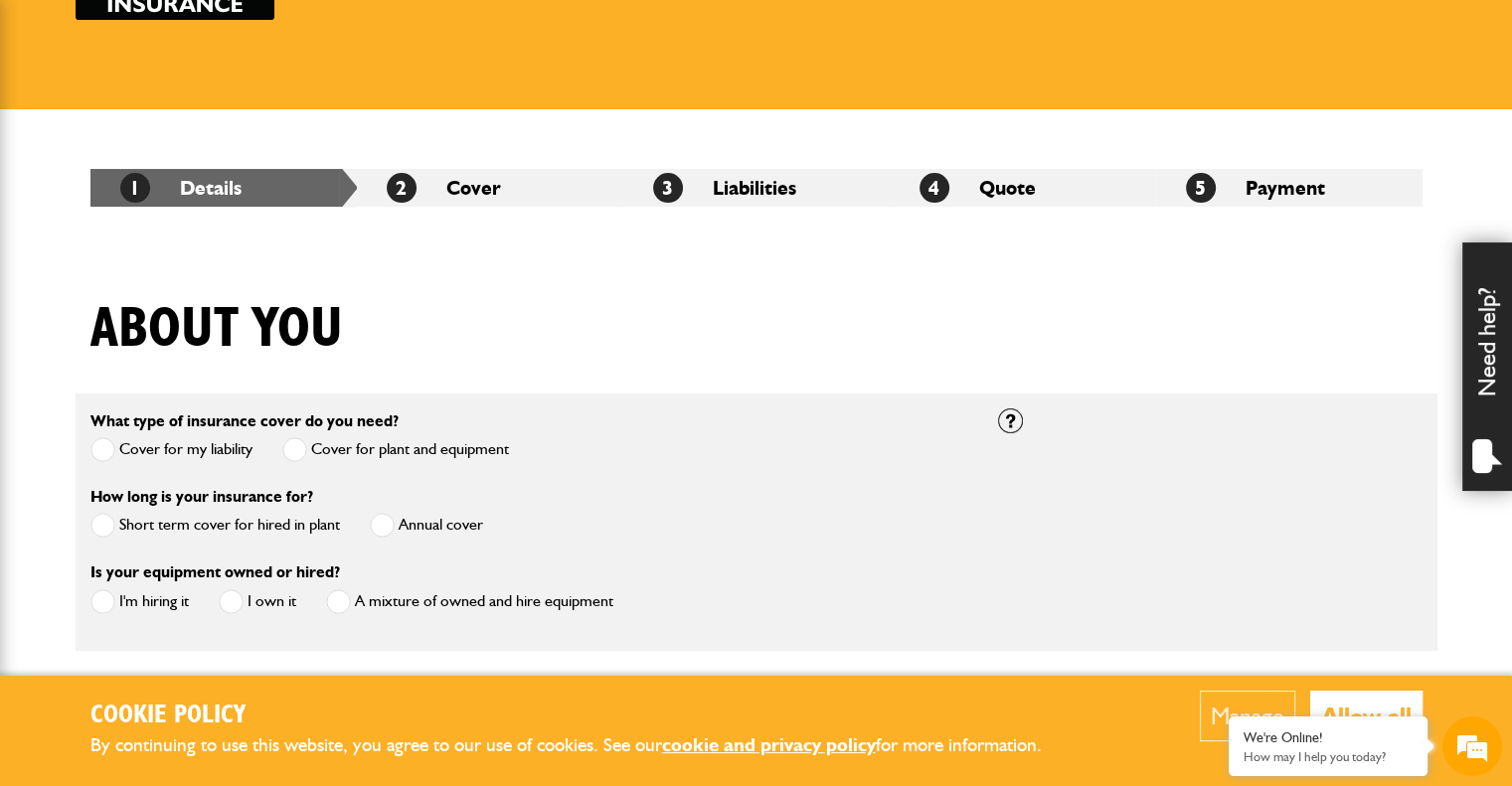 scroll, scrollTop: 223, scrollLeft: 0, axis: vertical 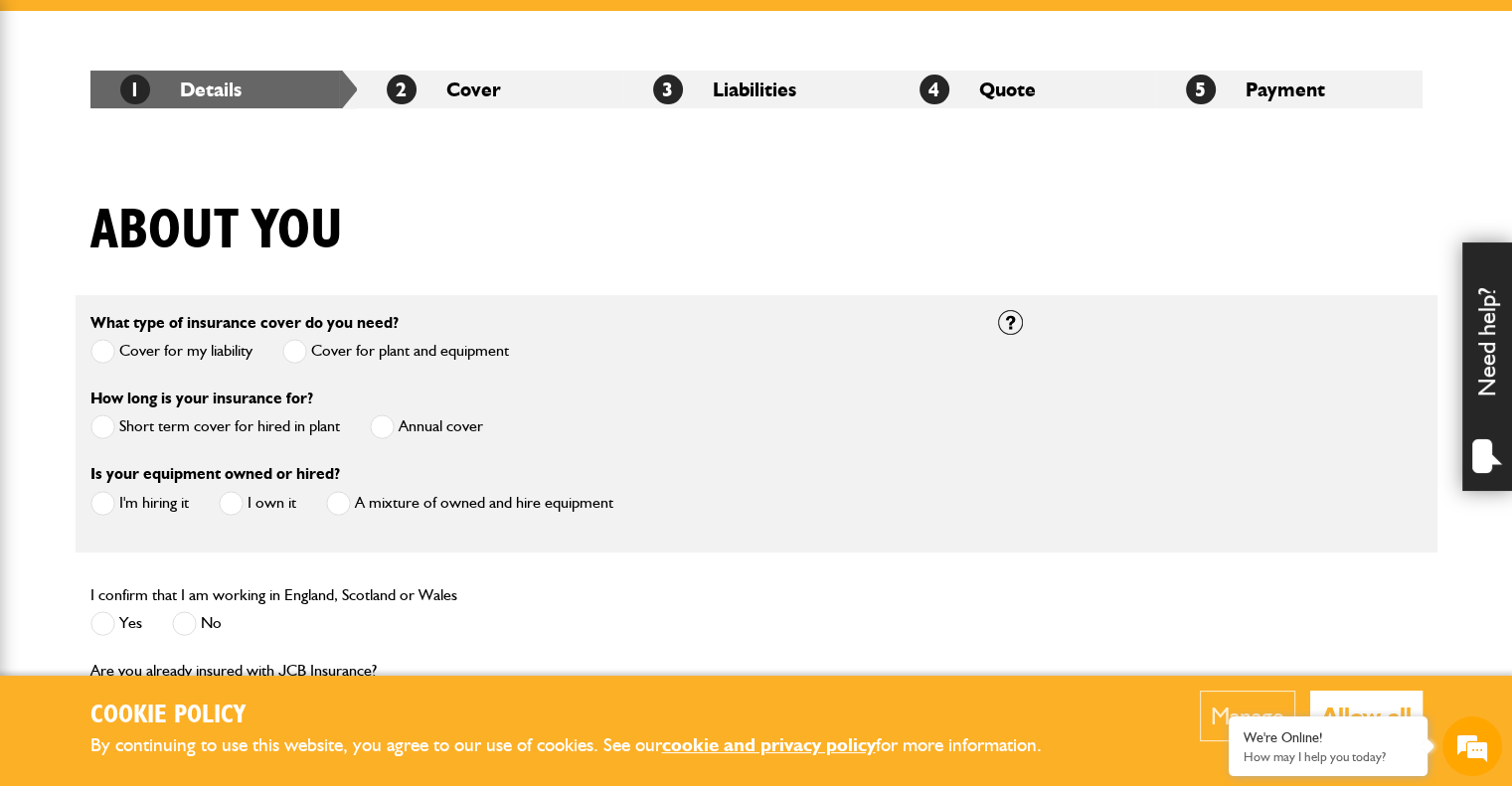 click at bounding box center [102, 426] 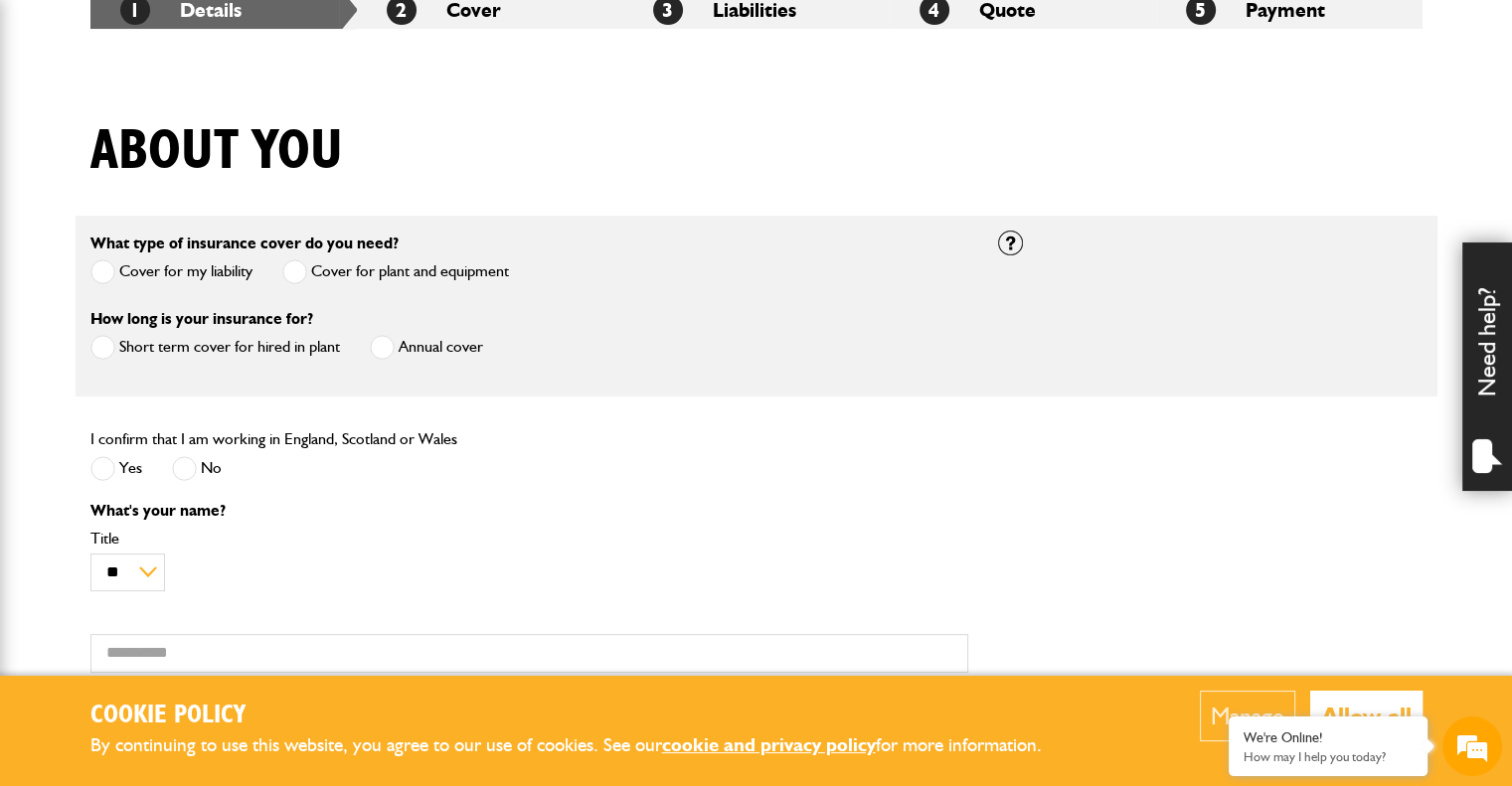 scroll, scrollTop: 421, scrollLeft: 0, axis: vertical 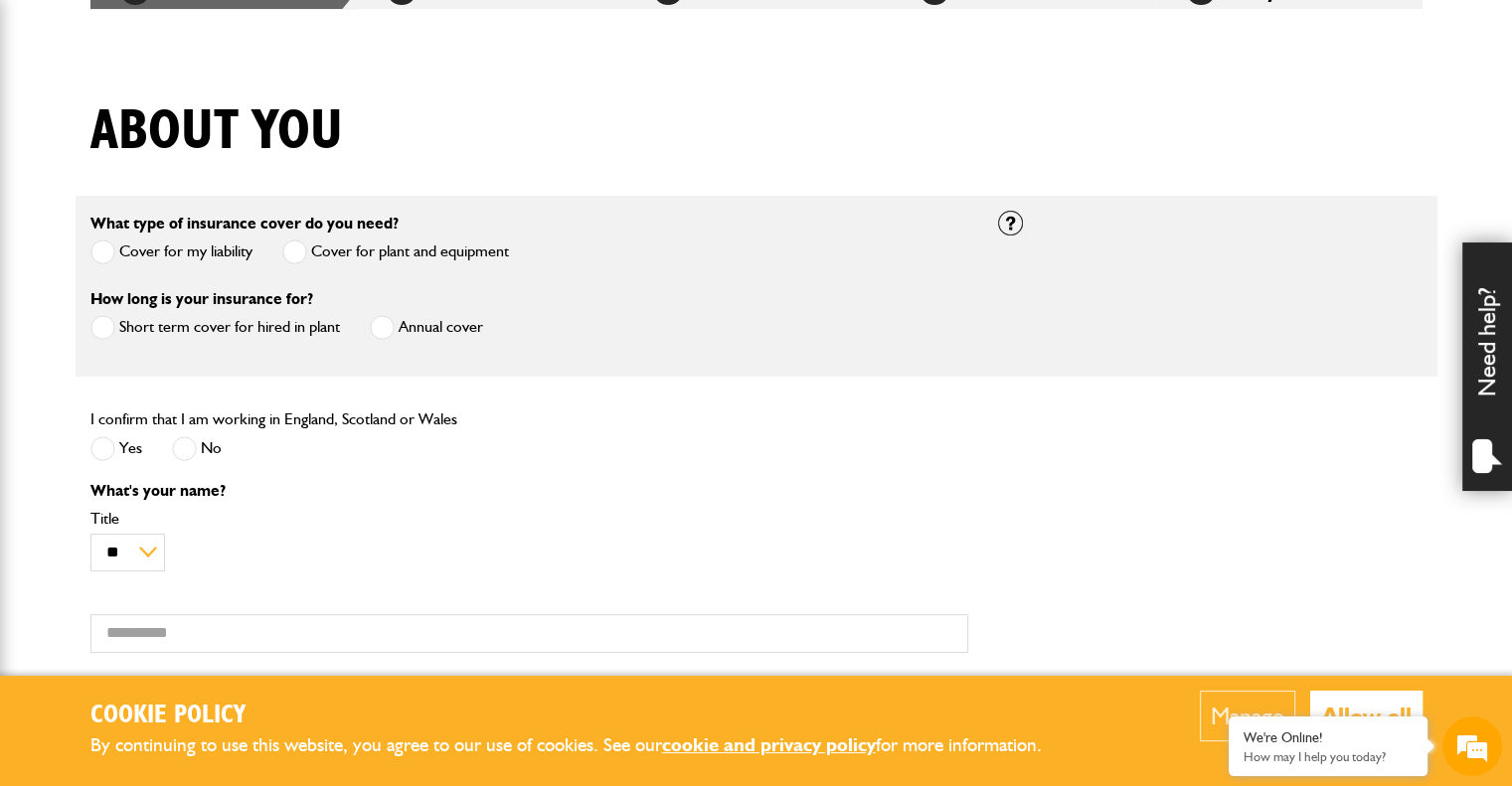 click at bounding box center [102, 448] 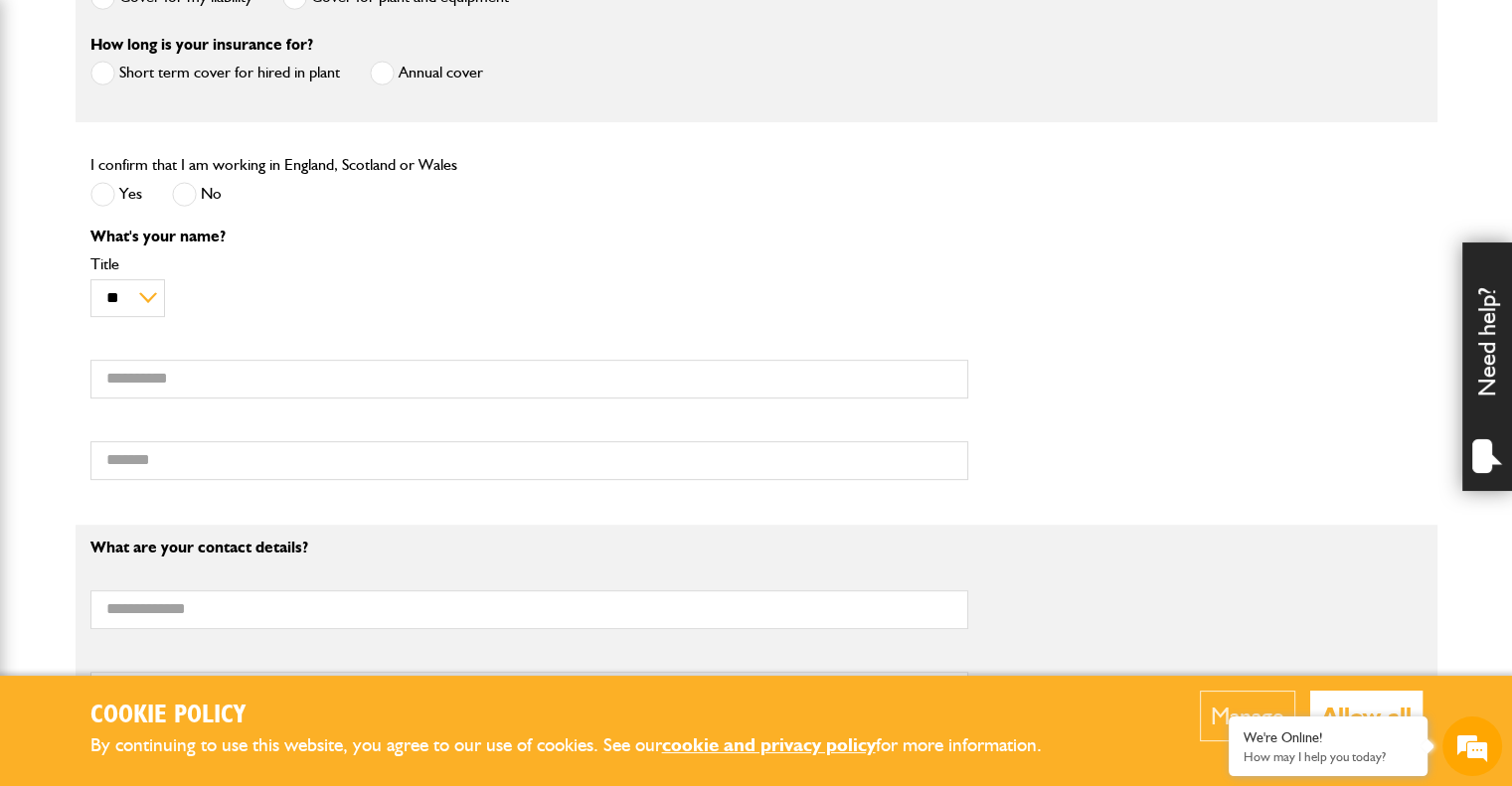 scroll, scrollTop: 719, scrollLeft: 0, axis: vertical 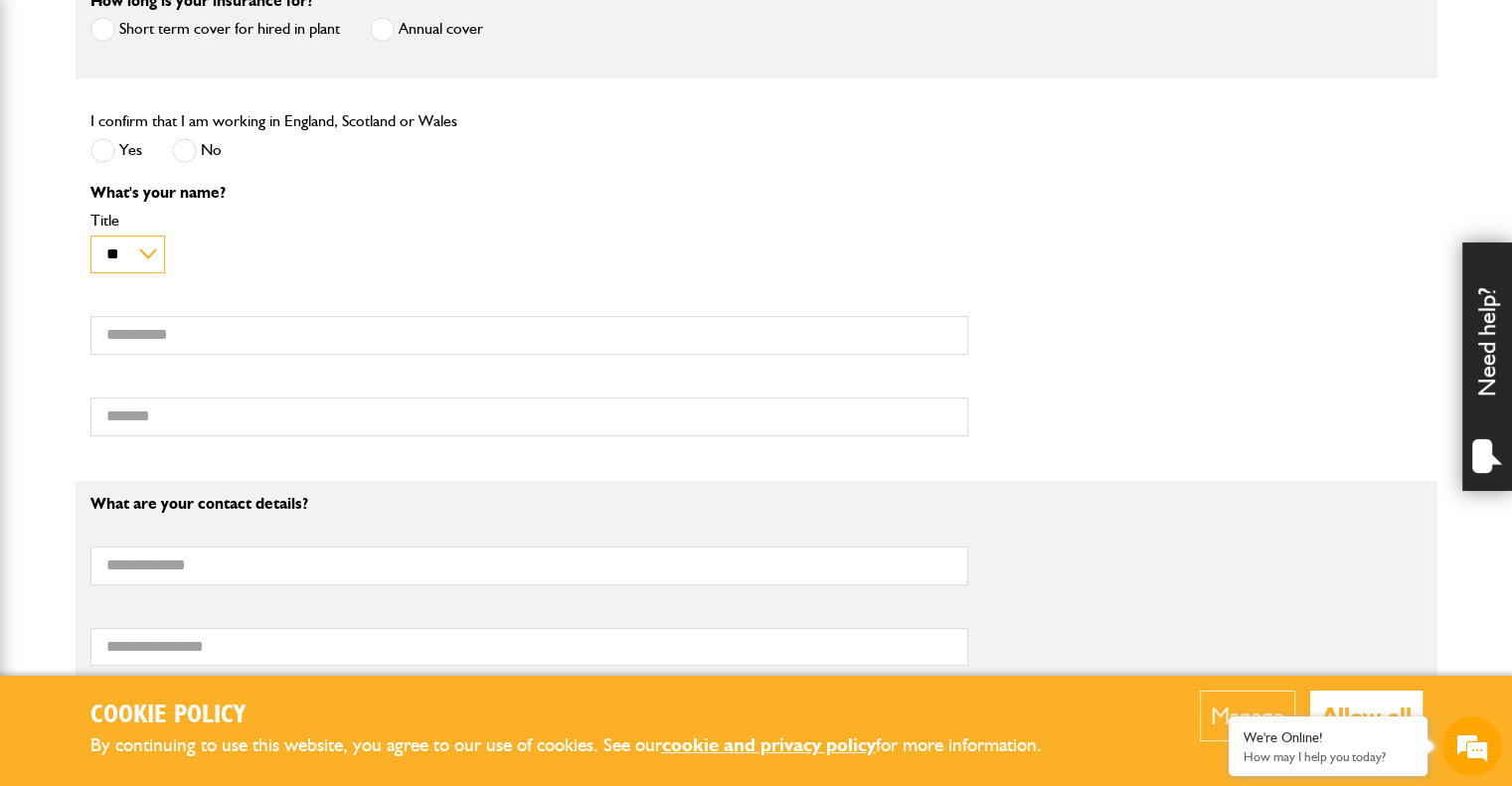 click on "**
***
****
**" at bounding box center (127, 254) 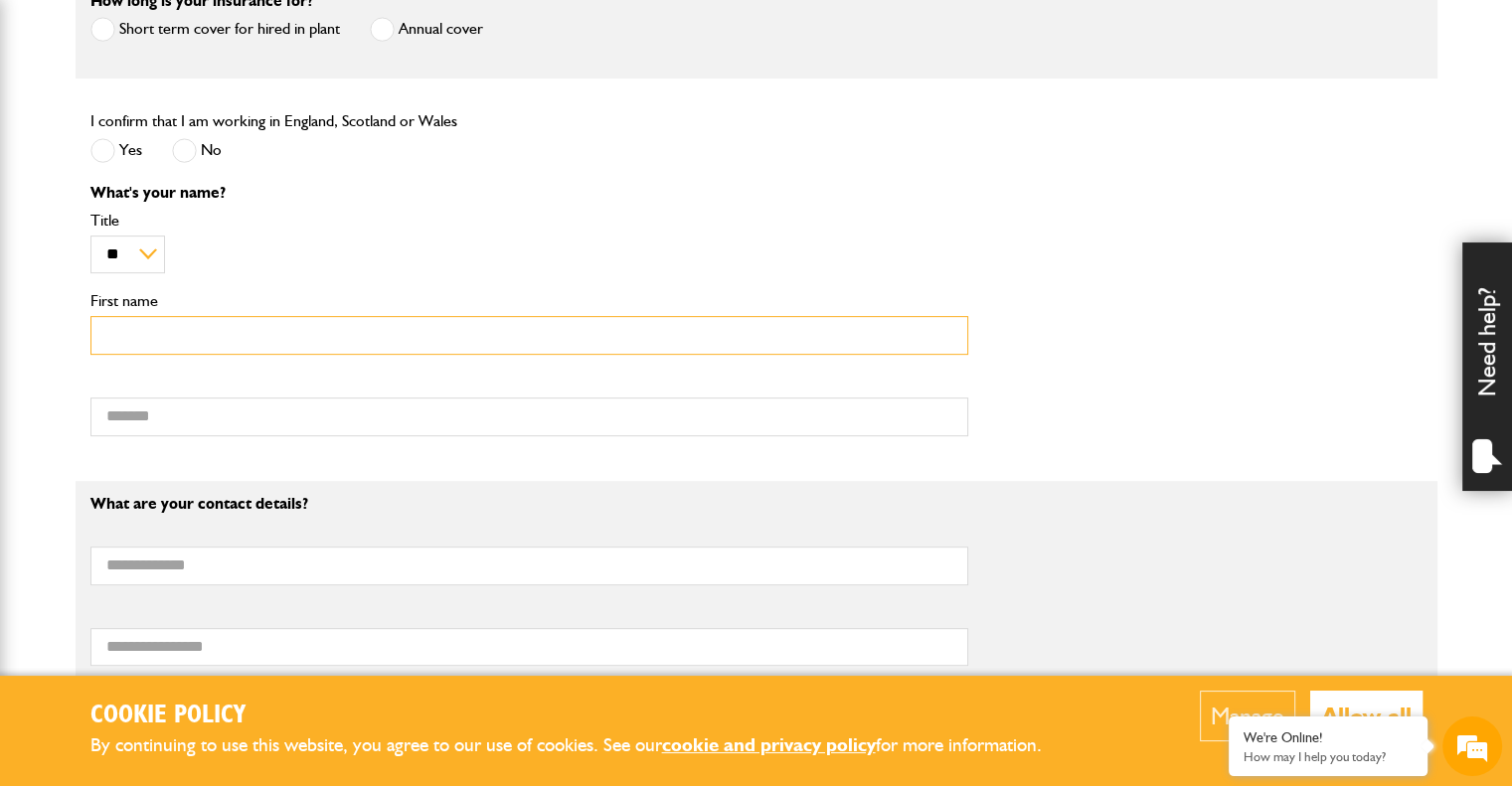 drag, startPoint x: 474, startPoint y: 332, endPoint x: 463, endPoint y: 334, distance: 11.18034 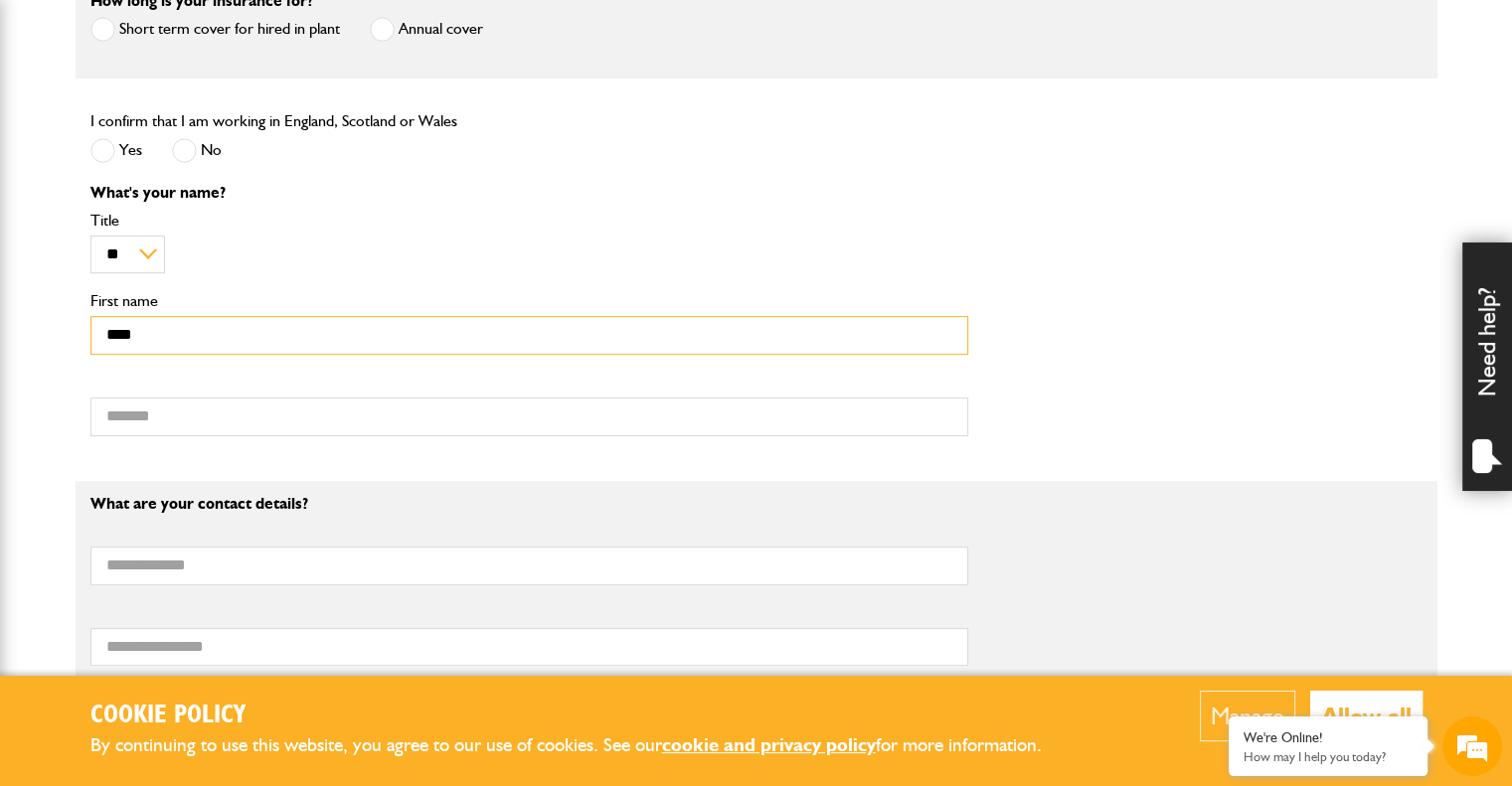 type on "****" 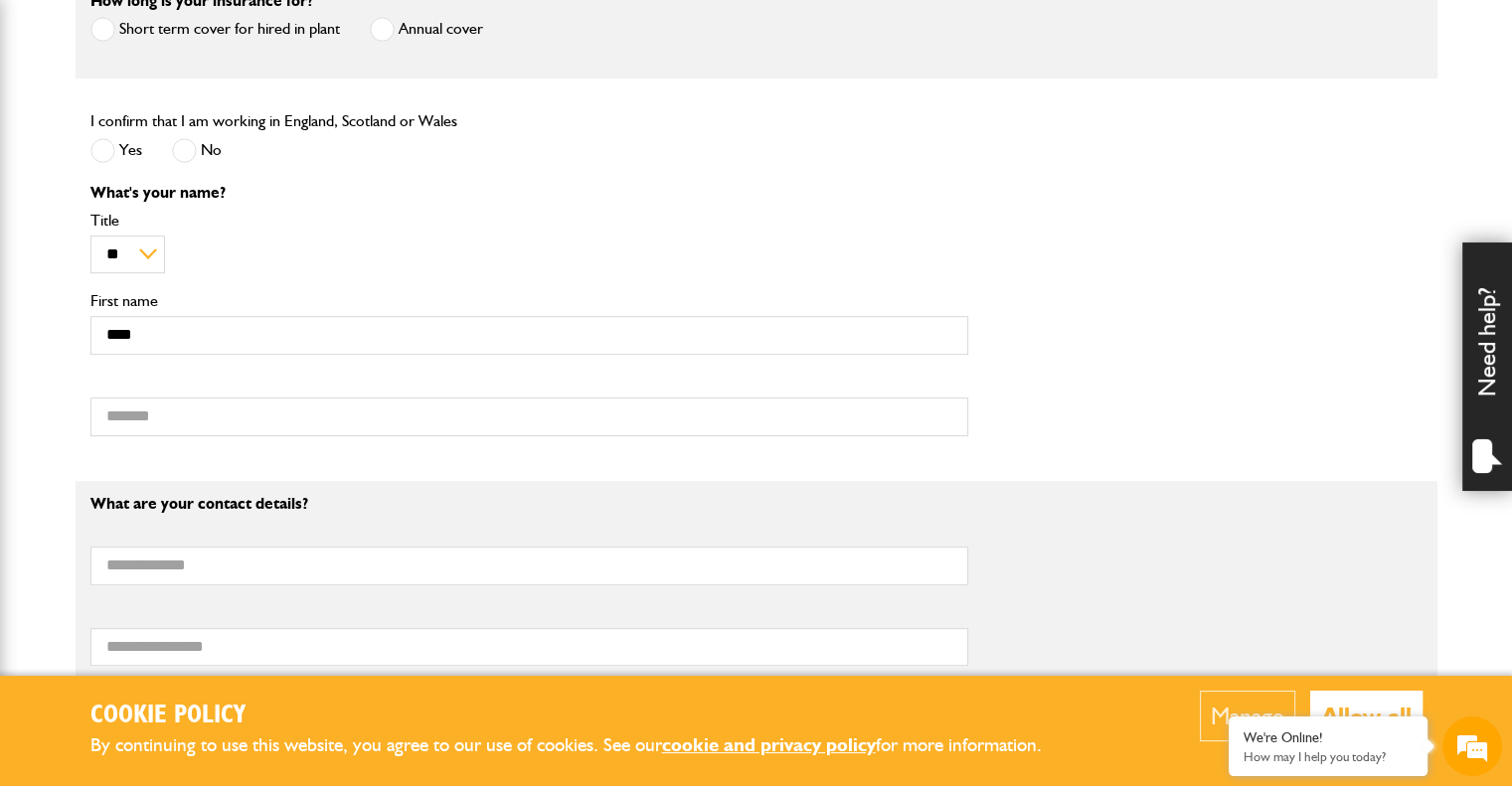 click on "Title" at bounding box center (529, 221) 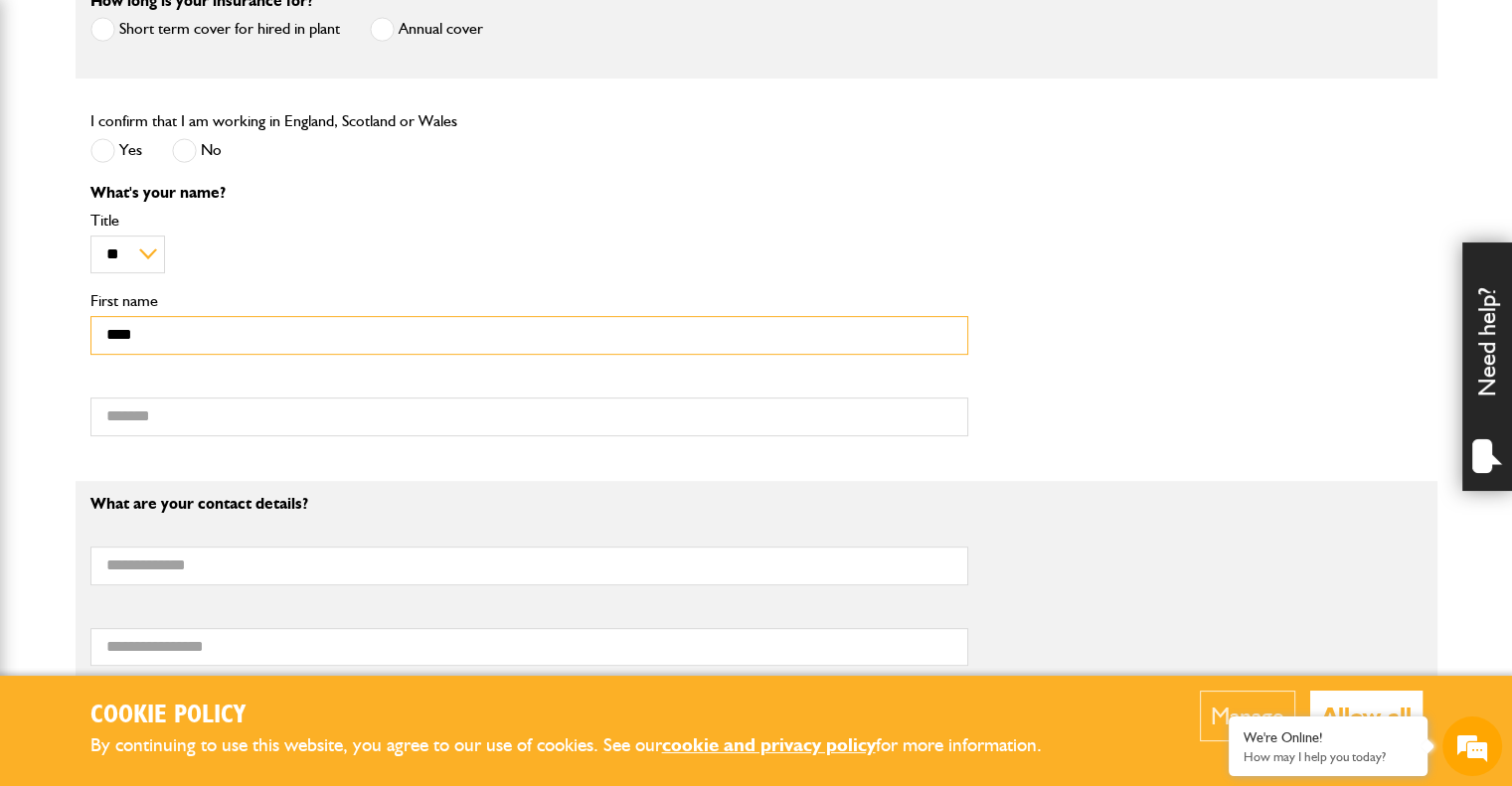 drag, startPoint x: 403, startPoint y: 336, endPoint x: -117, endPoint y: 297, distance: 521.4604 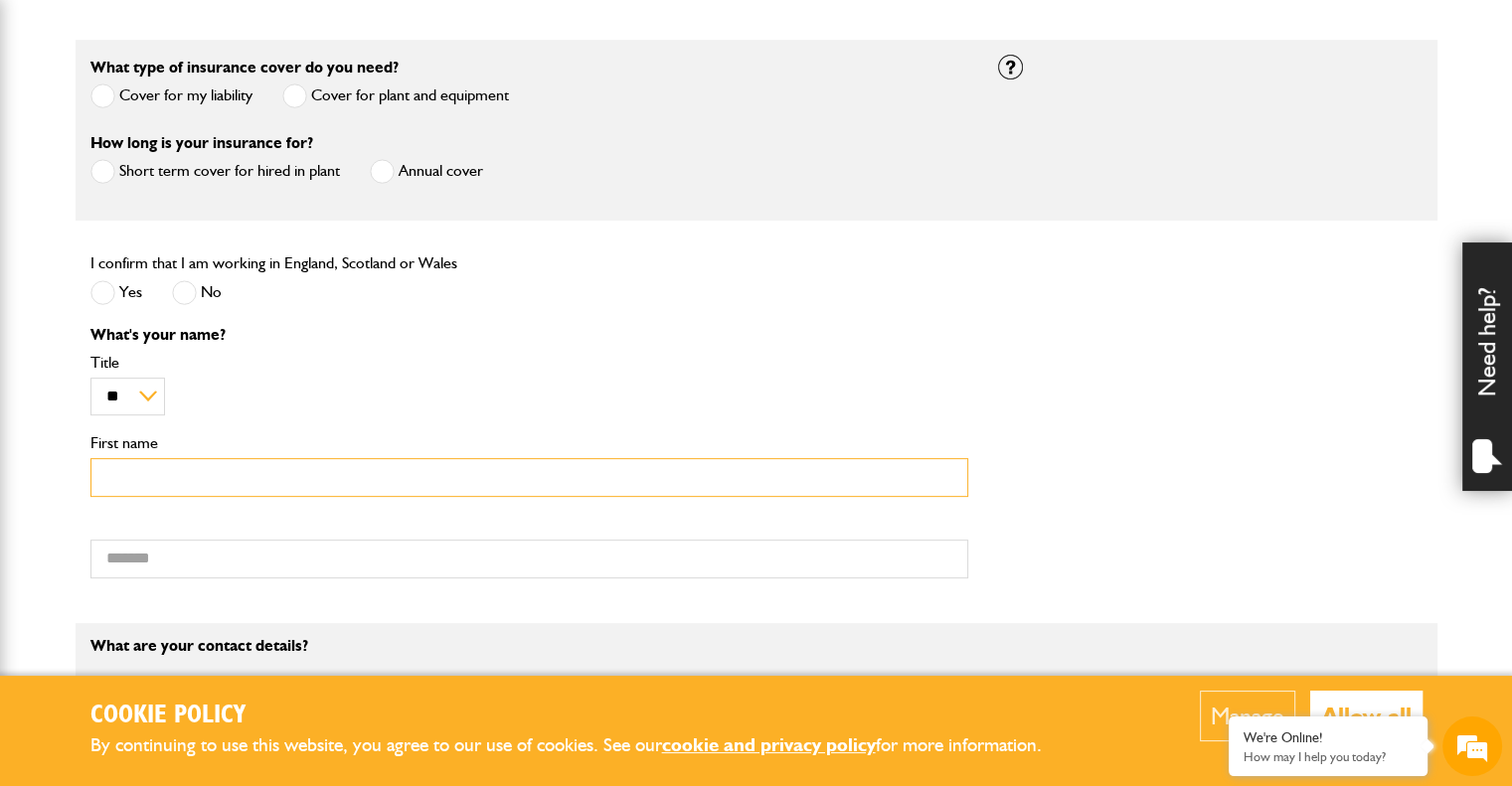 scroll, scrollTop: 521, scrollLeft: 0, axis: vertical 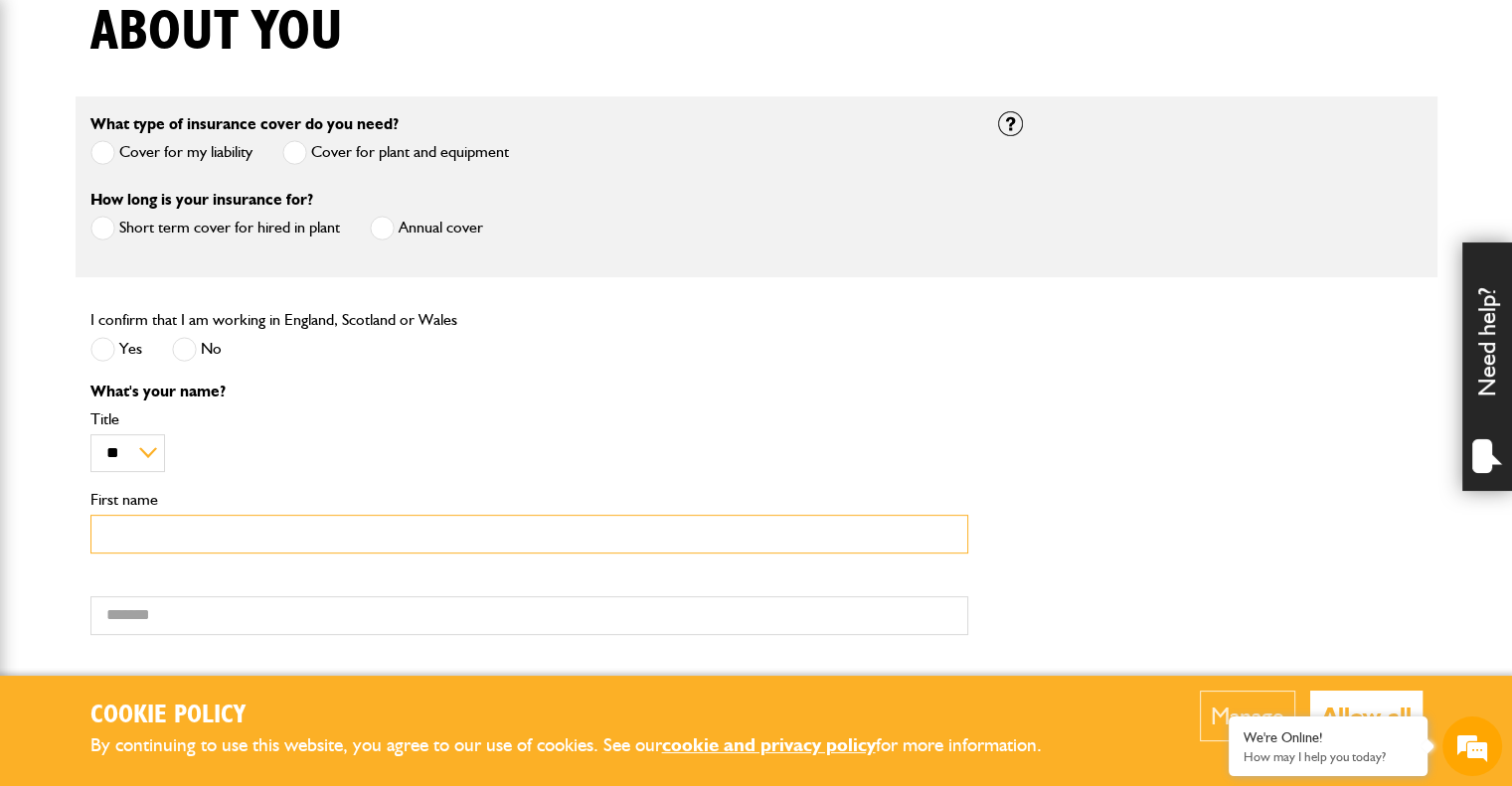 type 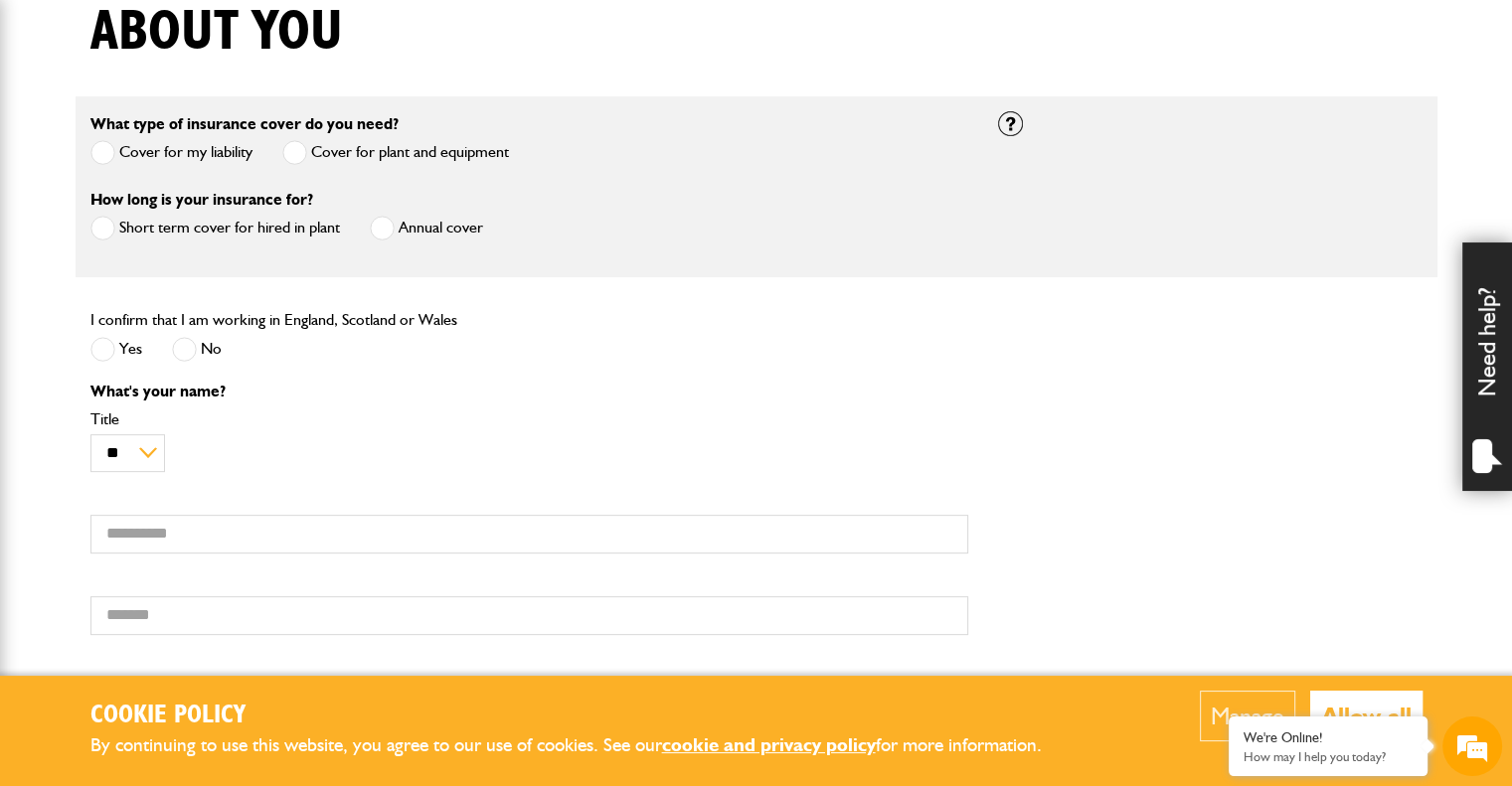 click on "**
***
****
**
Title" at bounding box center (529, 441) 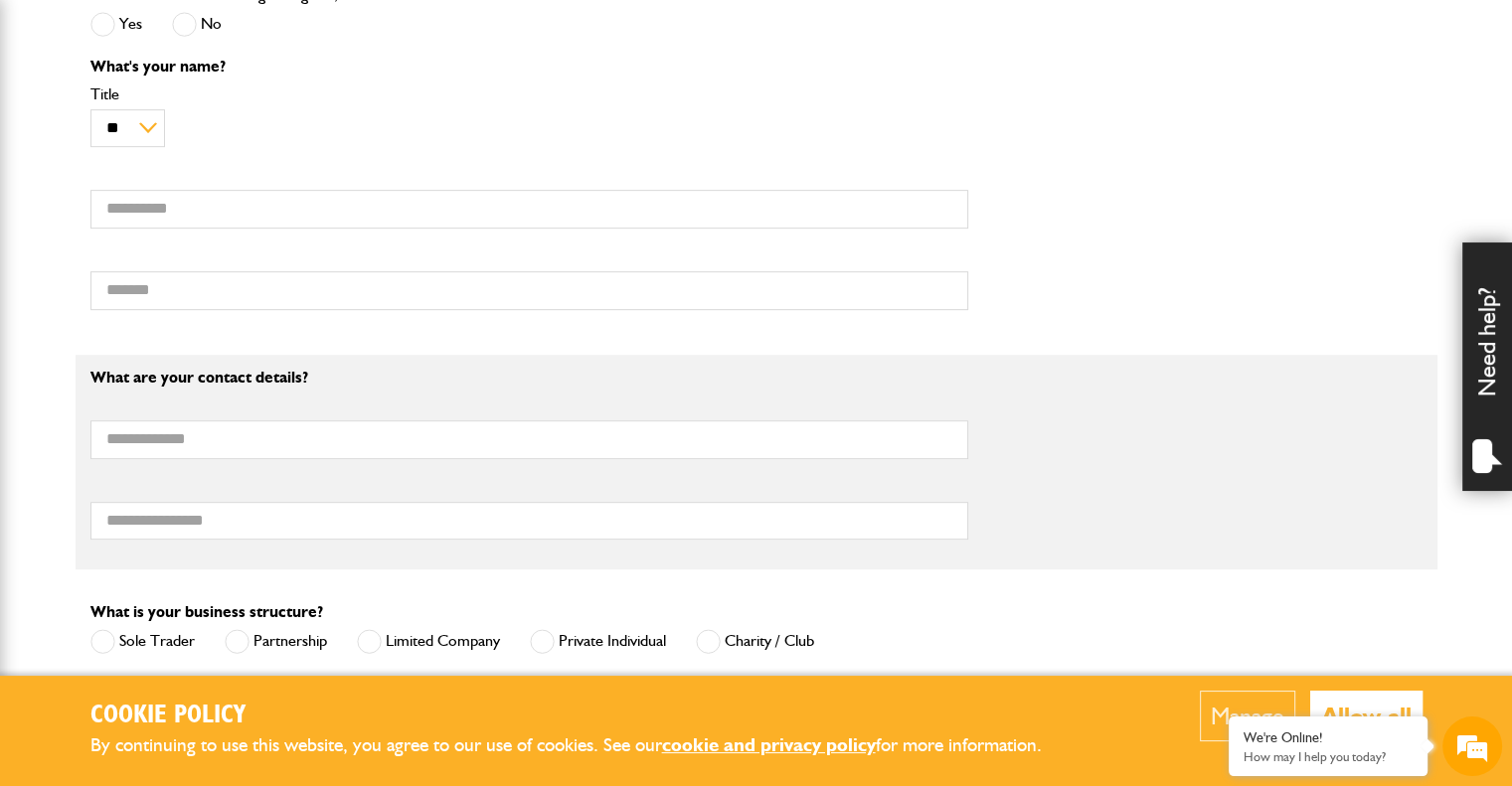 scroll, scrollTop: 944, scrollLeft: 0, axis: vertical 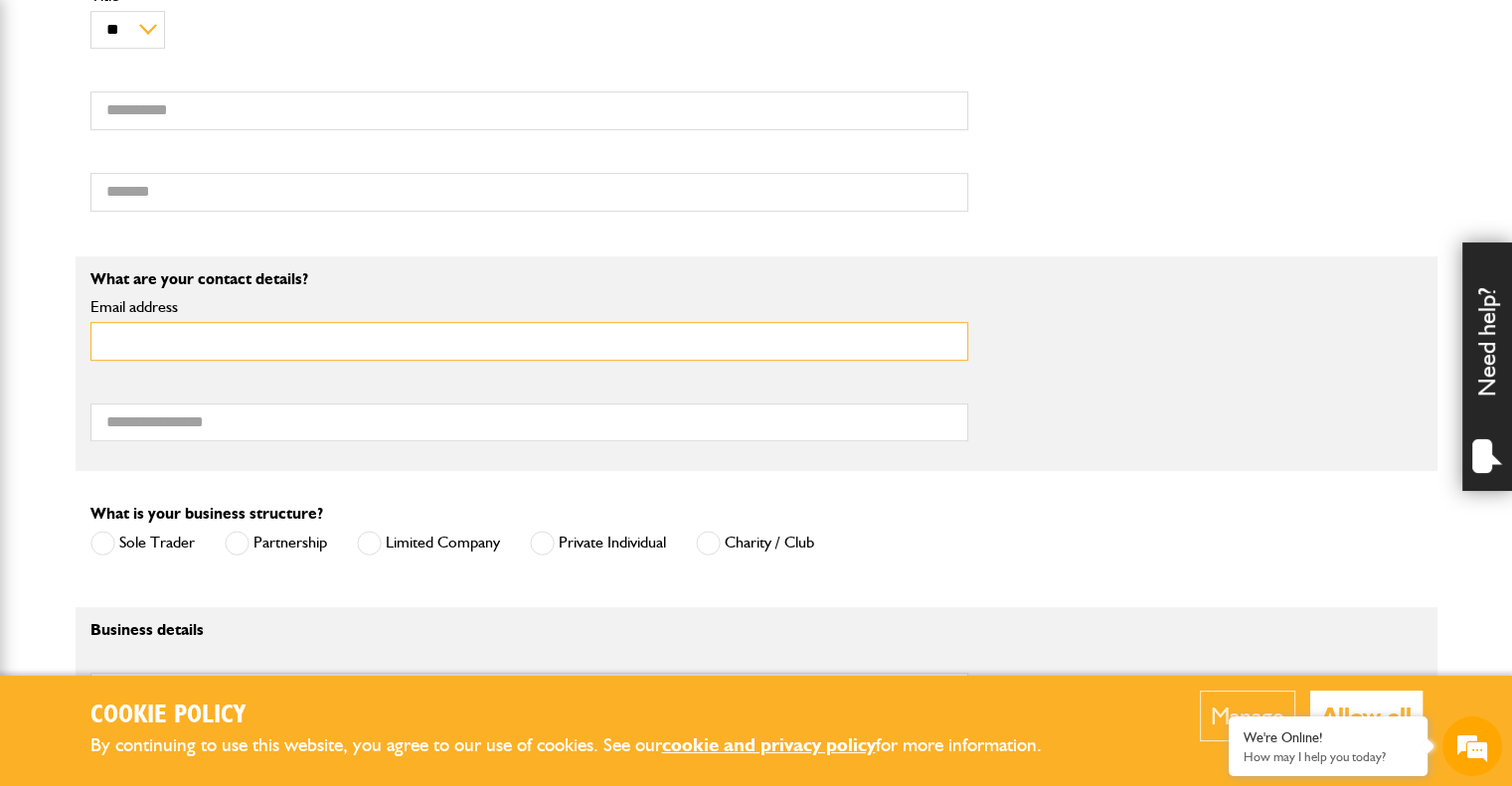 click on "Email address" at bounding box center [529, 341] 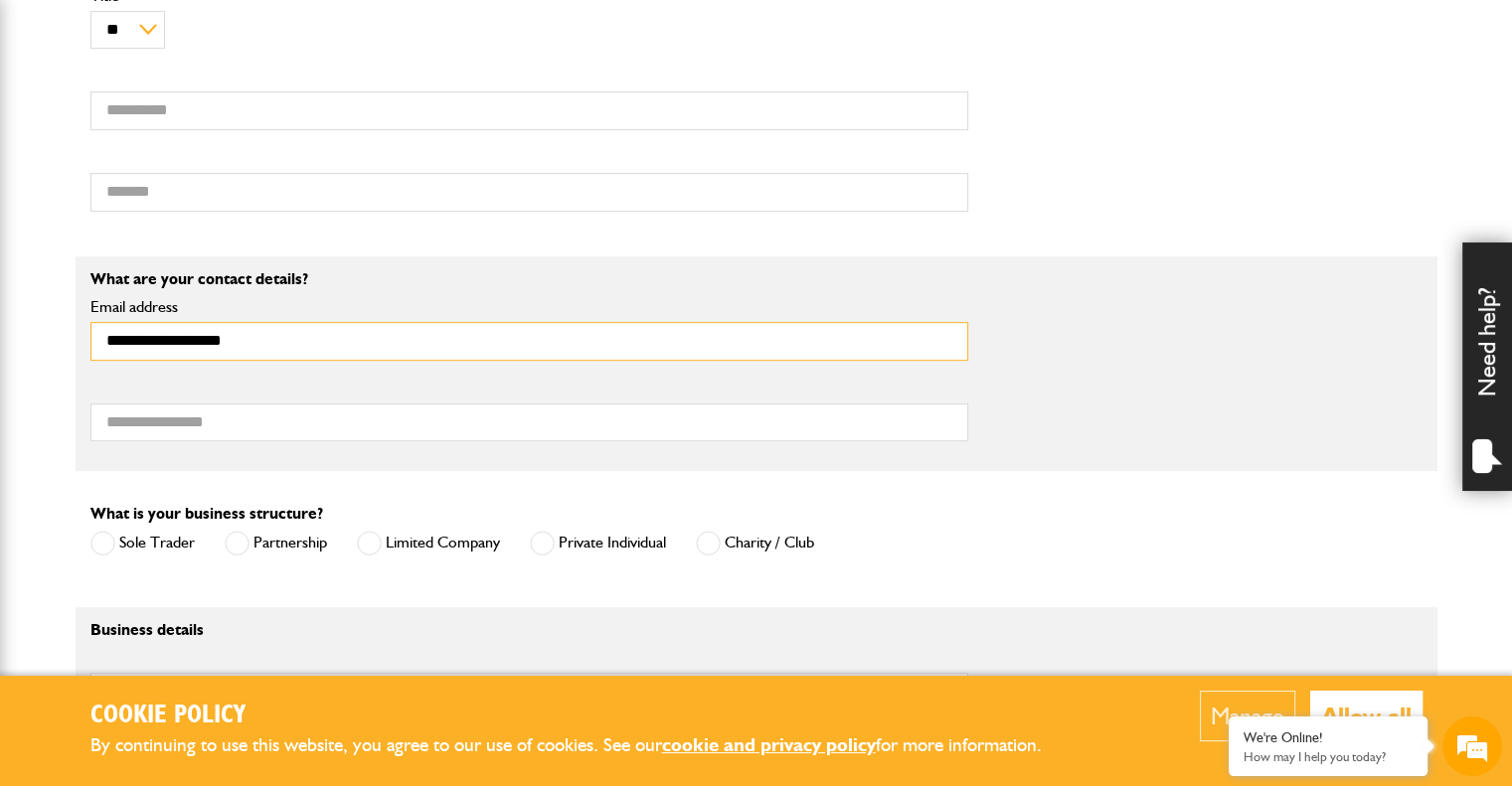 type on "**********" 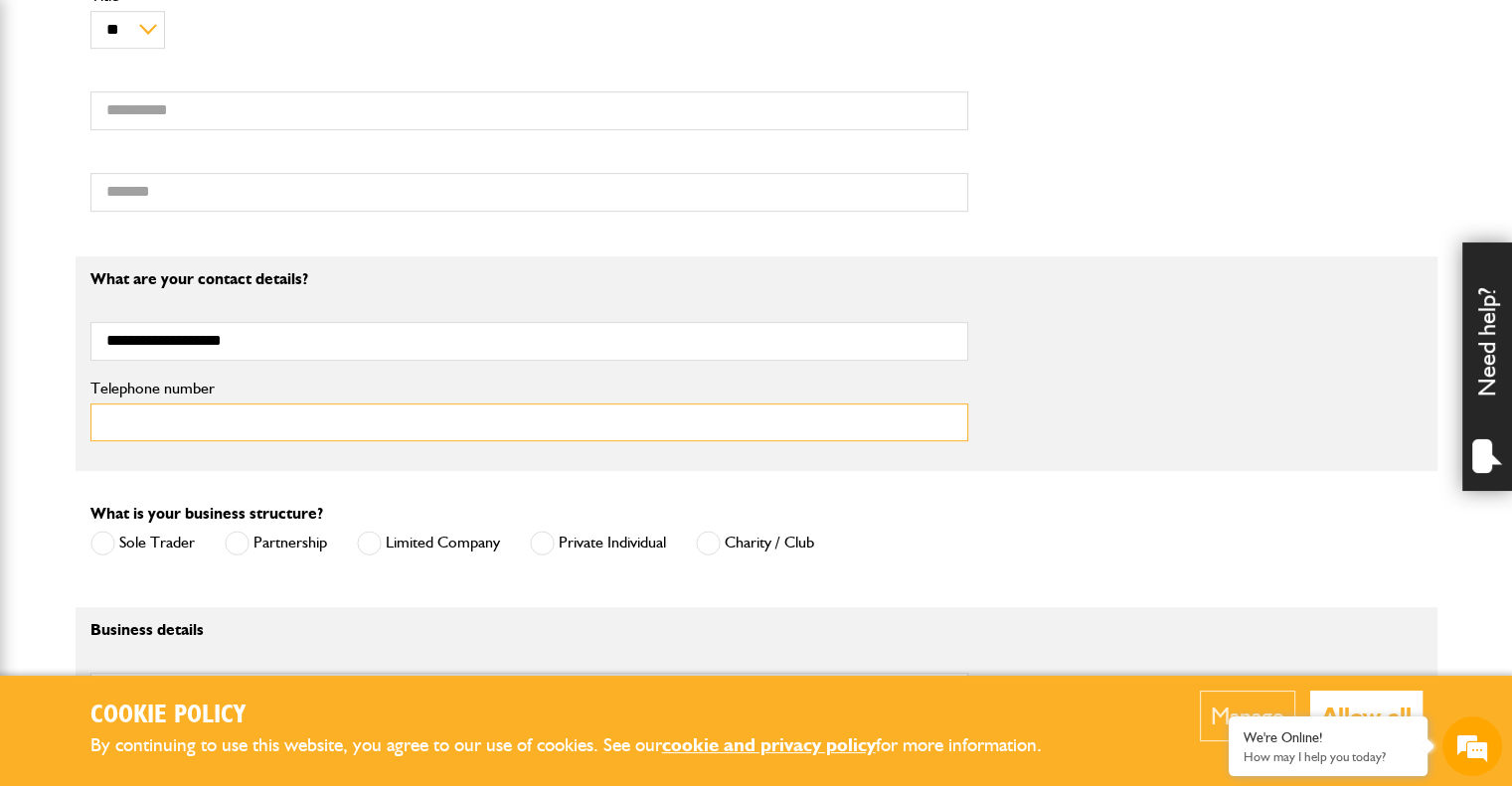 click on "Telephone number" at bounding box center [529, 422] 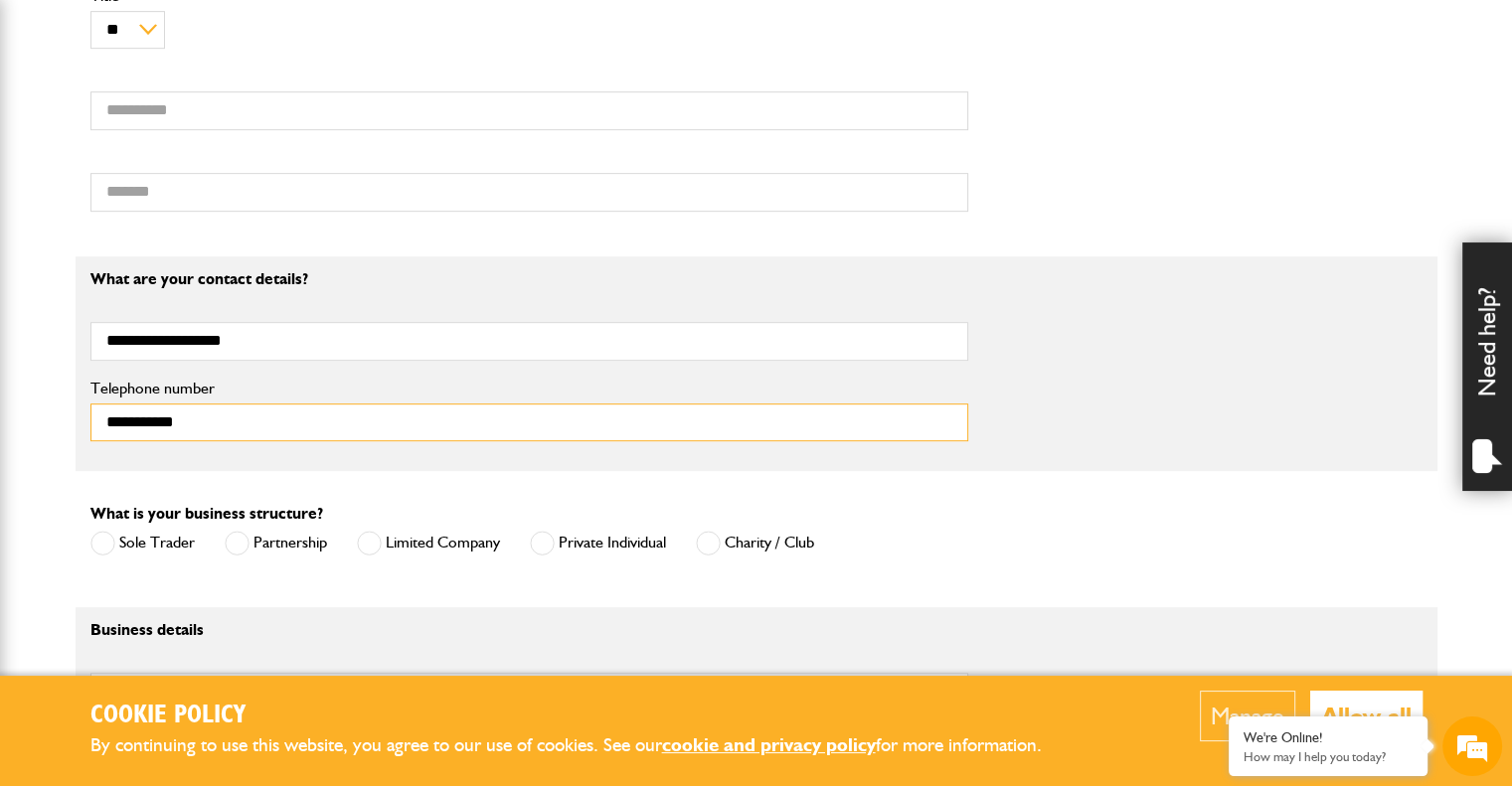 type on "**********" 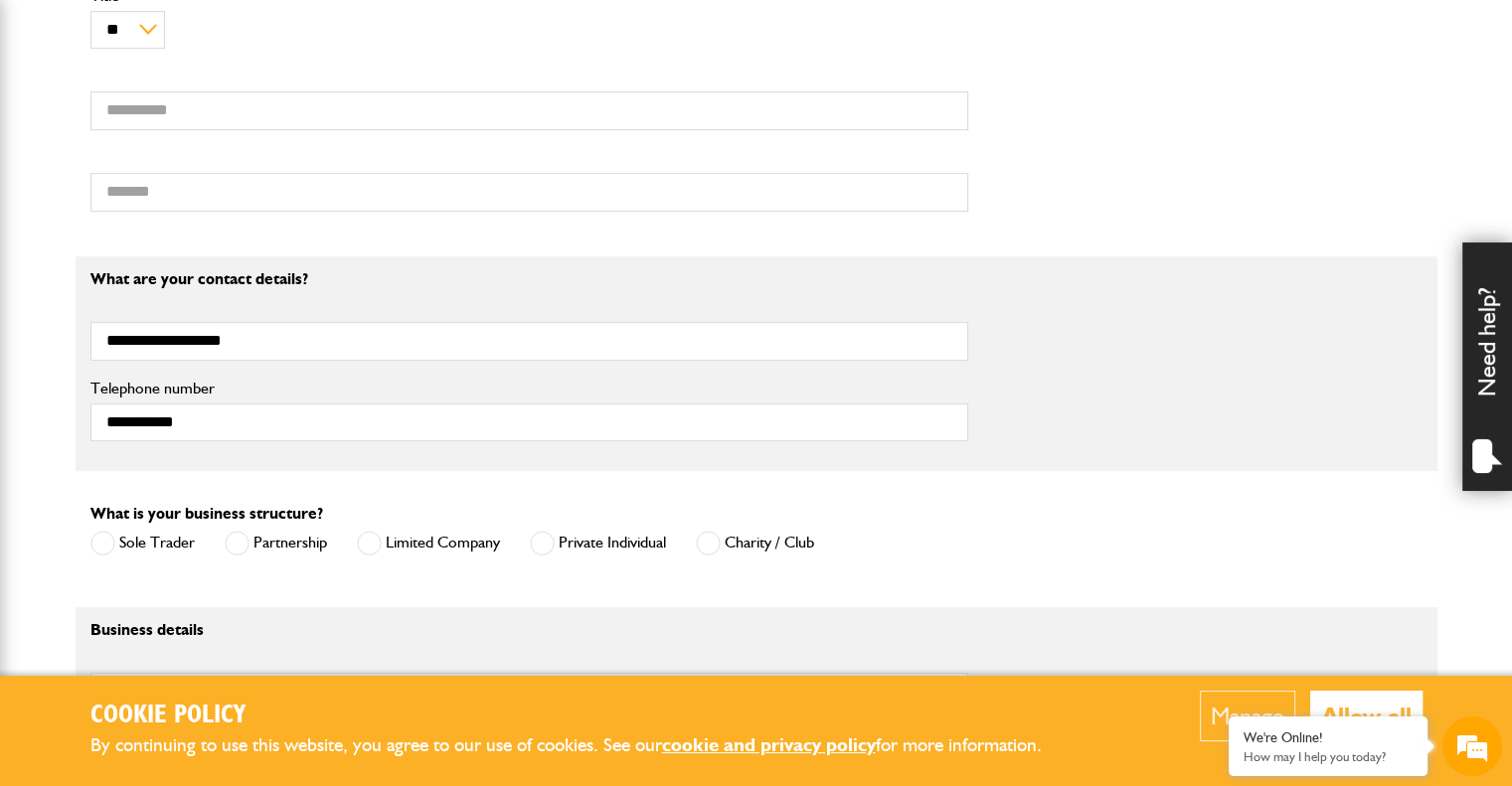 drag, startPoint x: 1244, startPoint y: 512, endPoint x: 1162, endPoint y: 537, distance: 85.72631 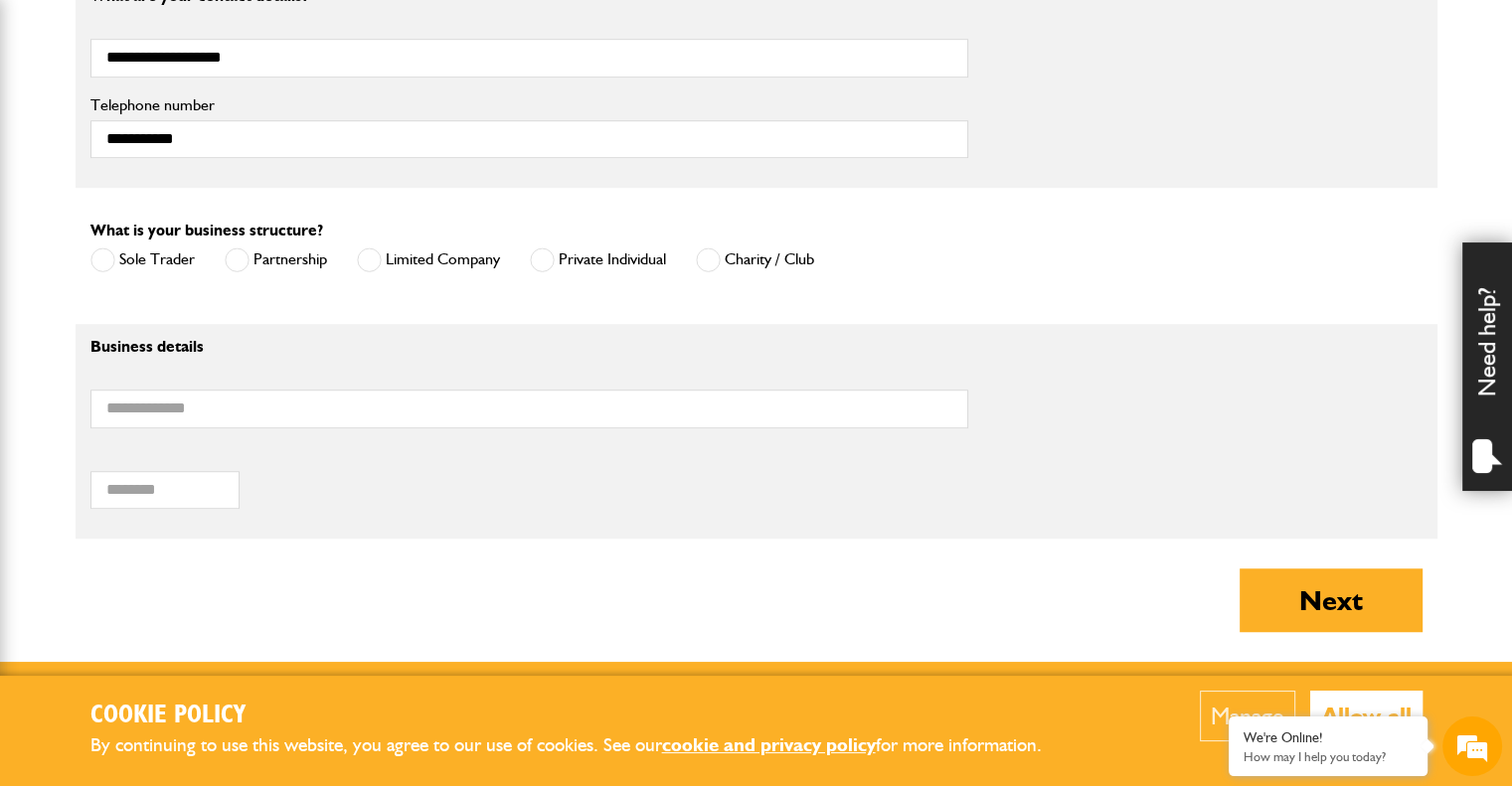 scroll, scrollTop: 1292, scrollLeft: 0, axis: vertical 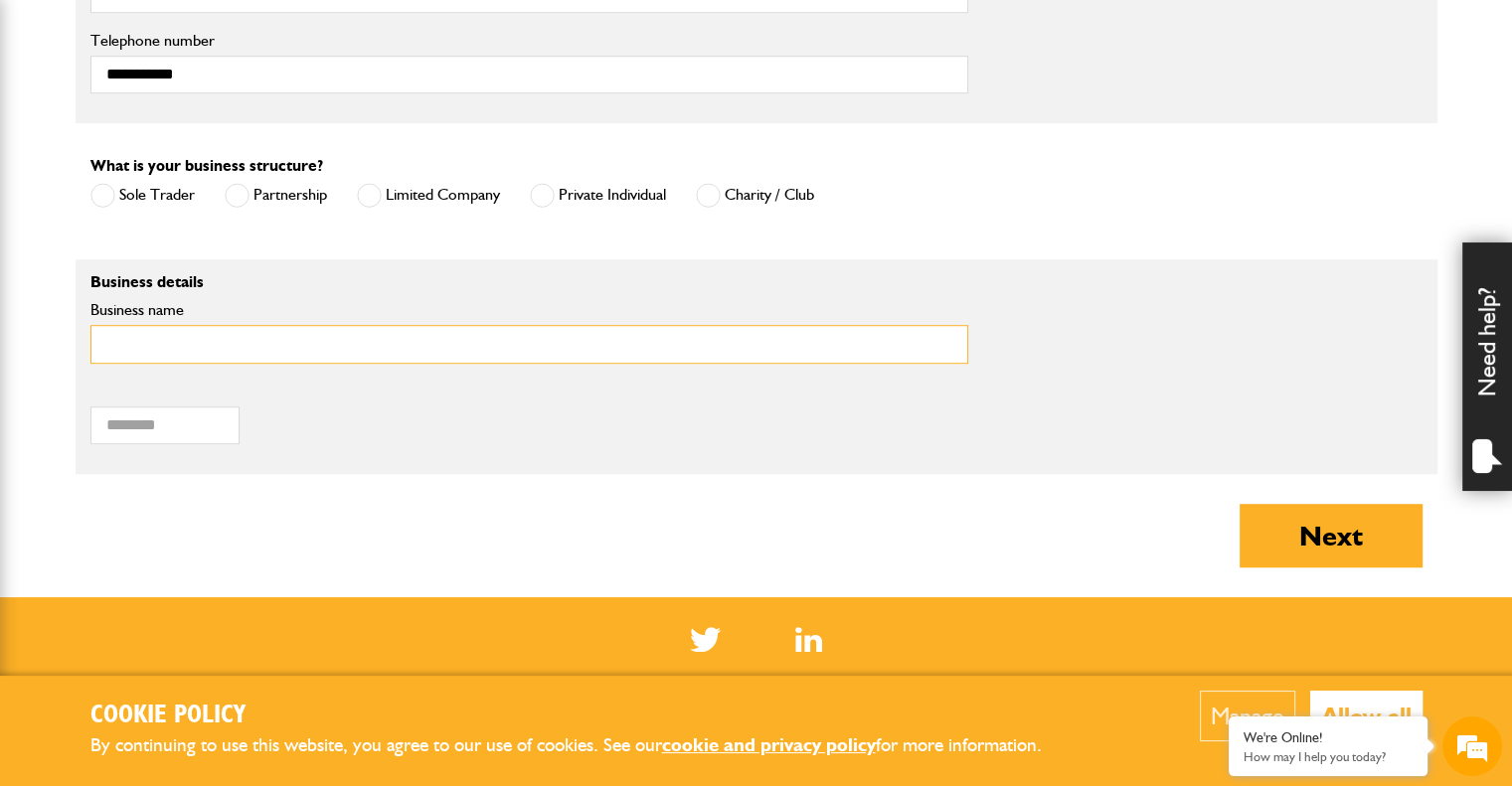 click on "Business name" at bounding box center (529, 344) 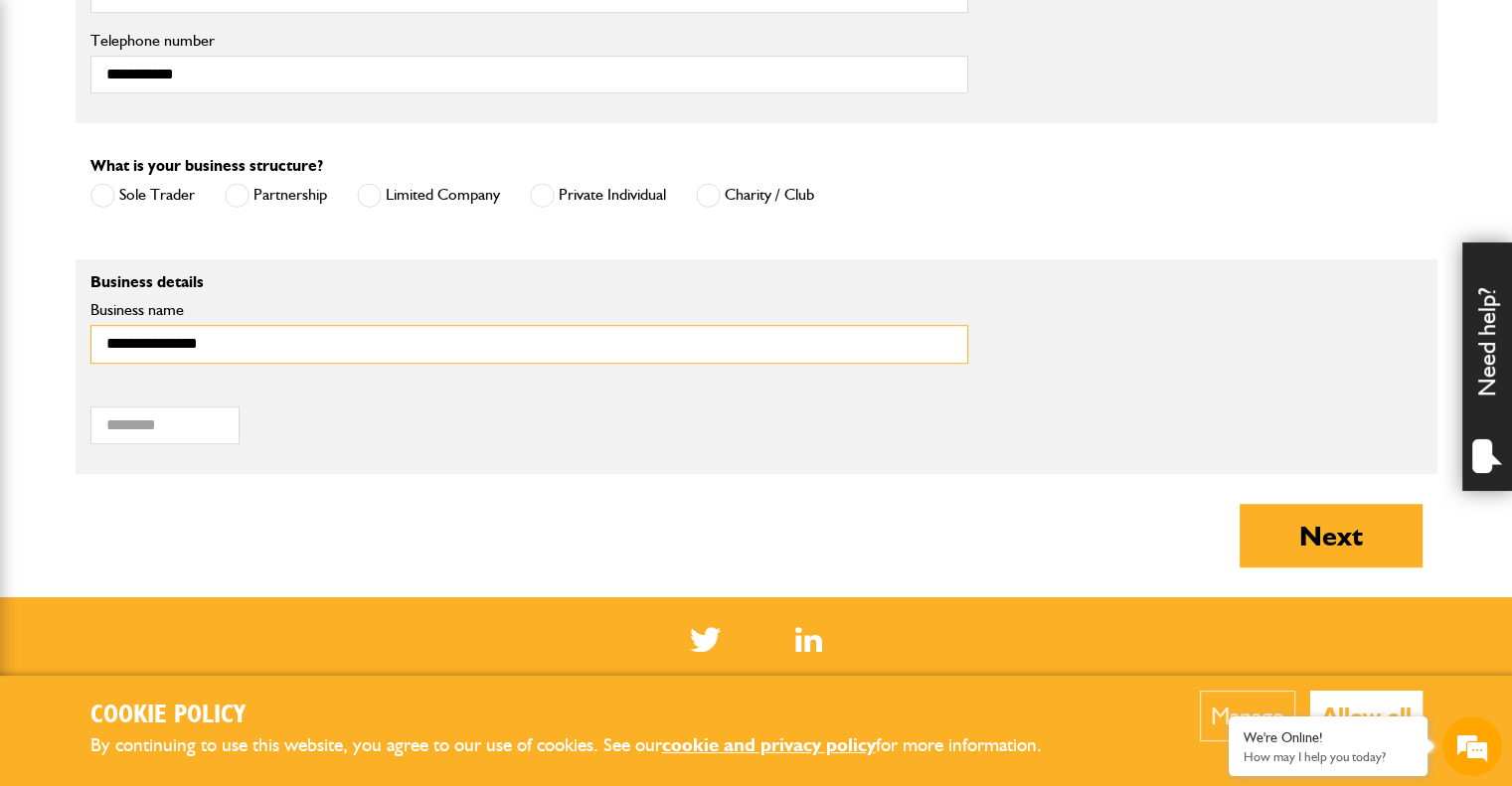 type on "****" 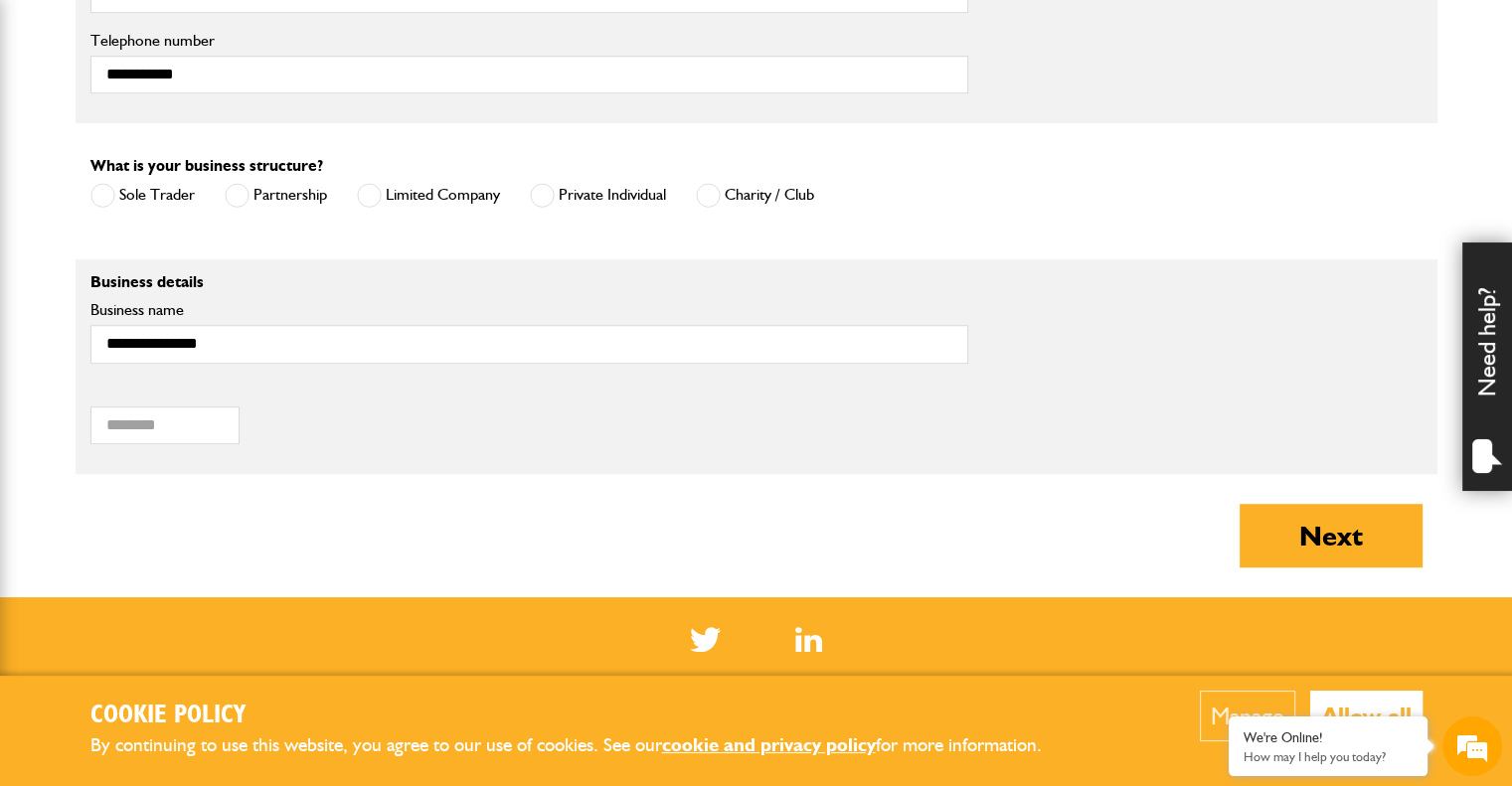 type on "******" 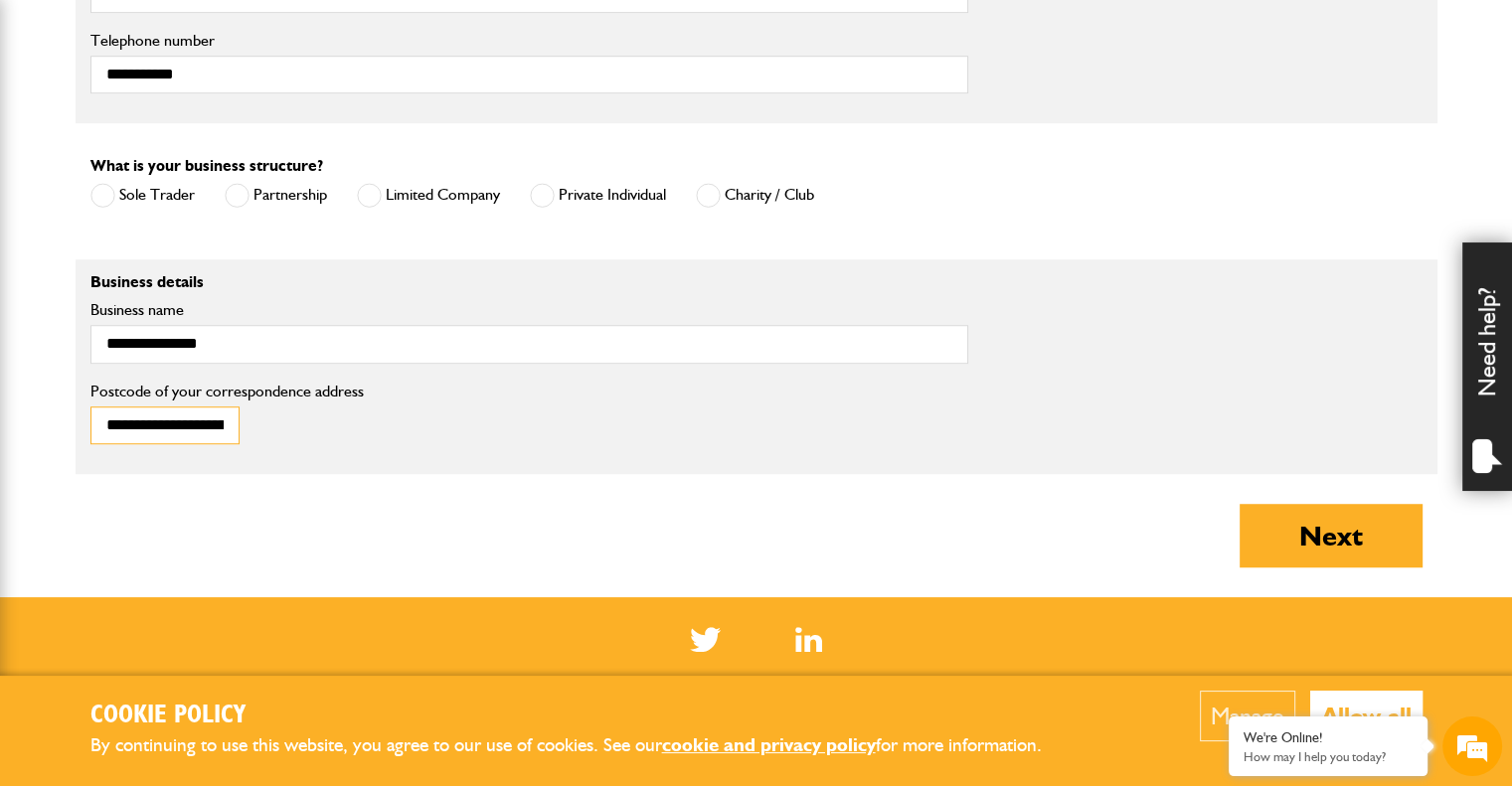 click on "**********" at bounding box center (165, 425) 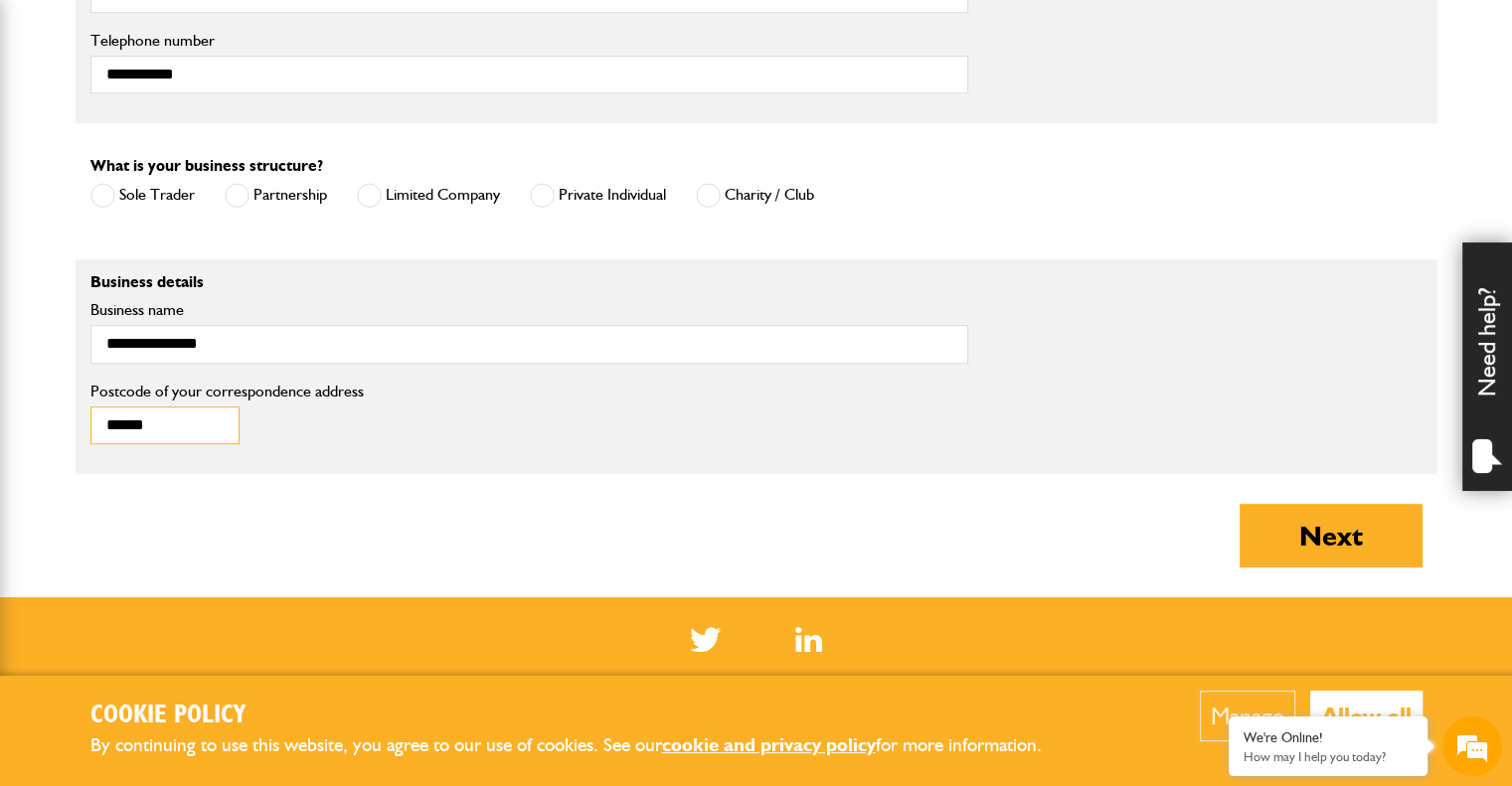 type on "******" 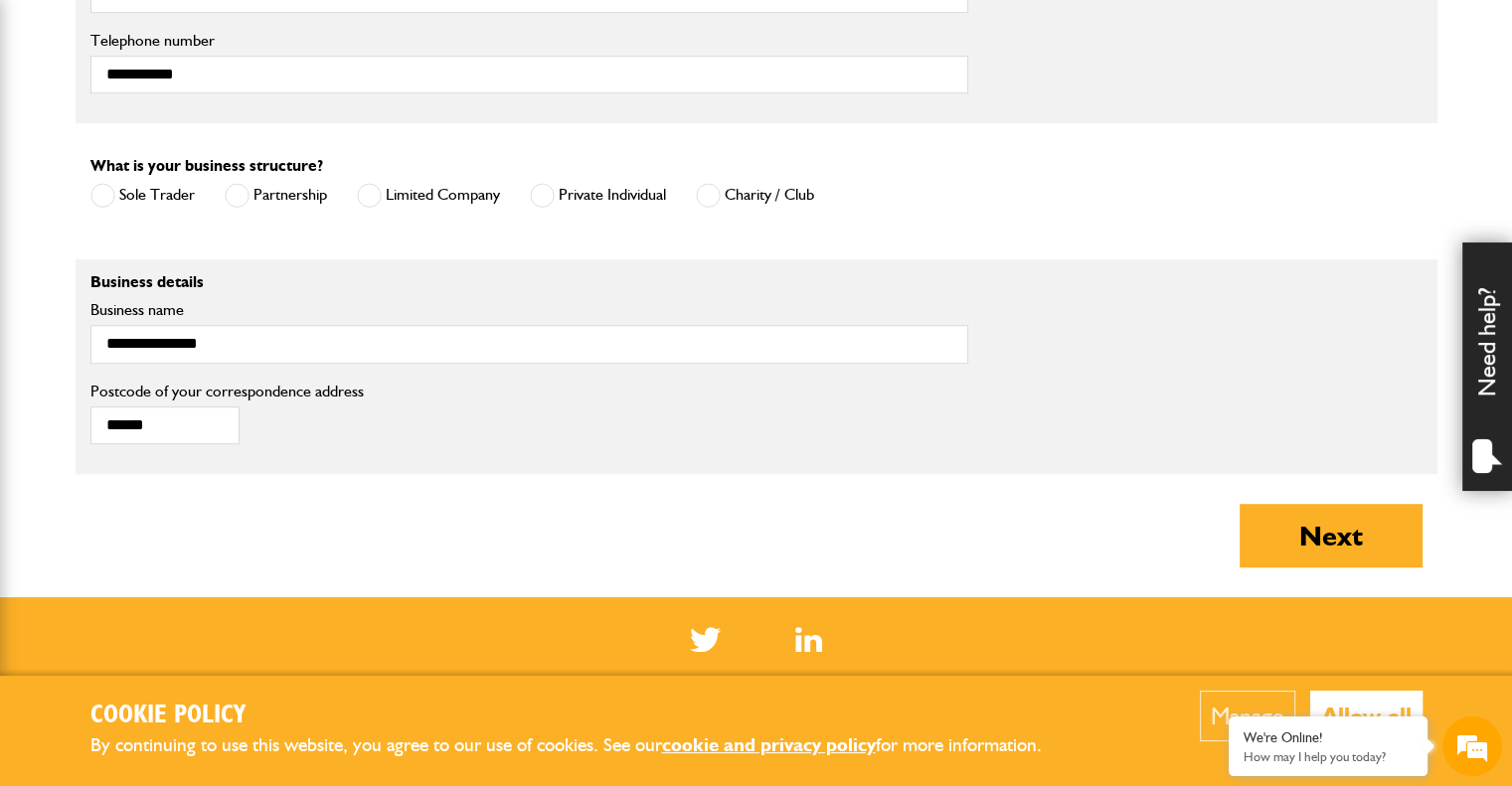 click on "About you
What type of insurance cover do you need?
Cover for my liability
Cover for plant and equipment
If you need cover for both liability and plant, please complete one quote first and then complete your second quote afterwards.
Please note:  we can only provide cover online for businesses undertaking groundworks and/or plant hire. If your business involves other activities, please call JCB Insurance Services on 01889 590 219
How long is your insurance for?
Short term cover for hired in plant
Annual cover
Is your equipment owned or hired?
I'm hiring it
I own it
A mixture of owned and hire equipment
I confirm that I am working in England, Scotland or Wales
Yes
No
Are you already insured with JCB Insurance?
Yes
No
Note
Please call JCB Insurance on 01889 590219, option 3.
What's your name?
**
***
****
**
Title" at bounding box center (756, -87) 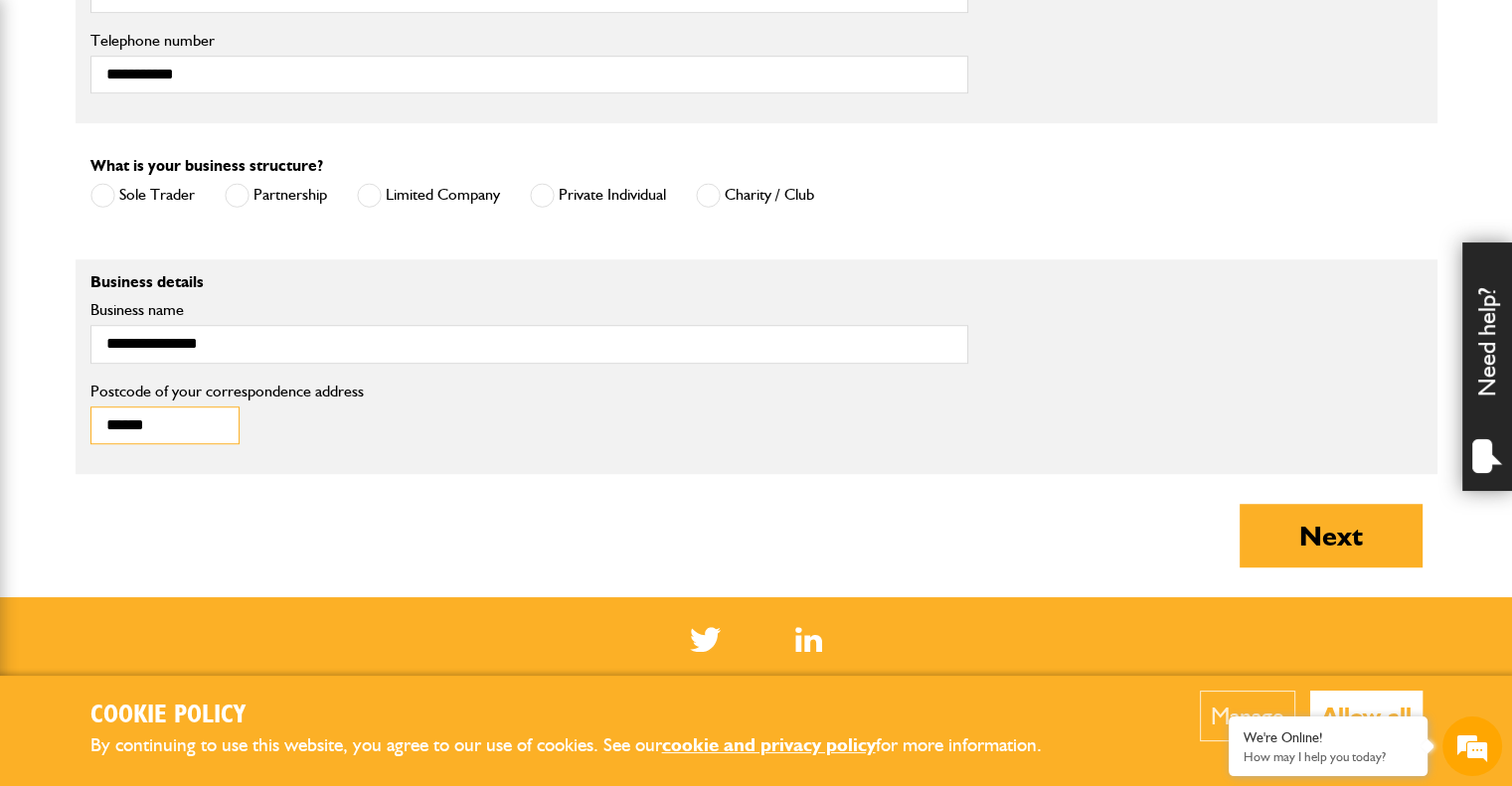 click on "******" at bounding box center [165, 425] 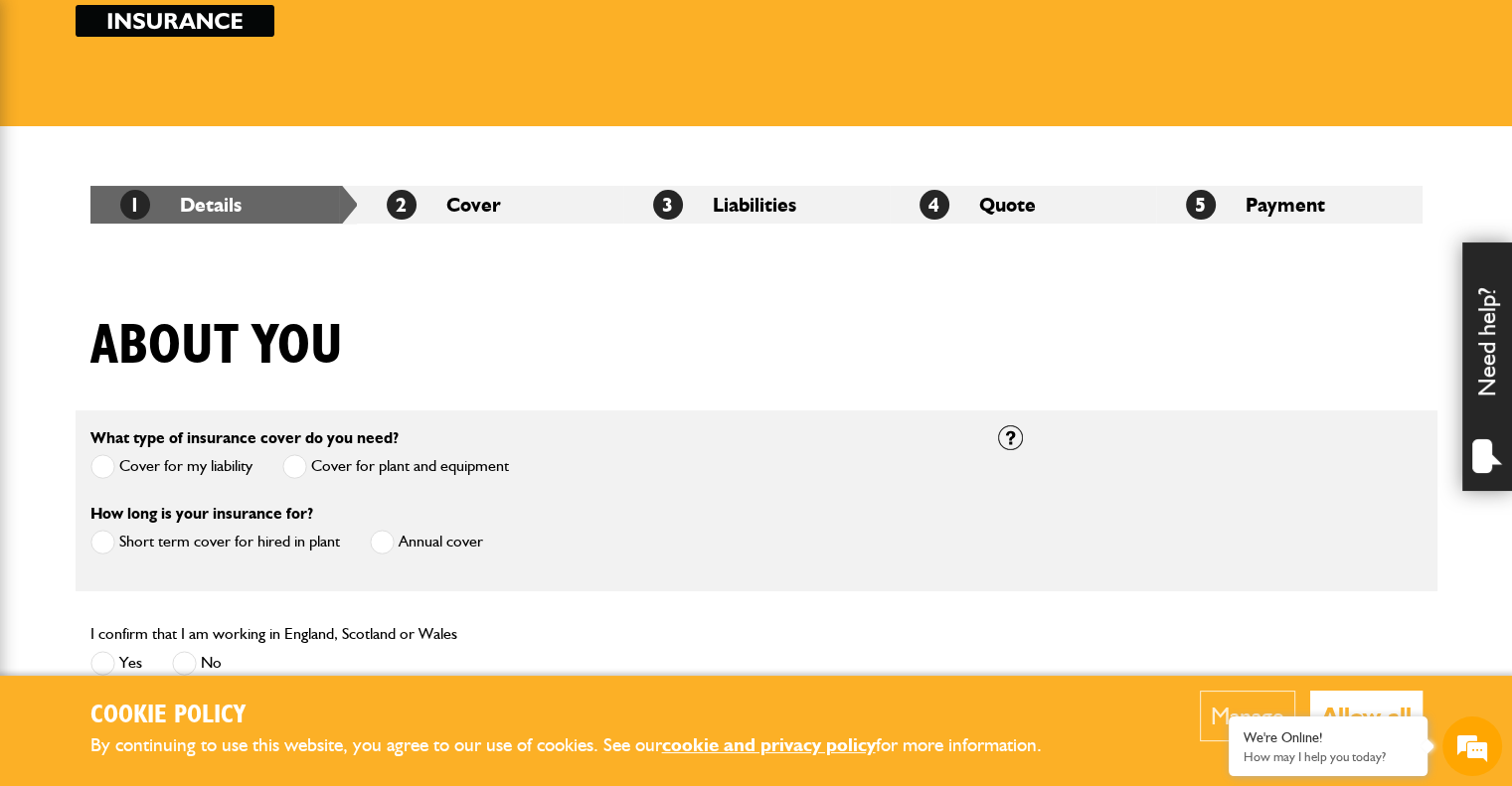 scroll, scrollTop: 199, scrollLeft: 0, axis: vertical 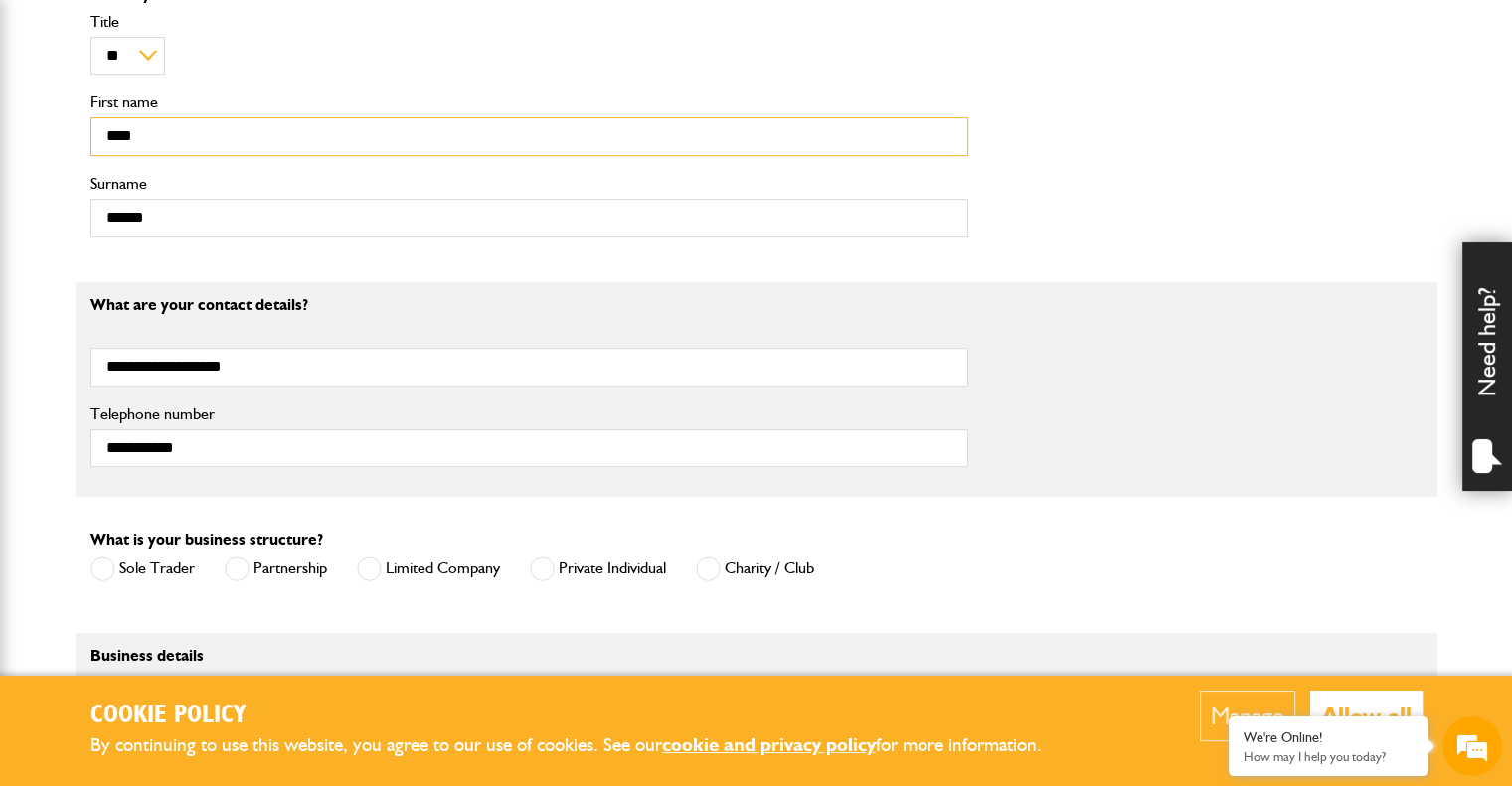 click on "What's your name?
**
***
****
**
Title
****
First name
******
Surname" at bounding box center (529, 119) 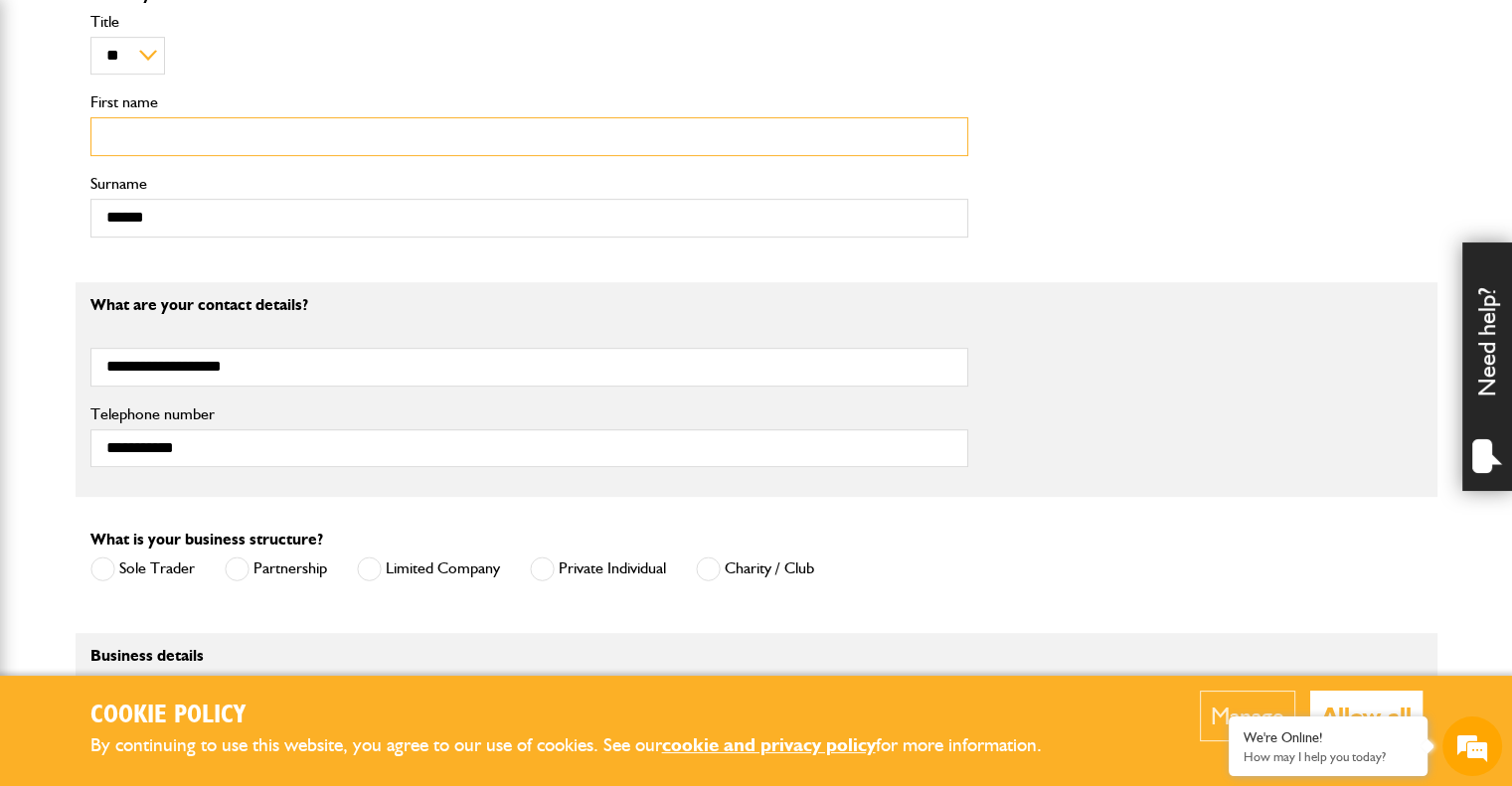 type 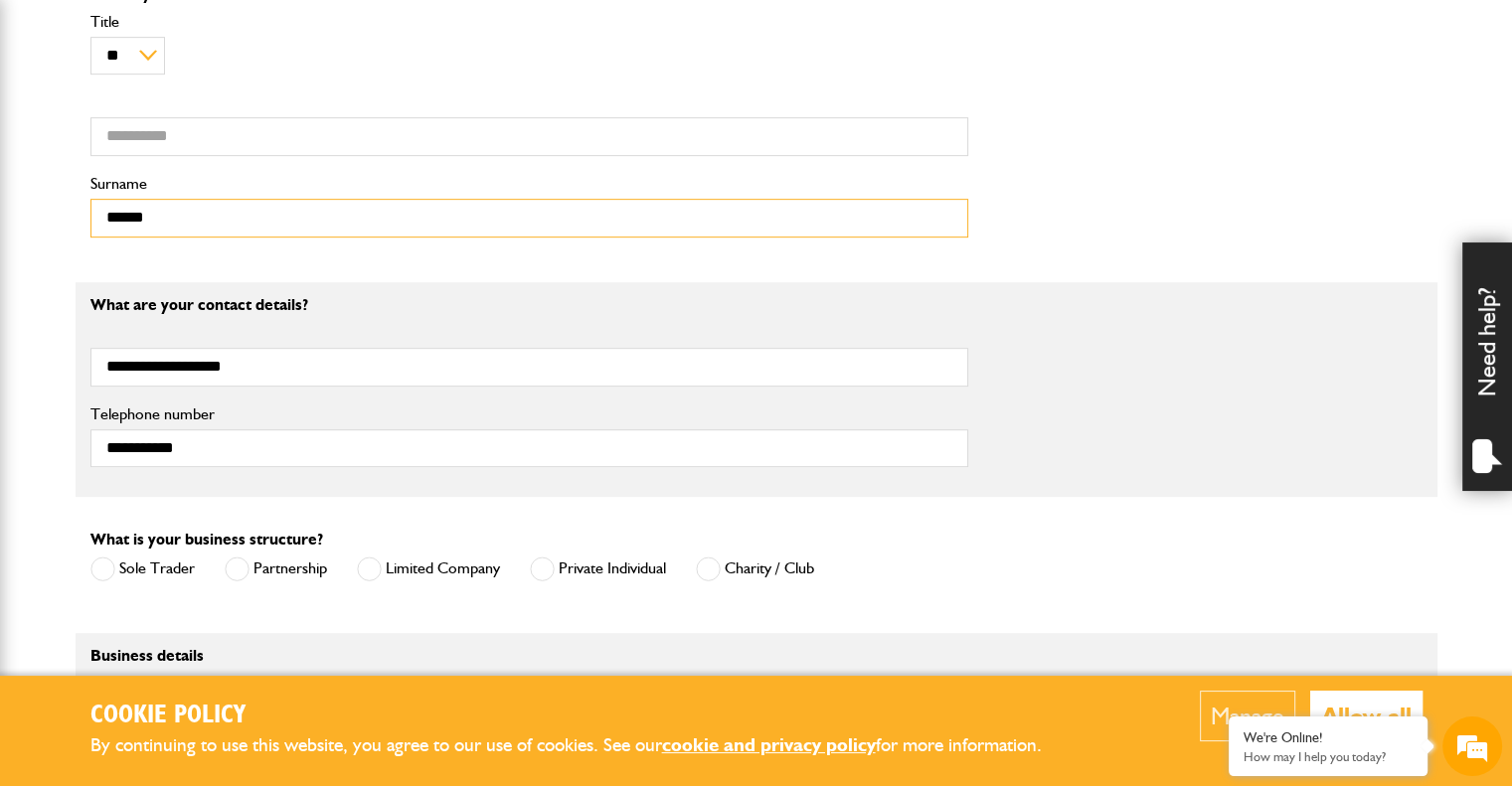 drag, startPoint x: 243, startPoint y: 221, endPoint x: 99, endPoint y: 225, distance: 144.05554 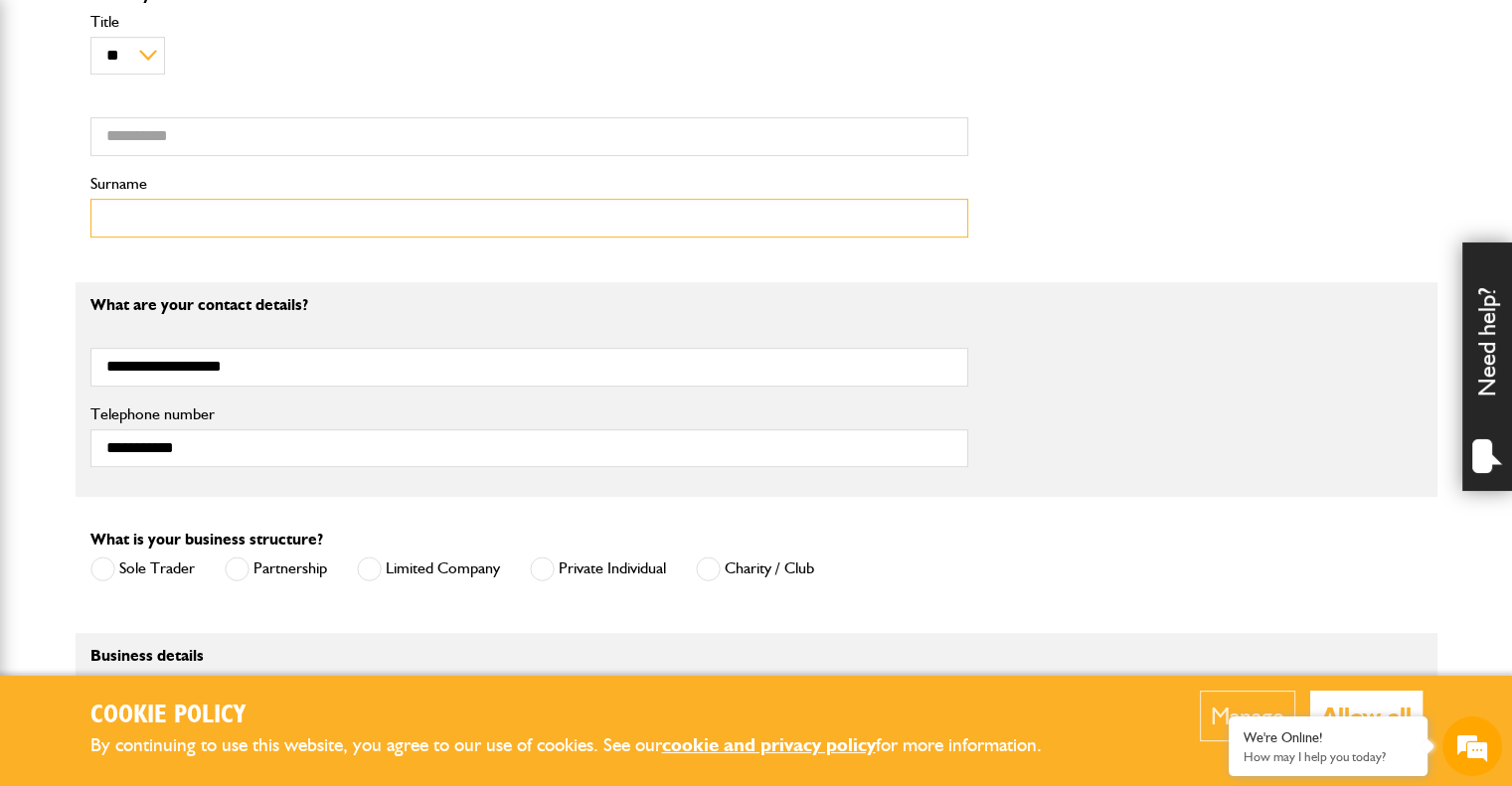 type 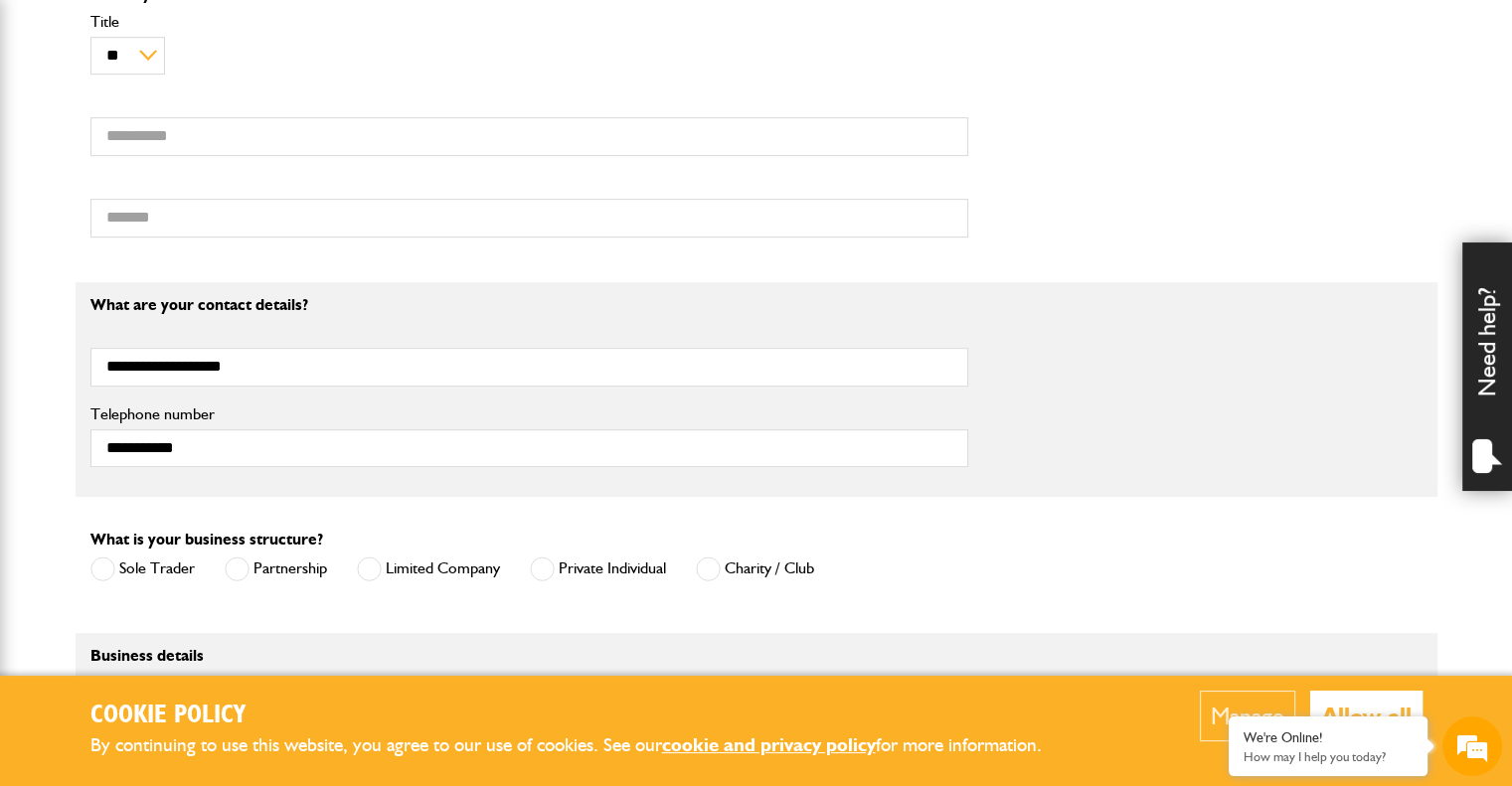 click on "What's your name?
**
***
****
**
Title
First name
Surname" at bounding box center (756, 119) 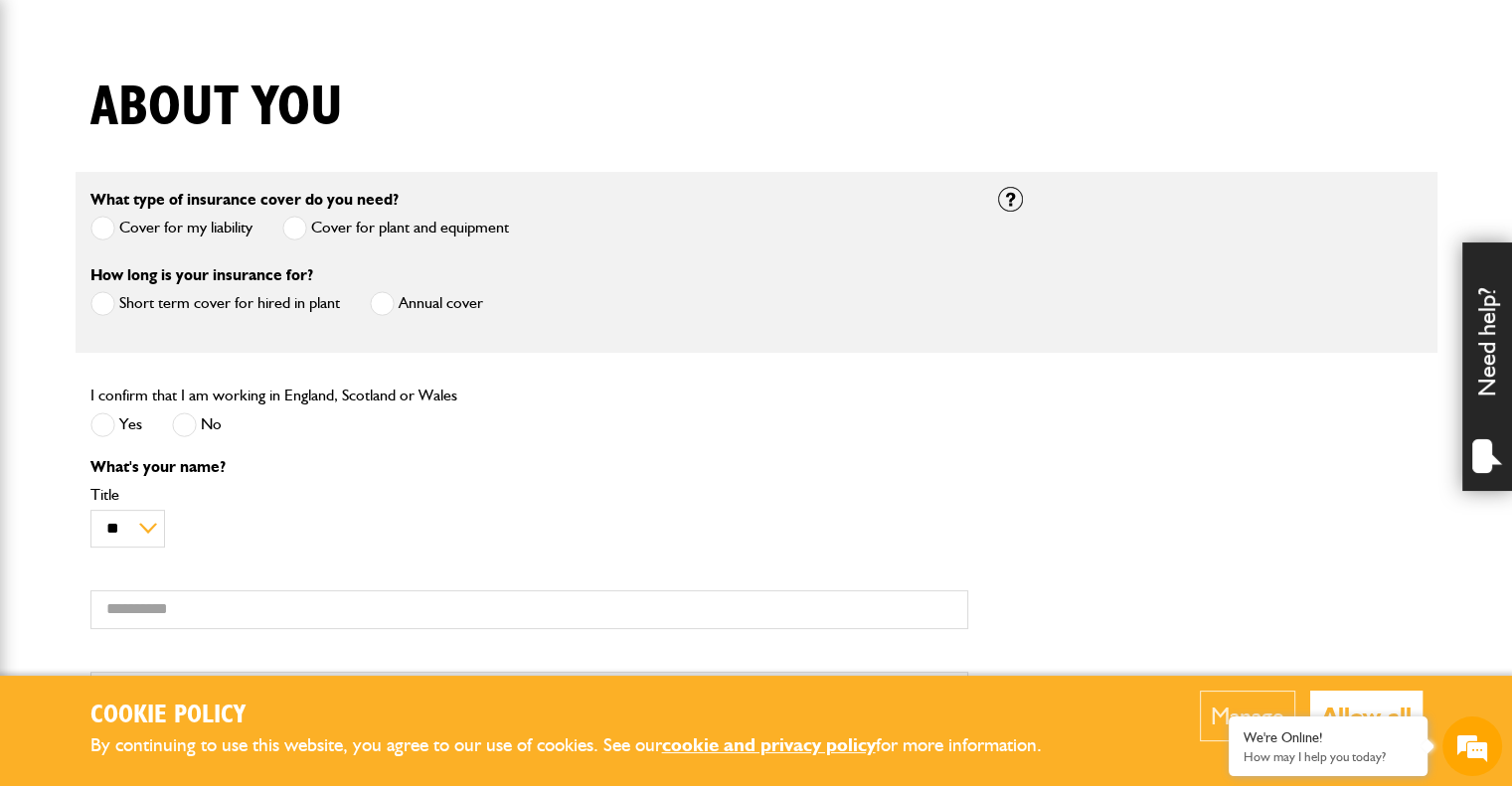 scroll, scrollTop: 373, scrollLeft: 0, axis: vertical 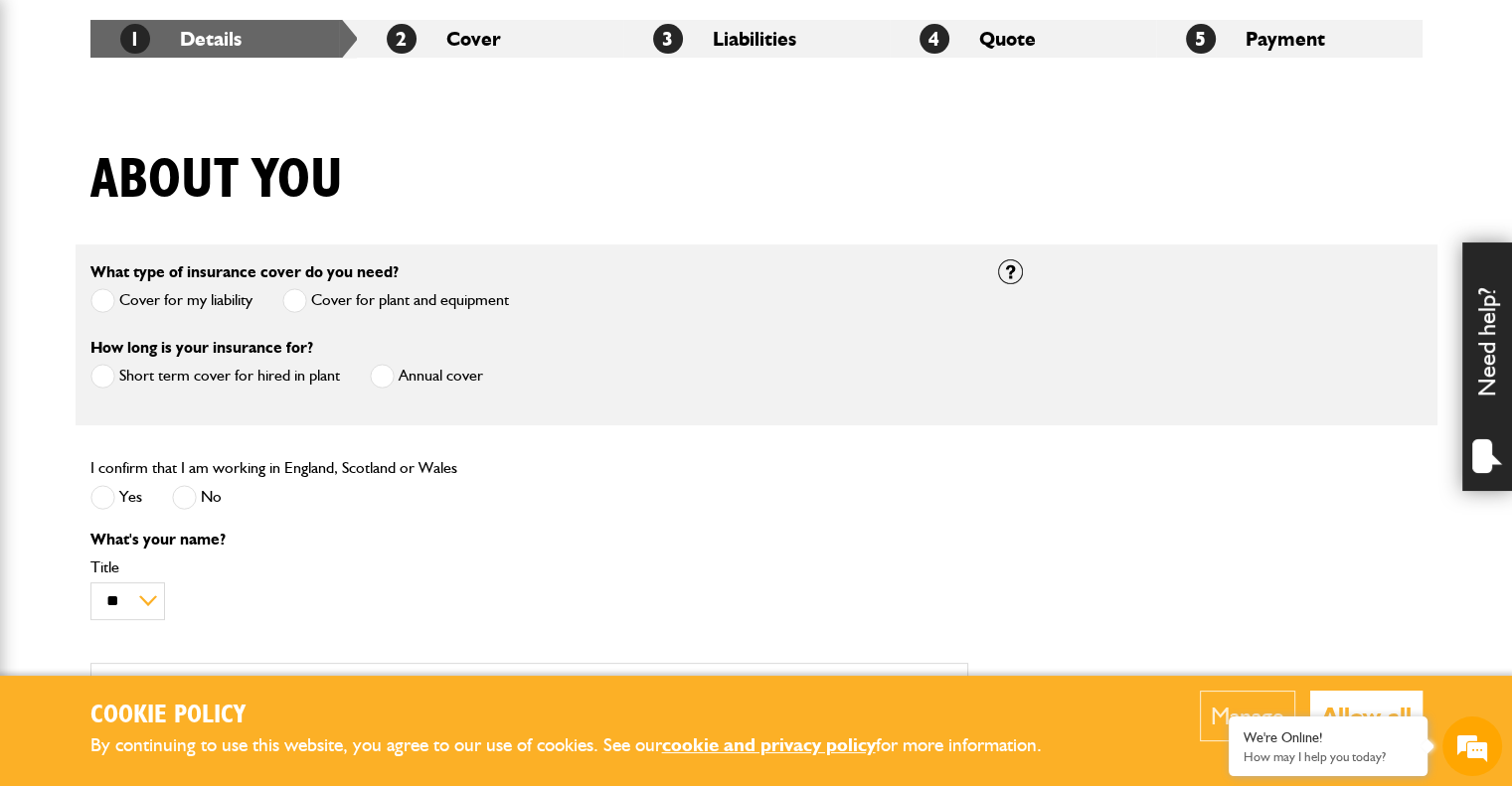 click on "About you" at bounding box center [756, 195] 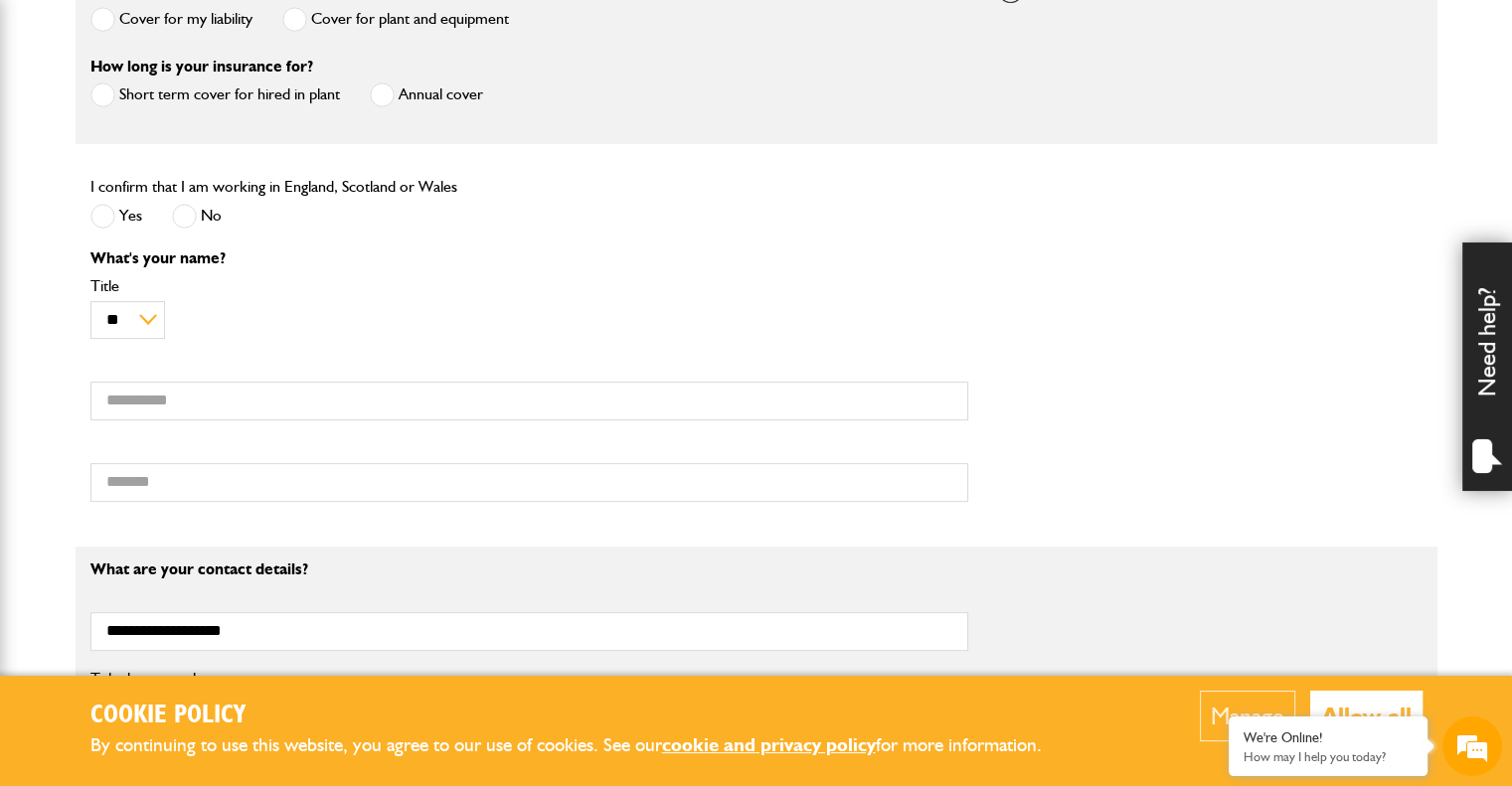 scroll, scrollTop: 620, scrollLeft: 0, axis: vertical 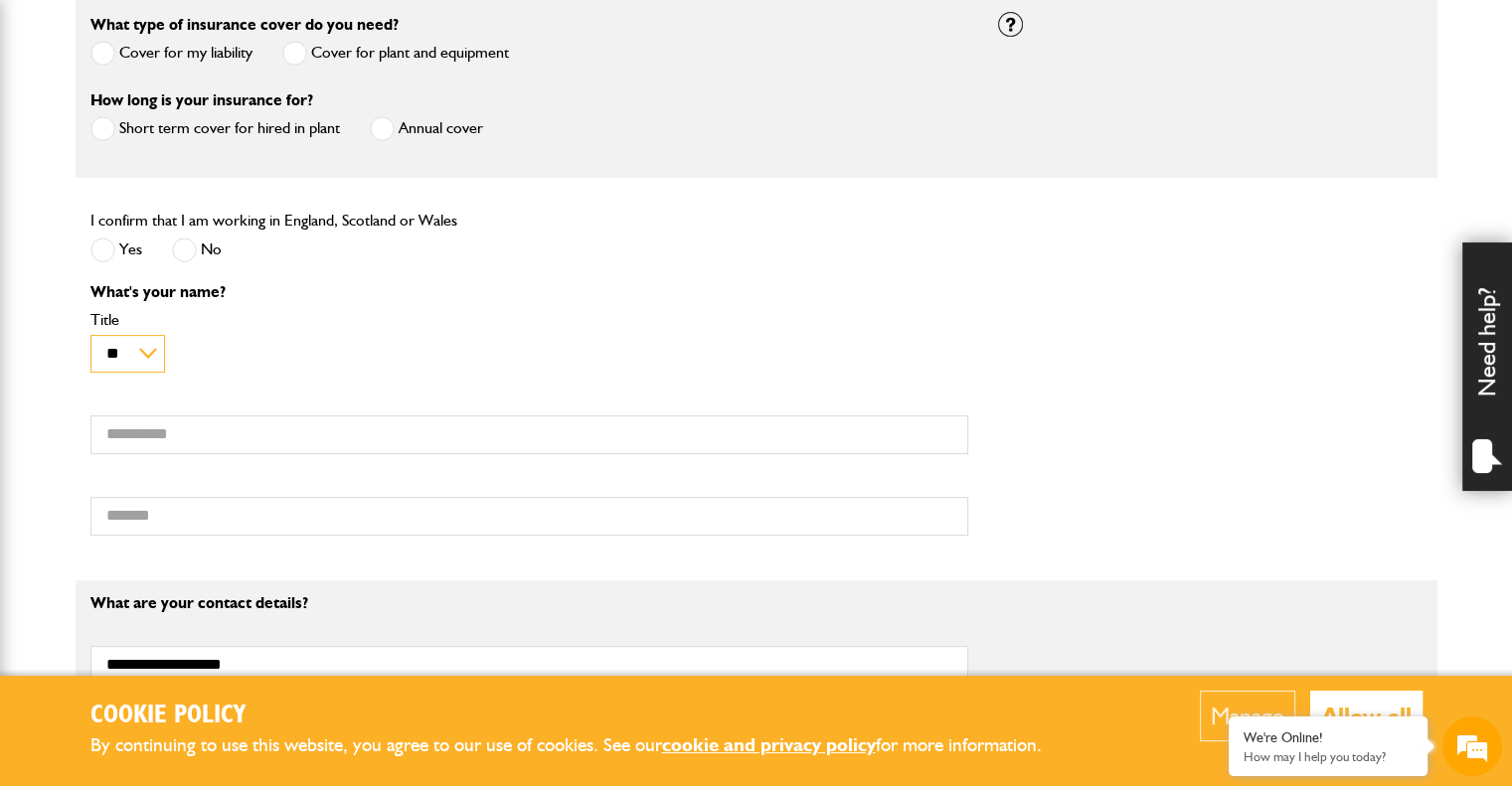 click on "**
***
****
**" at bounding box center (127, 354) 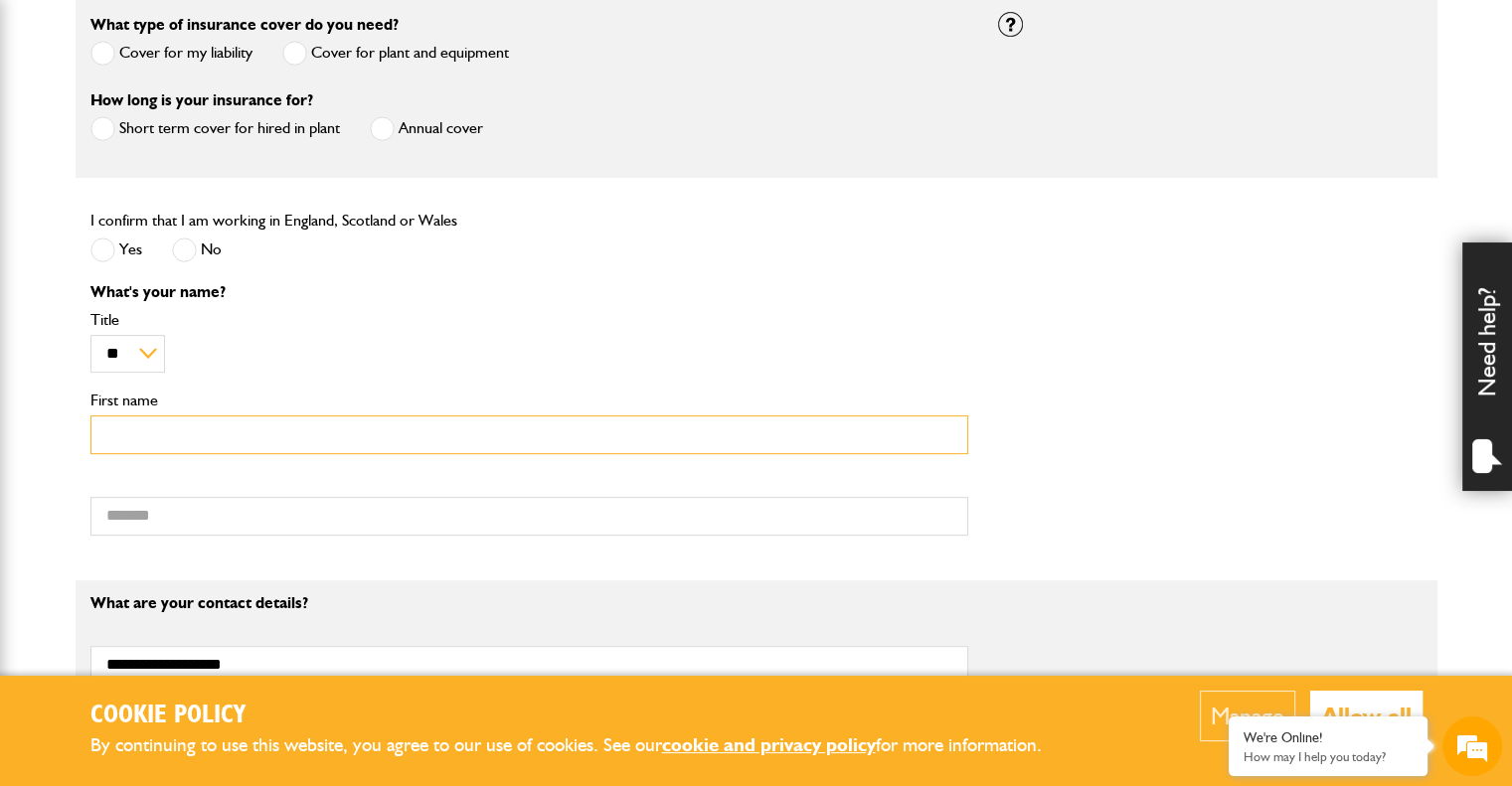 click on "First name" at bounding box center (529, 434) 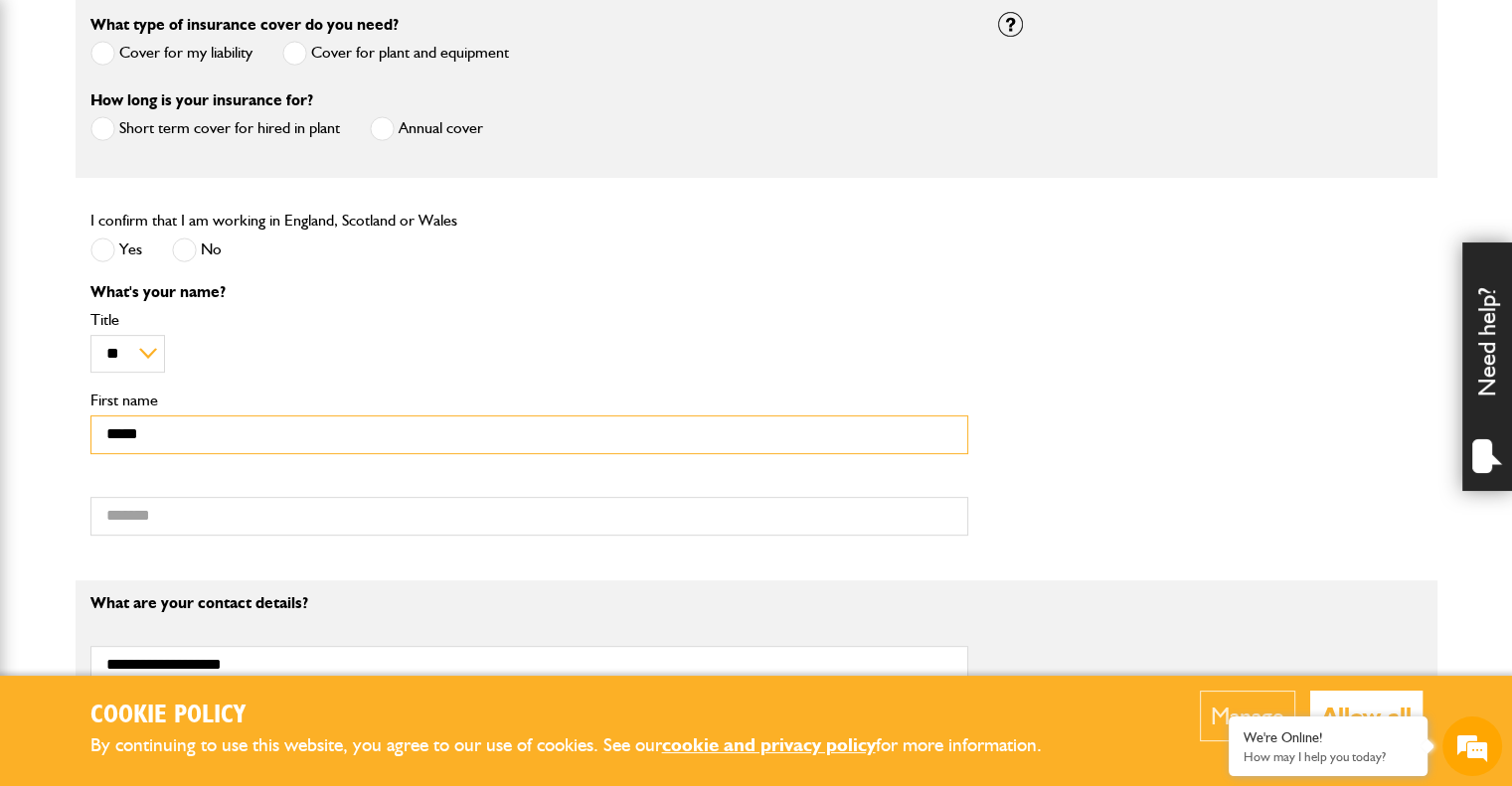 type on "*****" 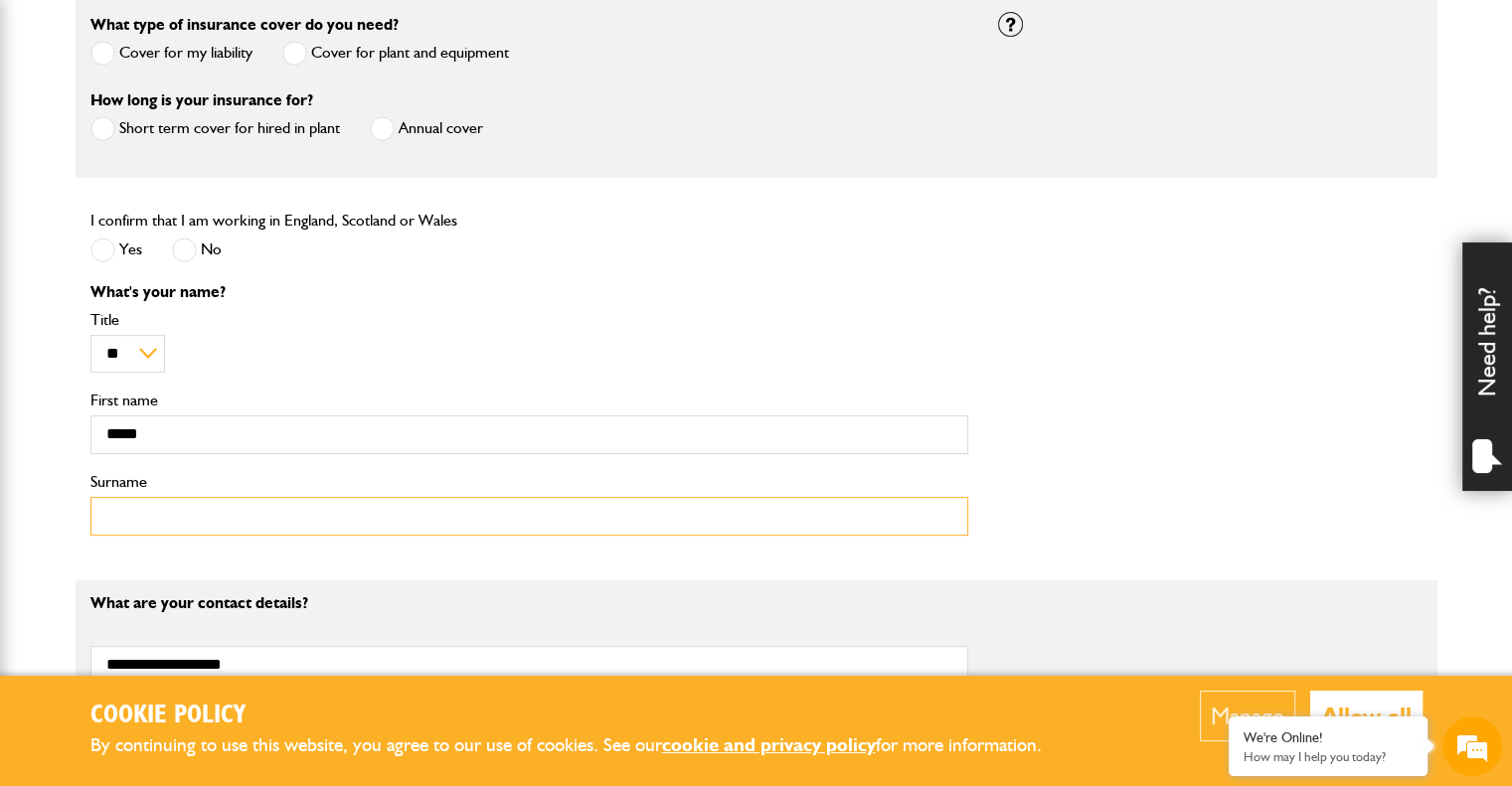 click on "Surname" at bounding box center (529, 516) 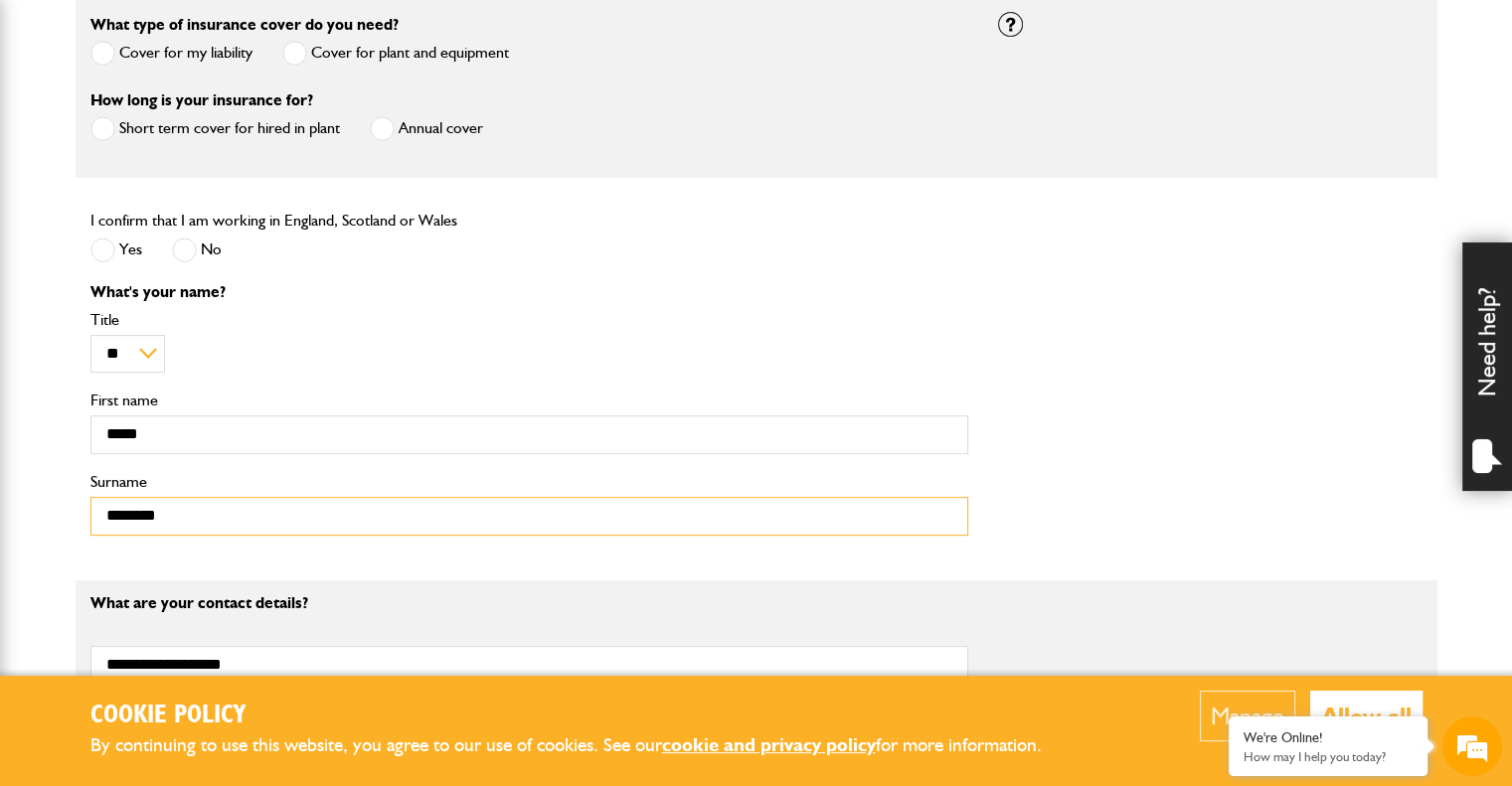 type on "********" 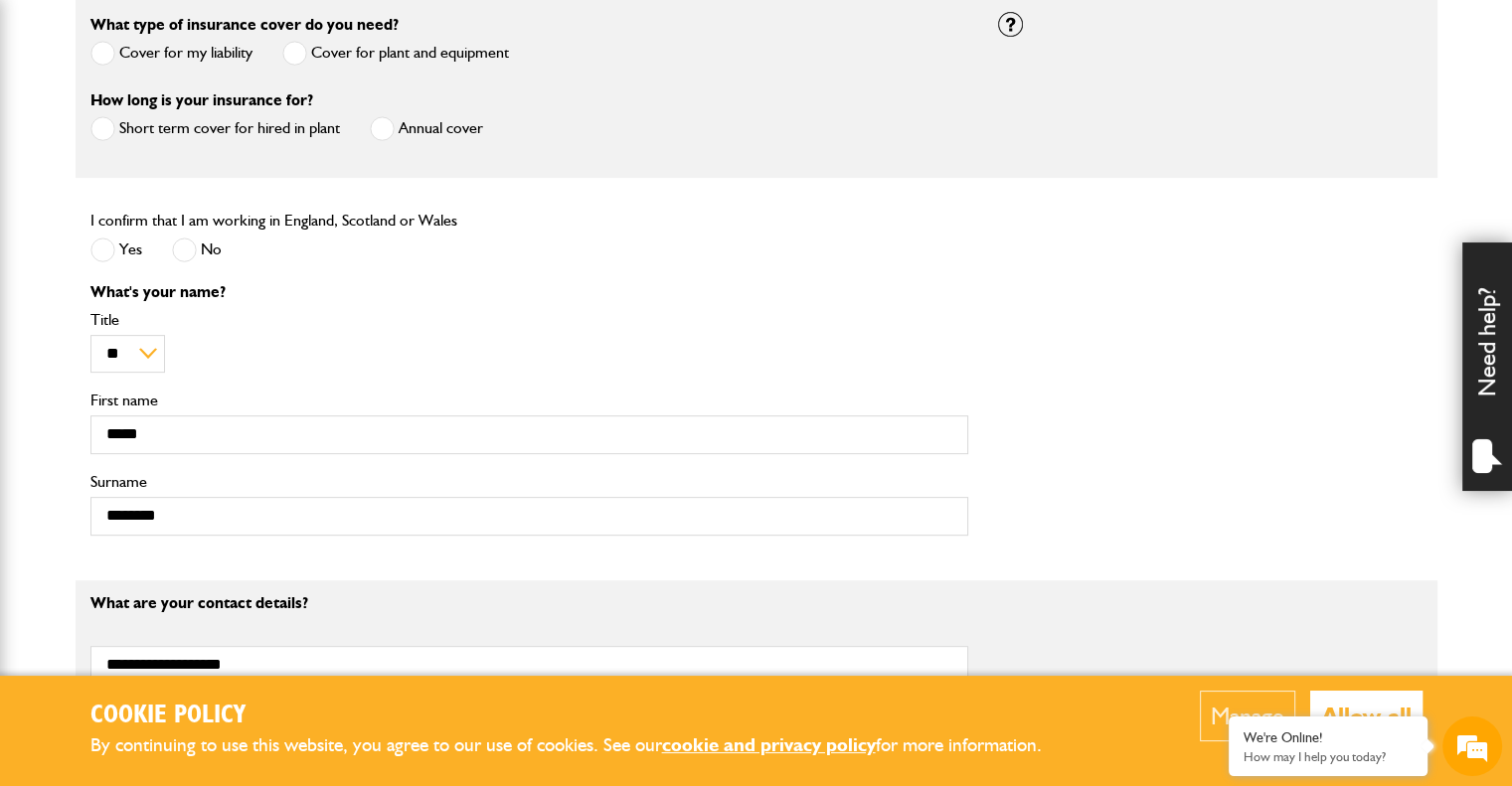 click on "What's your name?
**
***
****
**
Title
*****
First name
********
Surname" at bounding box center [529, 417] 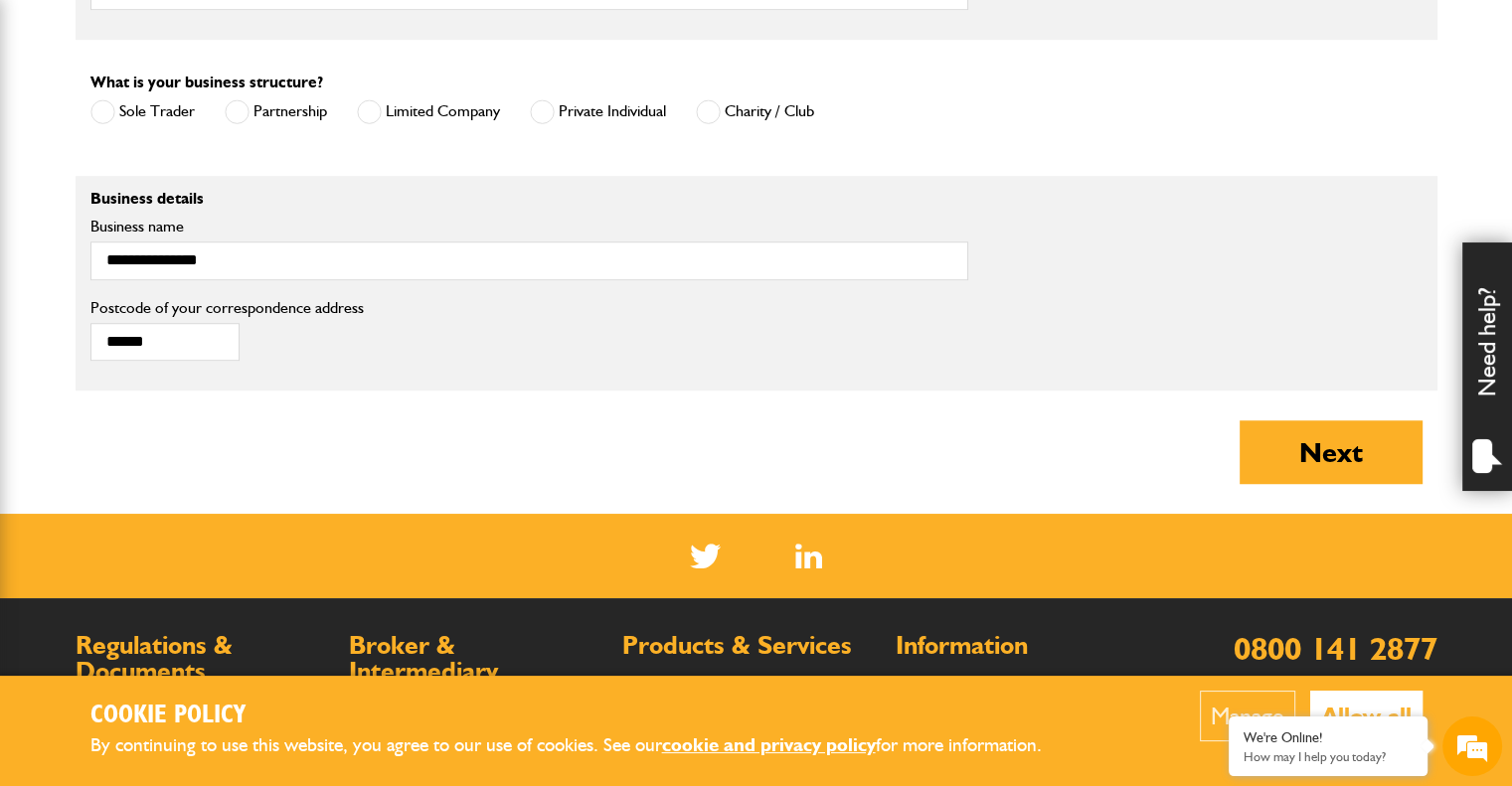 scroll, scrollTop: 1466, scrollLeft: 0, axis: vertical 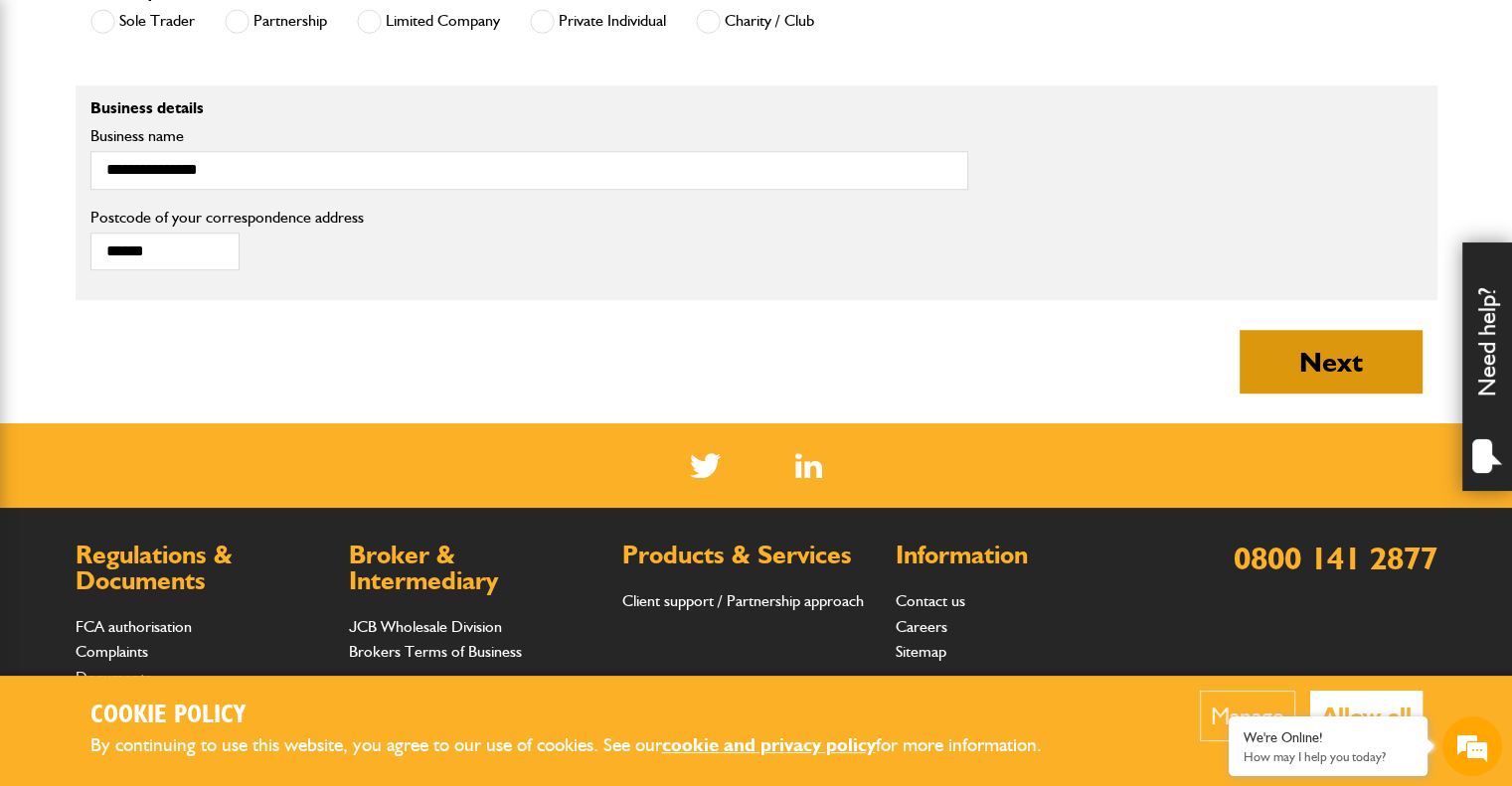 click on "Next" at bounding box center [1331, 362] 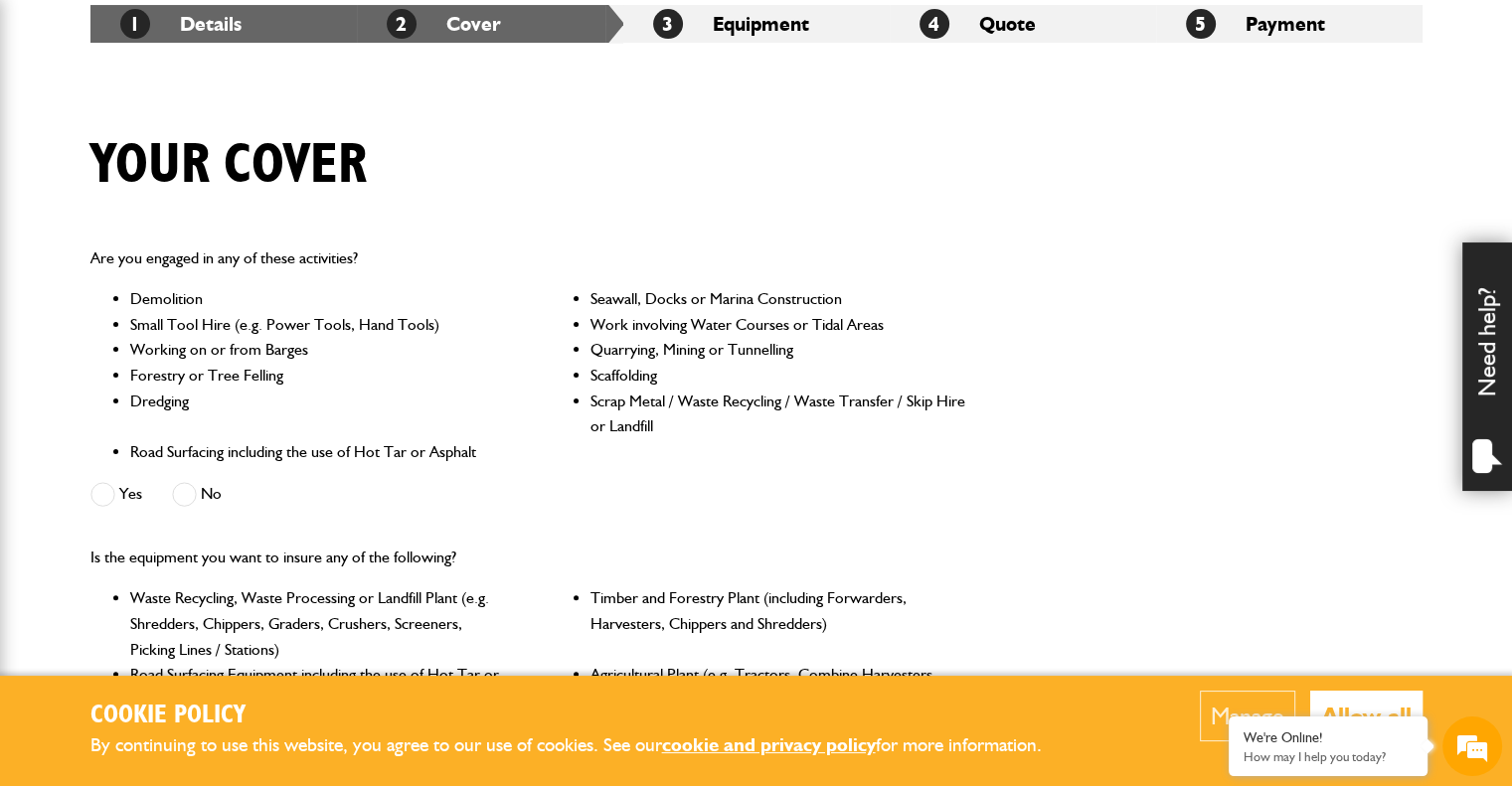 scroll, scrollTop: 397, scrollLeft: 0, axis: vertical 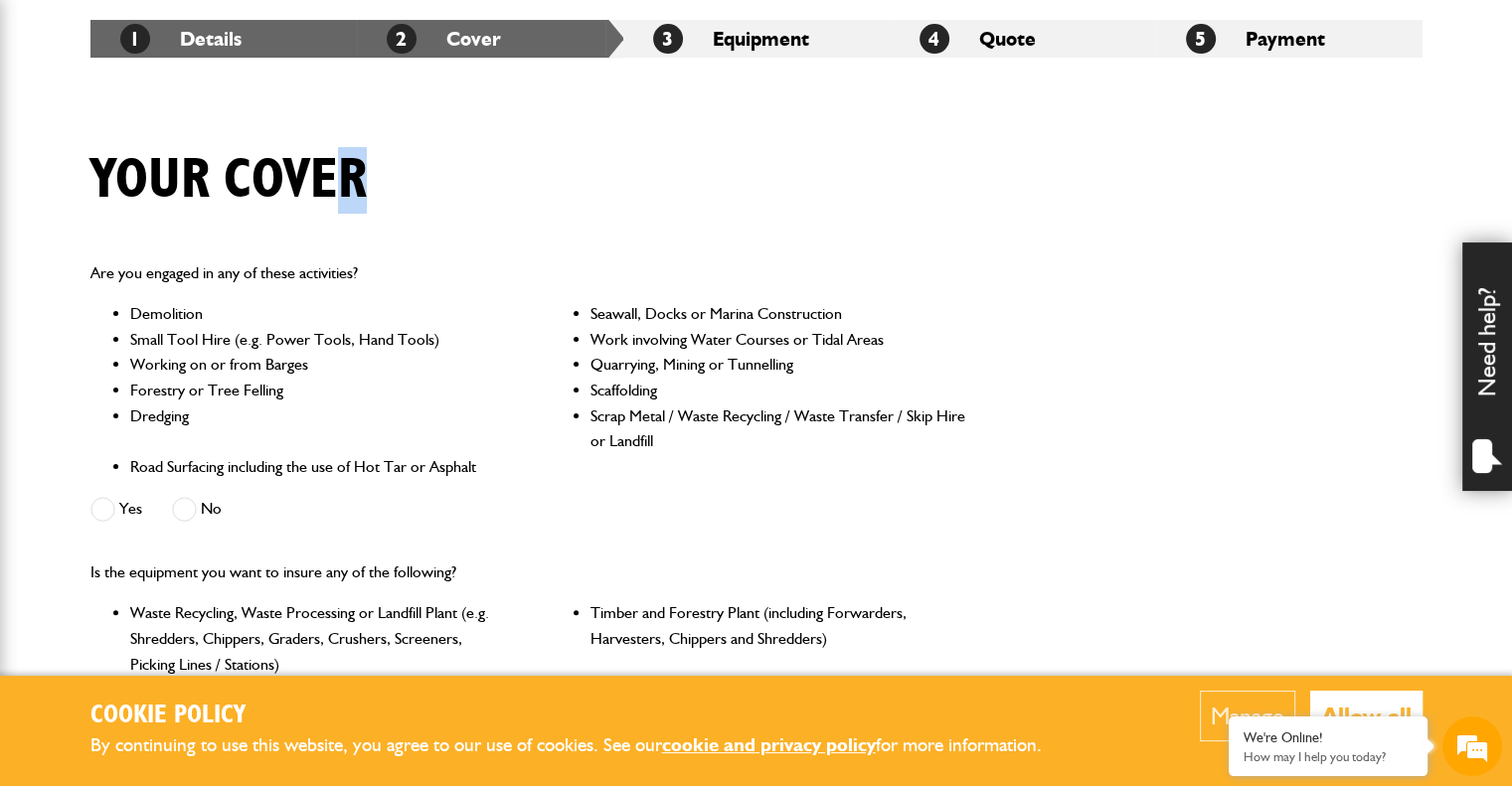 drag, startPoint x: 342, startPoint y: 147, endPoint x: 368, endPoint y: 150, distance: 26.172505 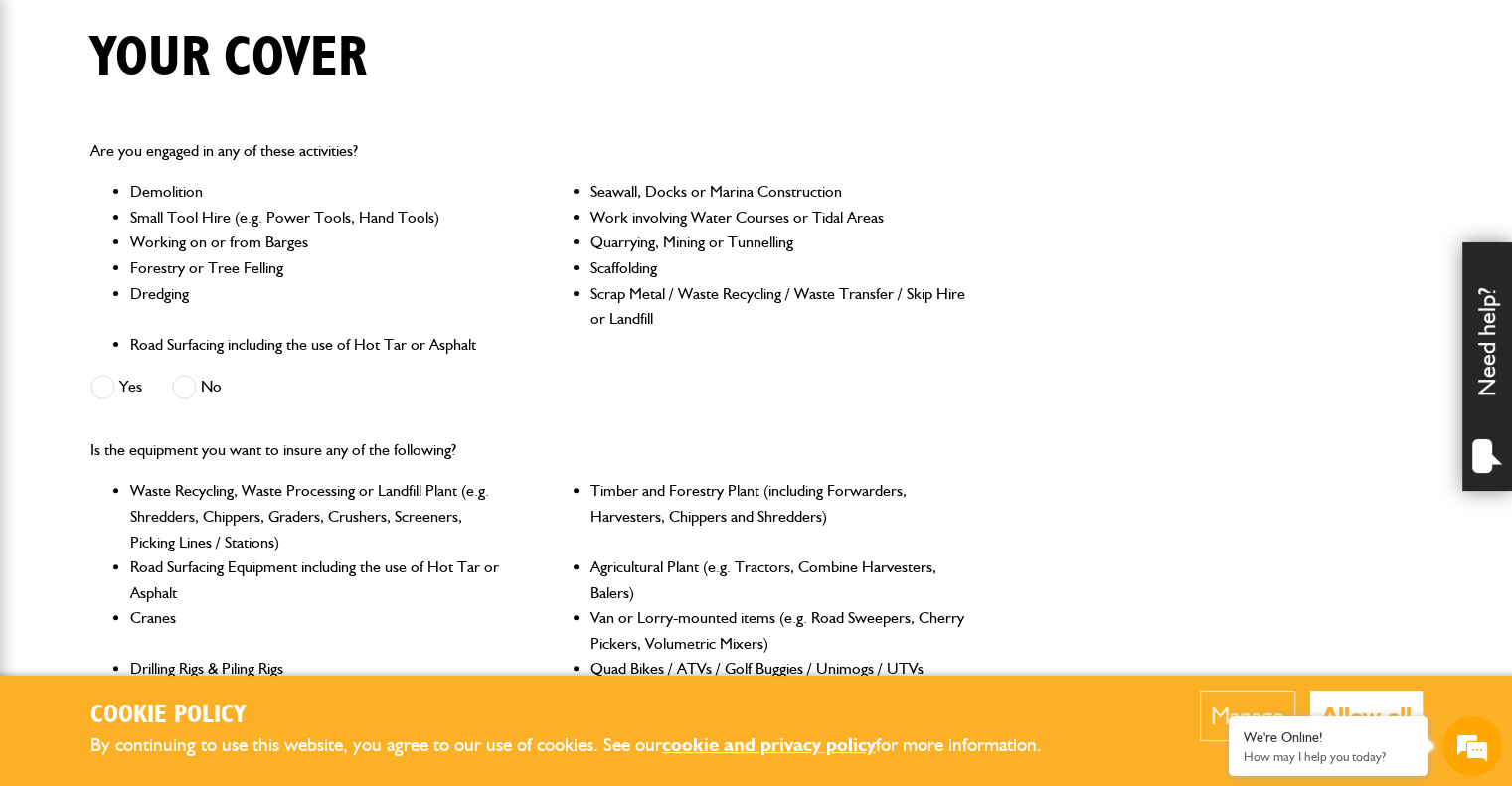 scroll, scrollTop: 497, scrollLeft: 0, axis: vertical 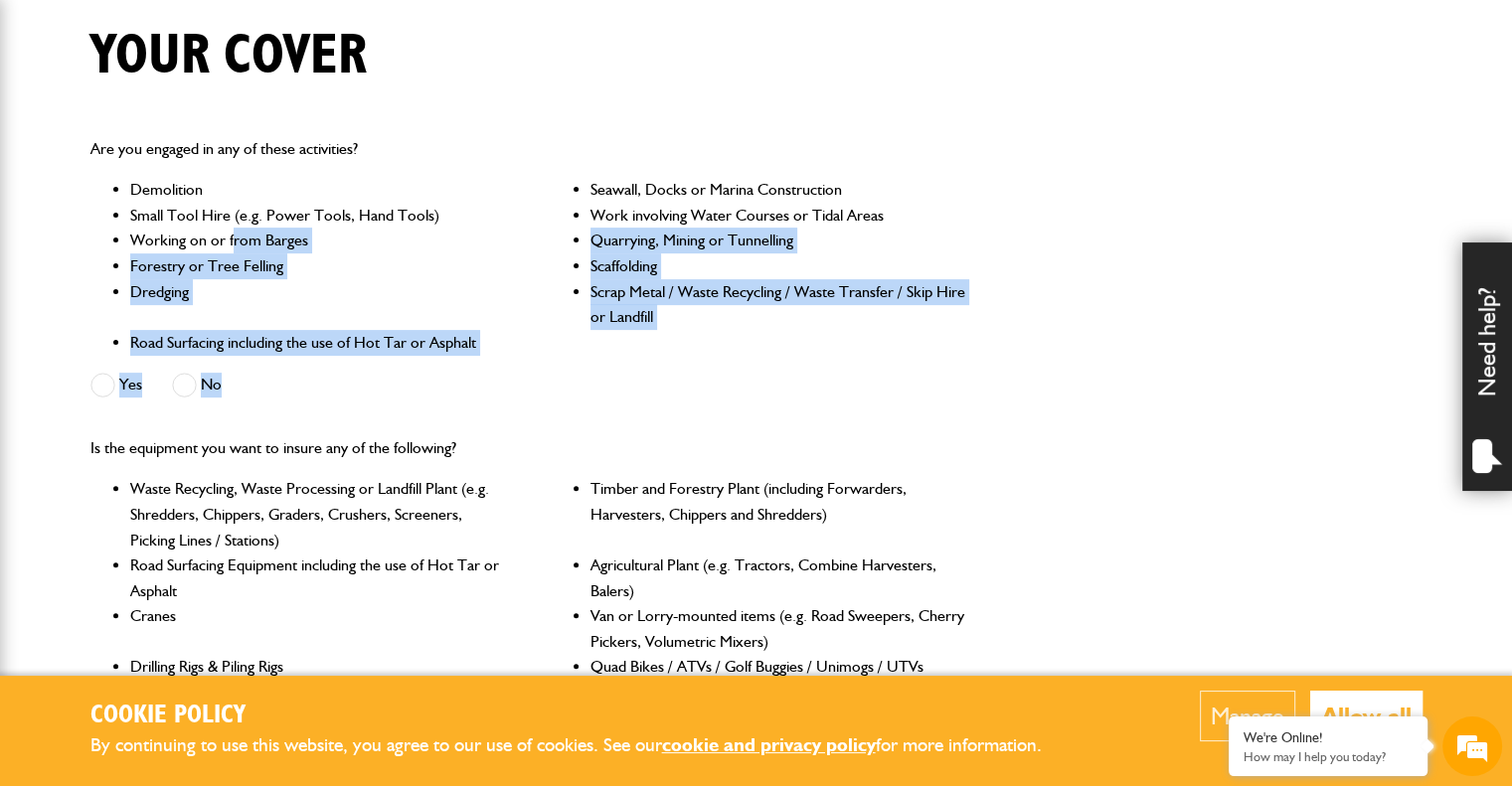 drag, startPoint x: 440, startPoint y: 365, endPoint x: 234, endPoint y: 250, distance: 235.92584 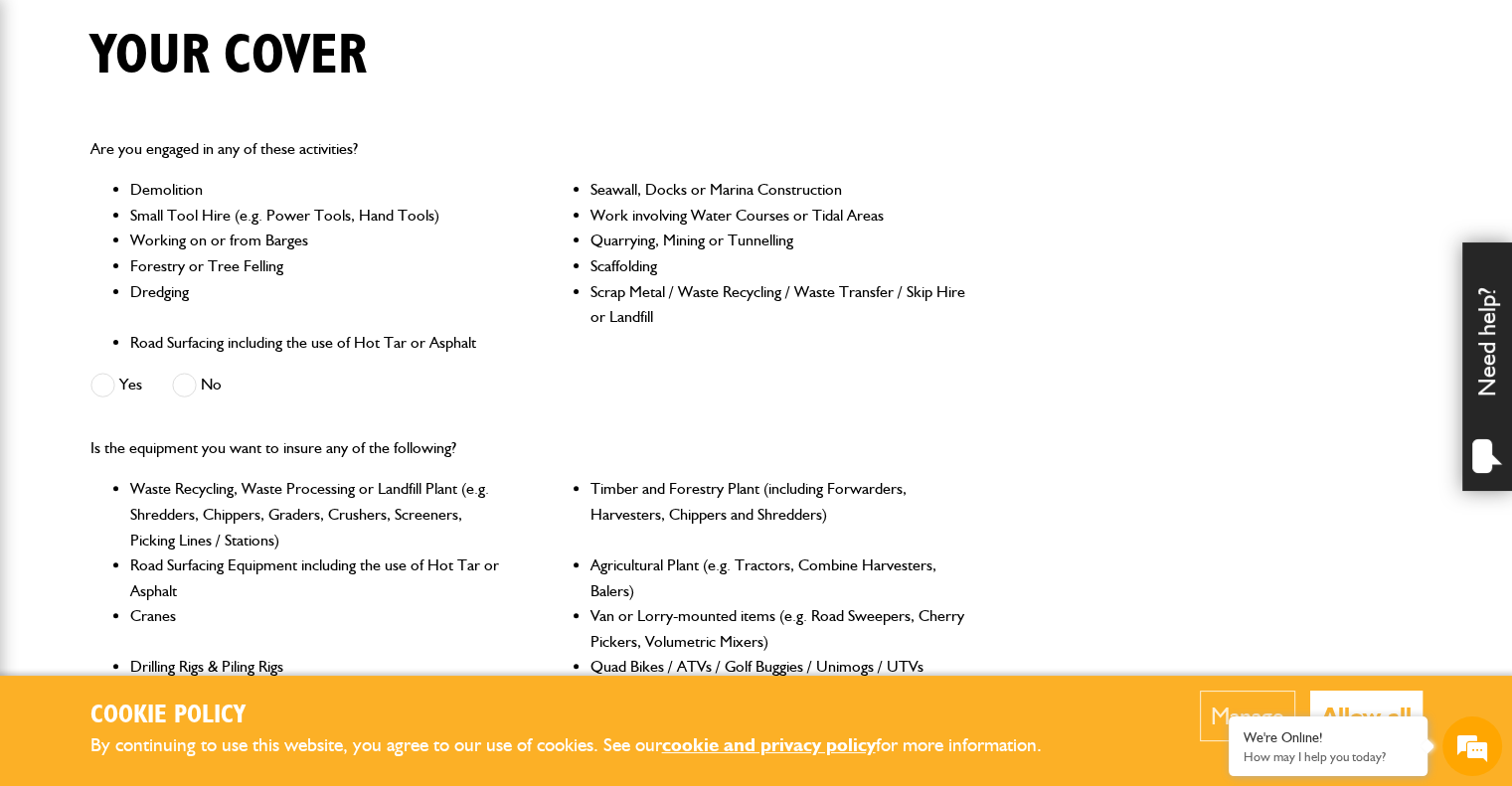 click at bounding box center (184, 385) 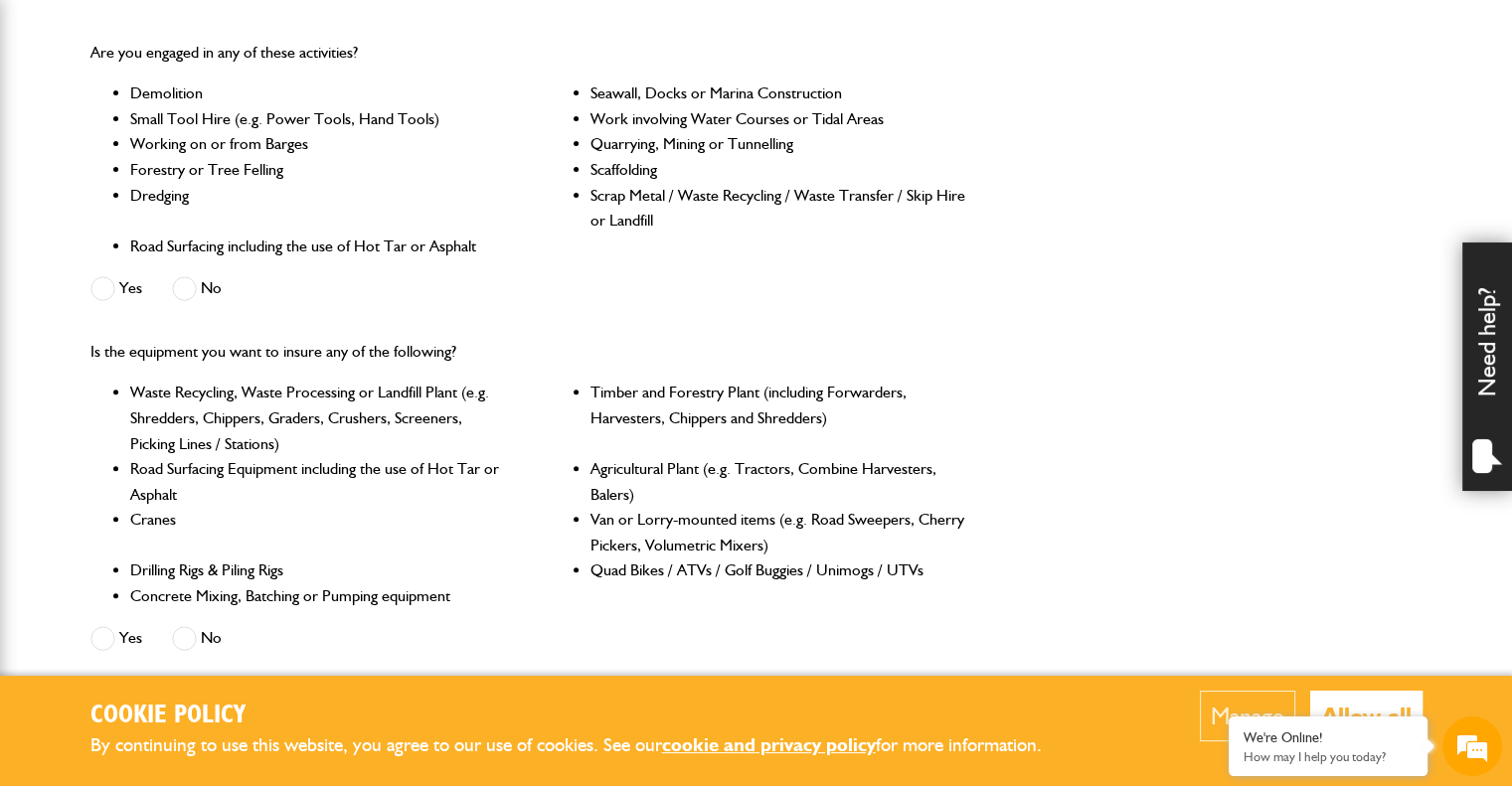 scroll, scrollTop: 620, scrollLeft: 0, axis: vertical 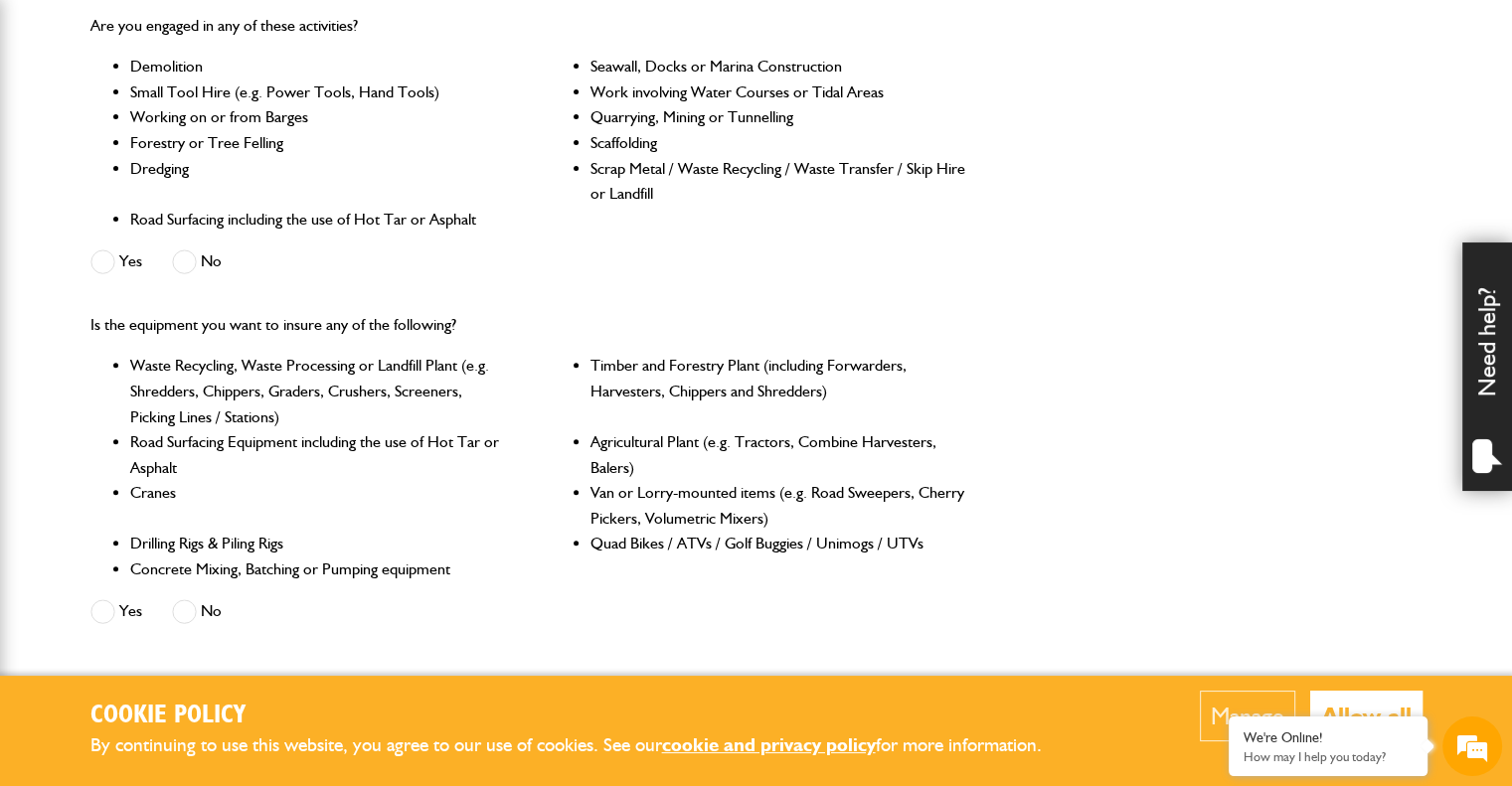 click on "Are you engaged in any of these activities?
Demolition
Seawall, Docks or Marina Construction
Small Tool Hire (e.g. Power Tools, Hand Tools)
Work involving Water Courses or Tidal Areas
Working on or from Barges
Quarrying, Mining or Tunnelling
Forestry or Tree Felling
Scaffolding
Dredging
Scrap Metal / Waste Recycling / Waste Transfer / Skip Hire or Landfill
Road Surfacing including the use of Hot Tar or Asphalt
Yes
No" at bounding box center (529, 146) 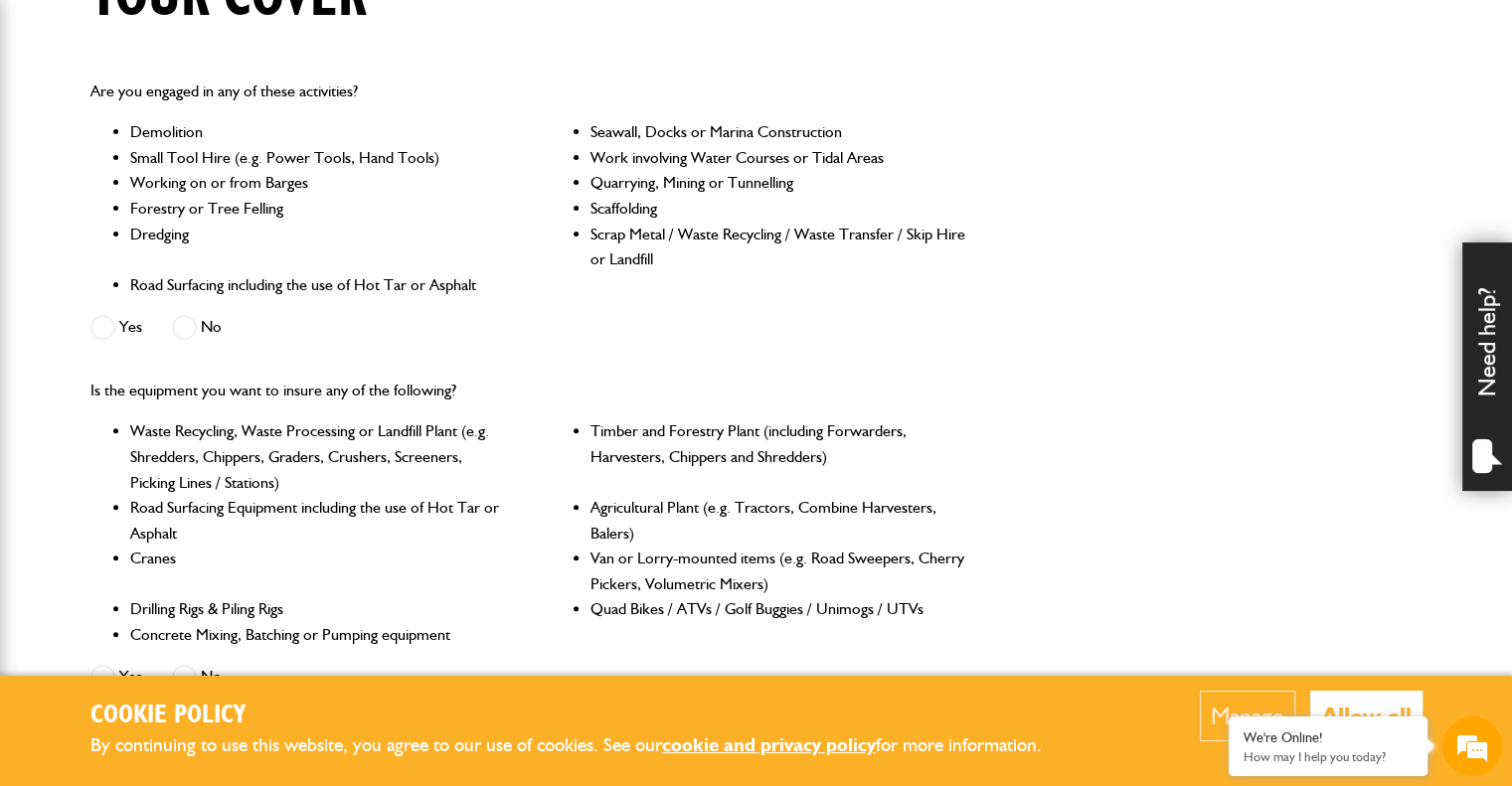 scroll, scrollTop: 447, scrollLeft: 0, axis: vertical 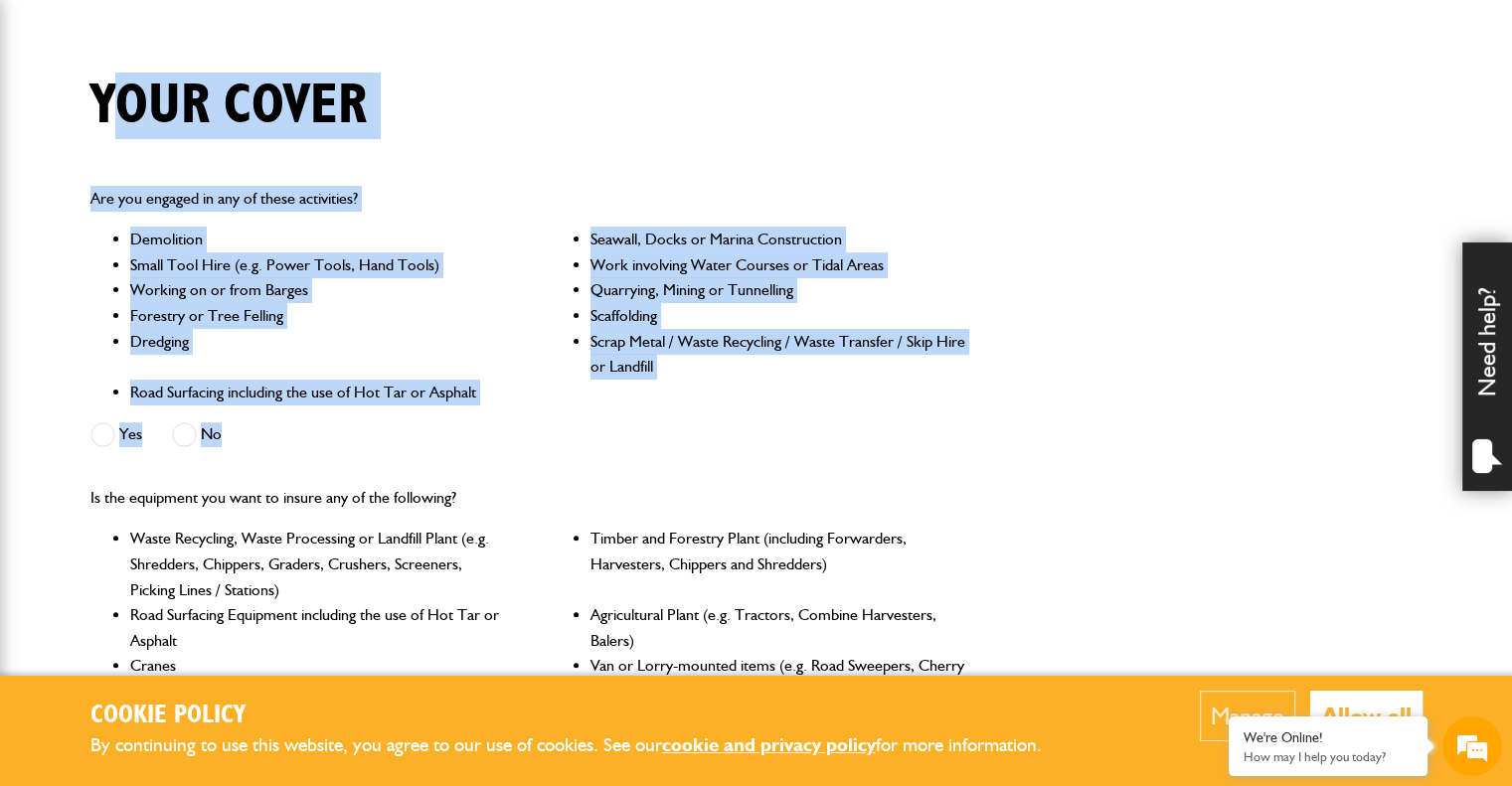 drag, startPoint x: 786, startPoint y: 405, endPoint x: 110, endPoint y: 96, distance: 743.27451 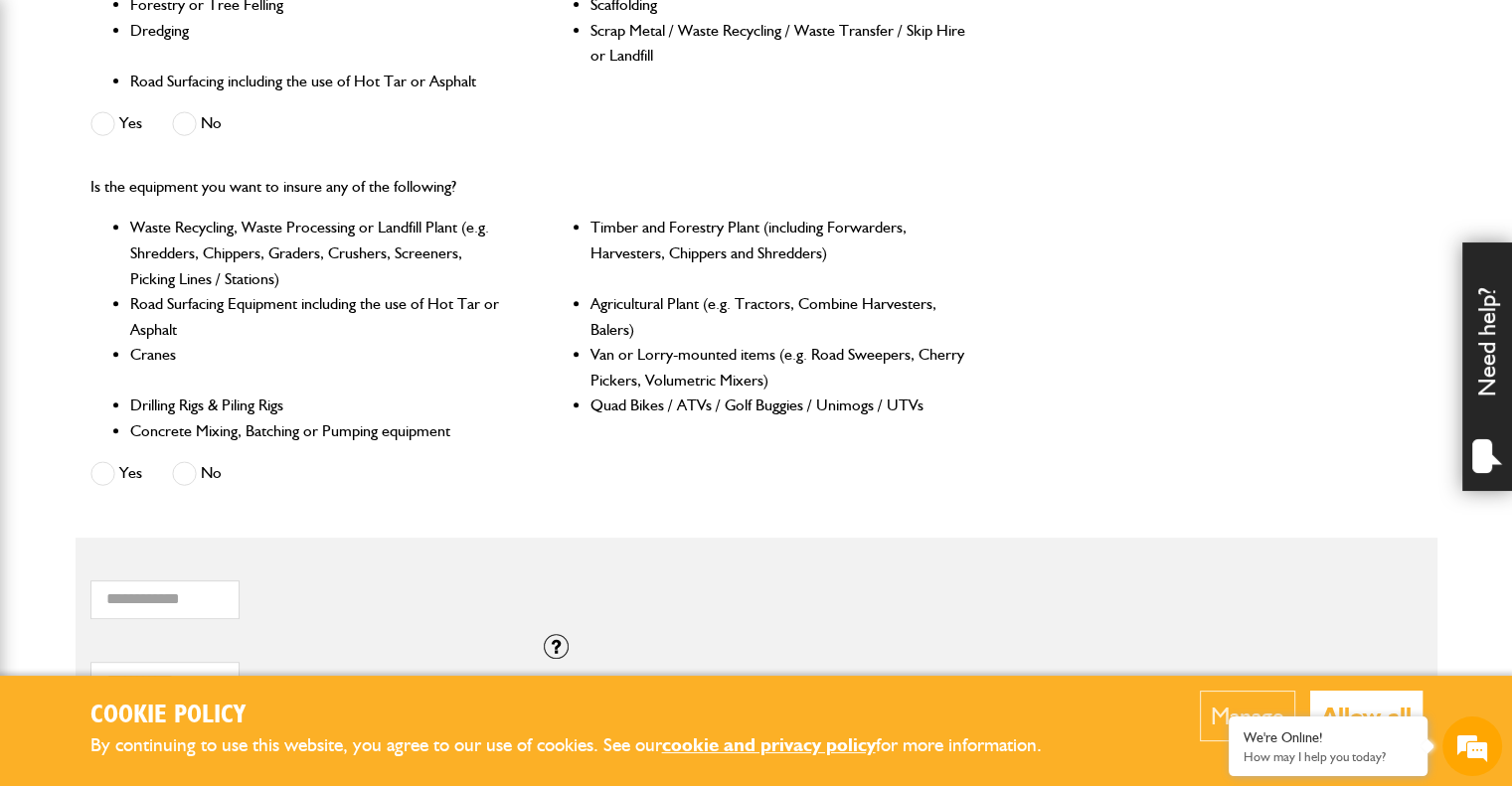scroll, scrollTop: 770, scrollLeft: 0, axis: vertical 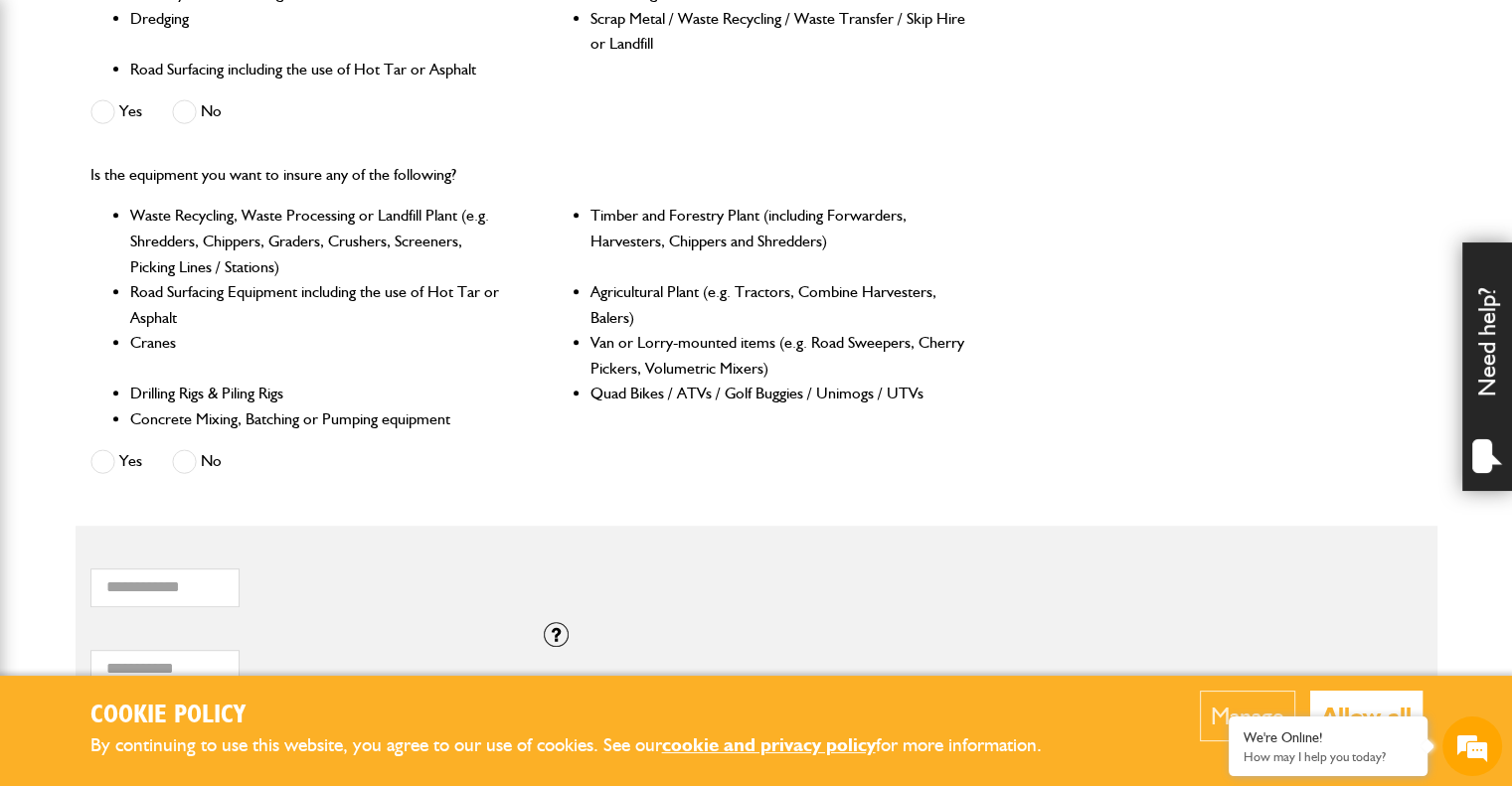 click at bounding box center (102, 461) 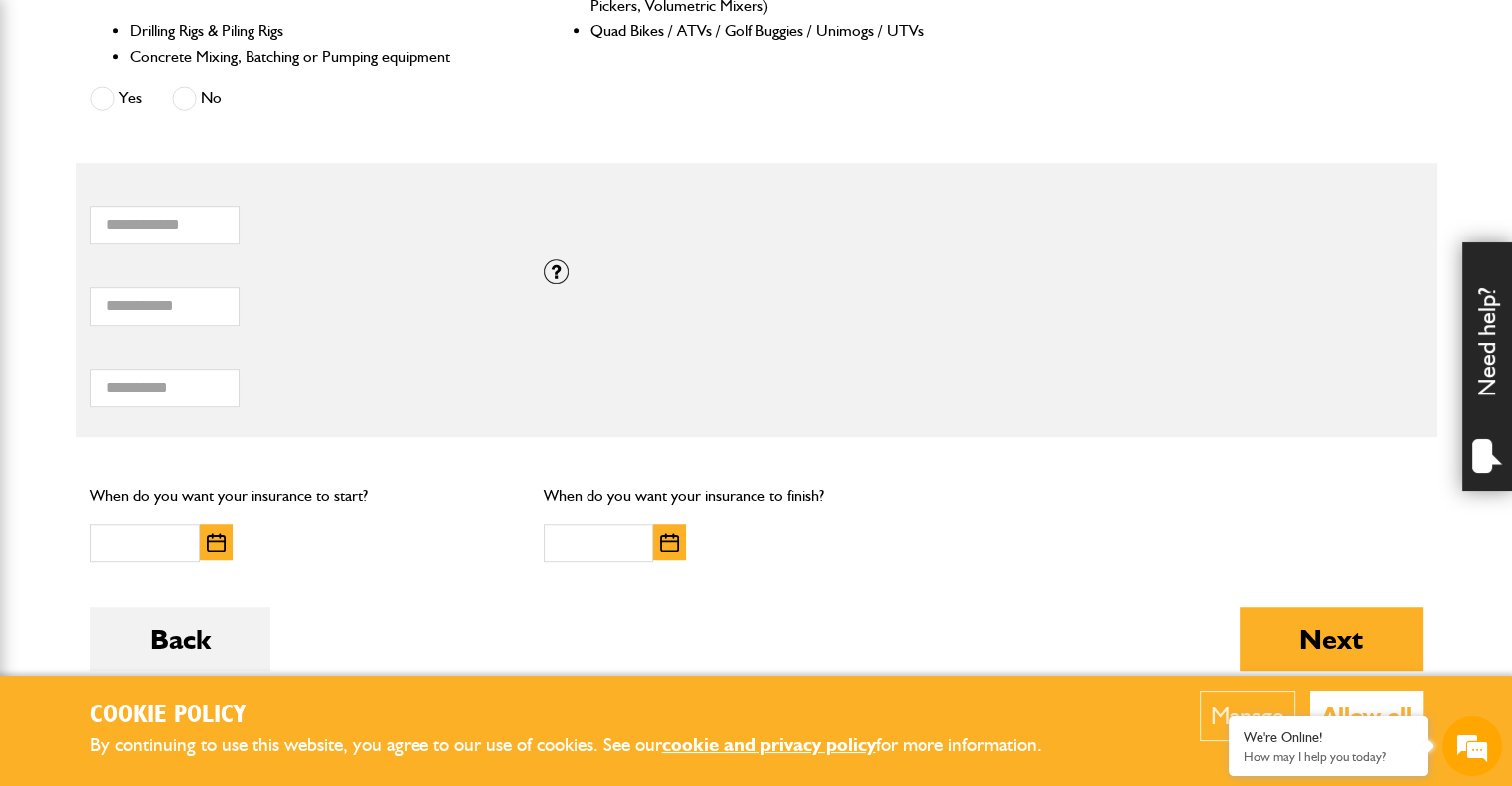 scroll, scrollTop: 1143, scrollLeft: 0, axis: vertical 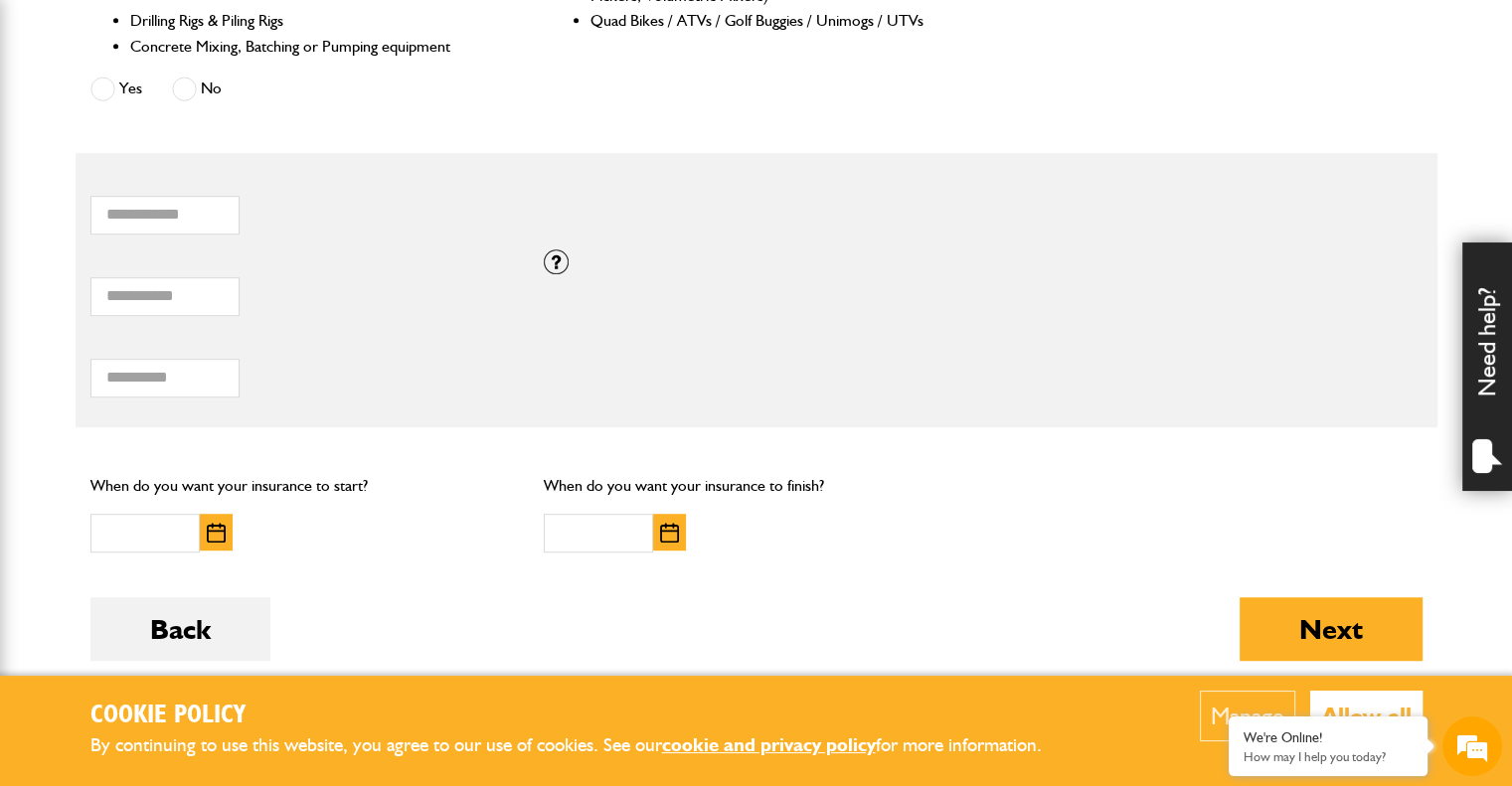 click on "Total hiring fees
Please enter a minimum value of 25 for total hiring fees." at bounding box center [302, 372] 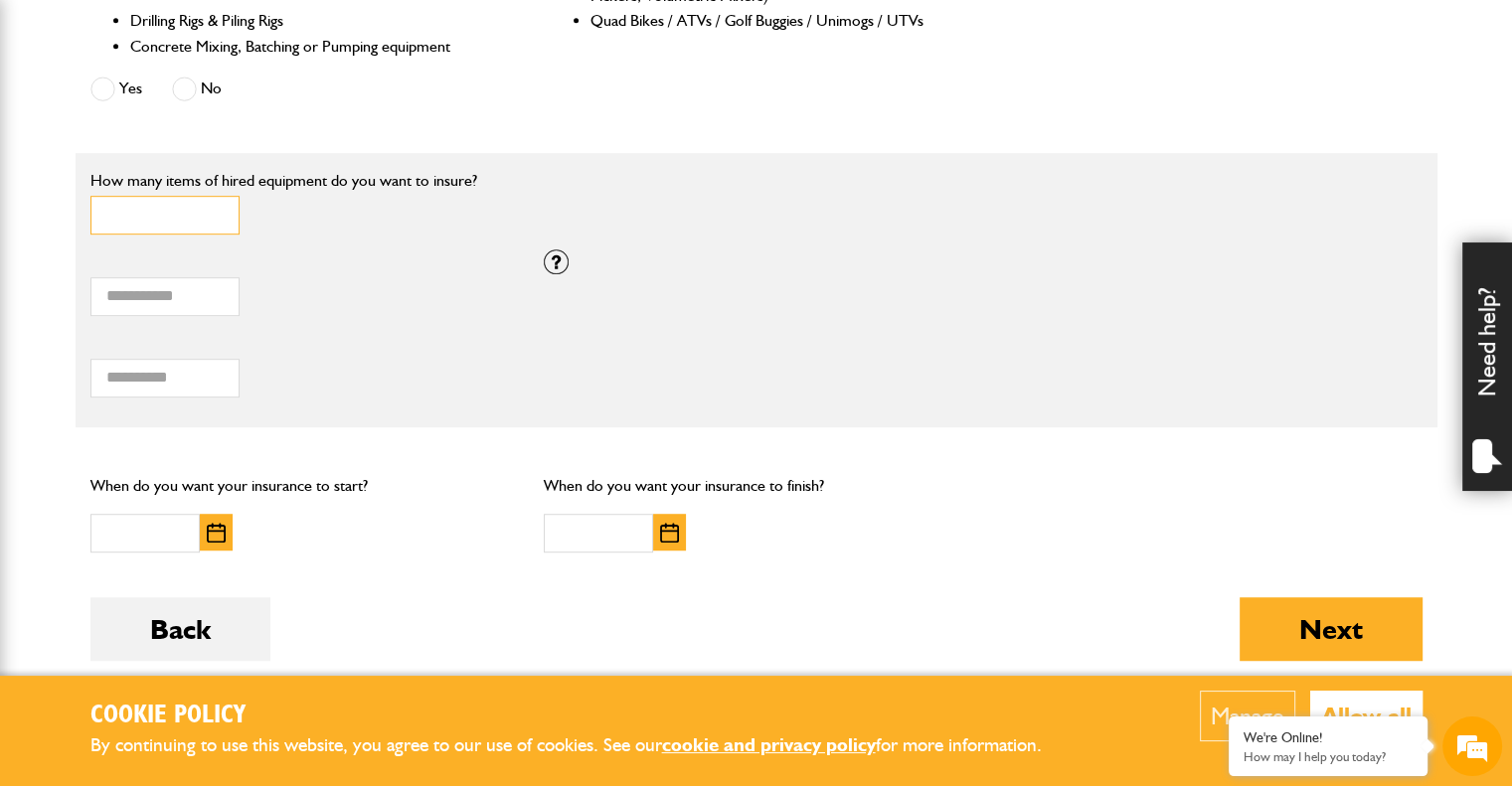 click on "*" at bounding box center [165, 215] 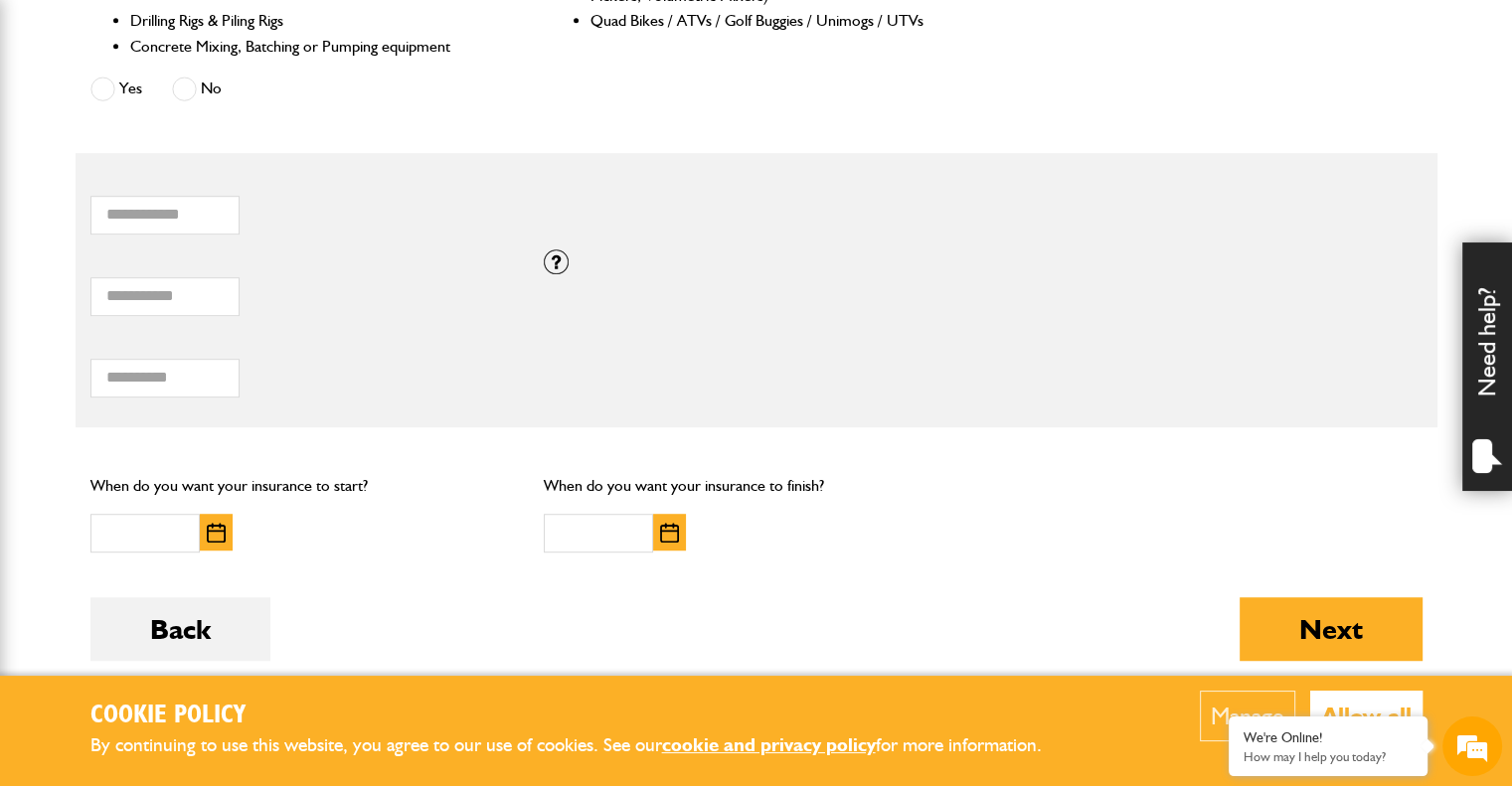 click on "If you need cover for equipment valued above £100,000, please call JCB Insurance Services on 01889 590 219." at bounding box center (756, 261) 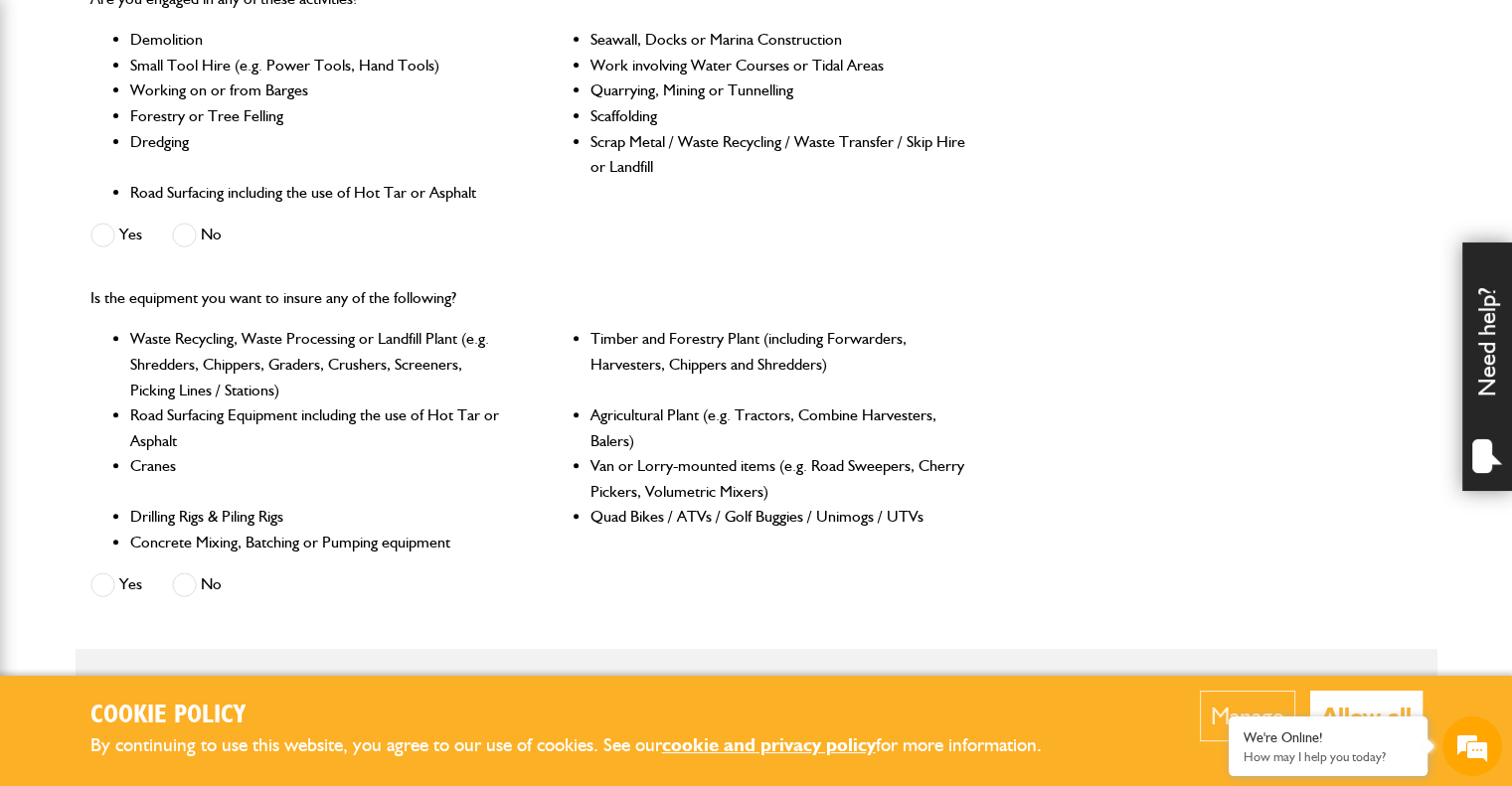 scroll, scrollTop: 671, scrollLeft: 0, axis: vertical 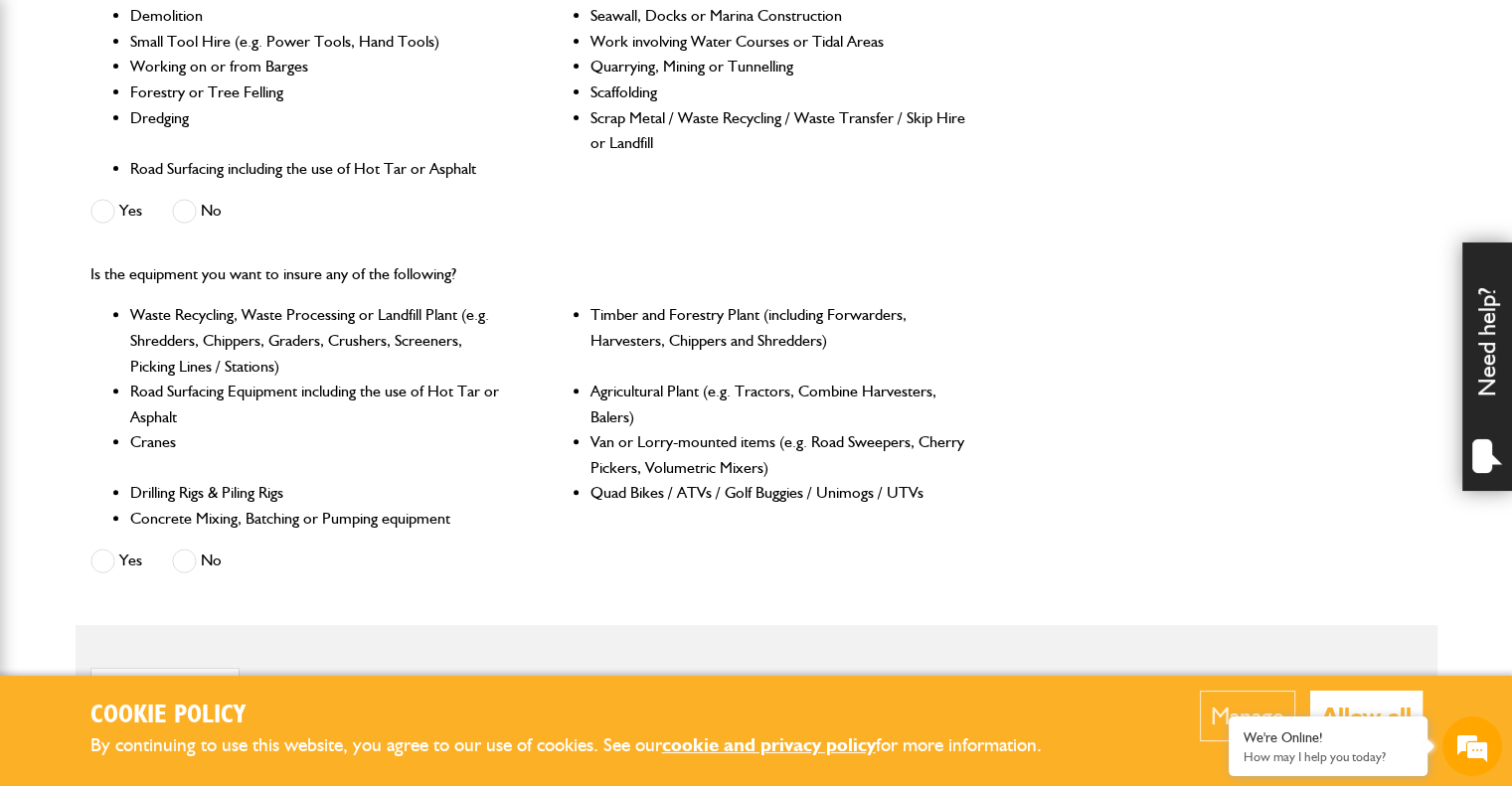 click at bounding box center [184, 560] 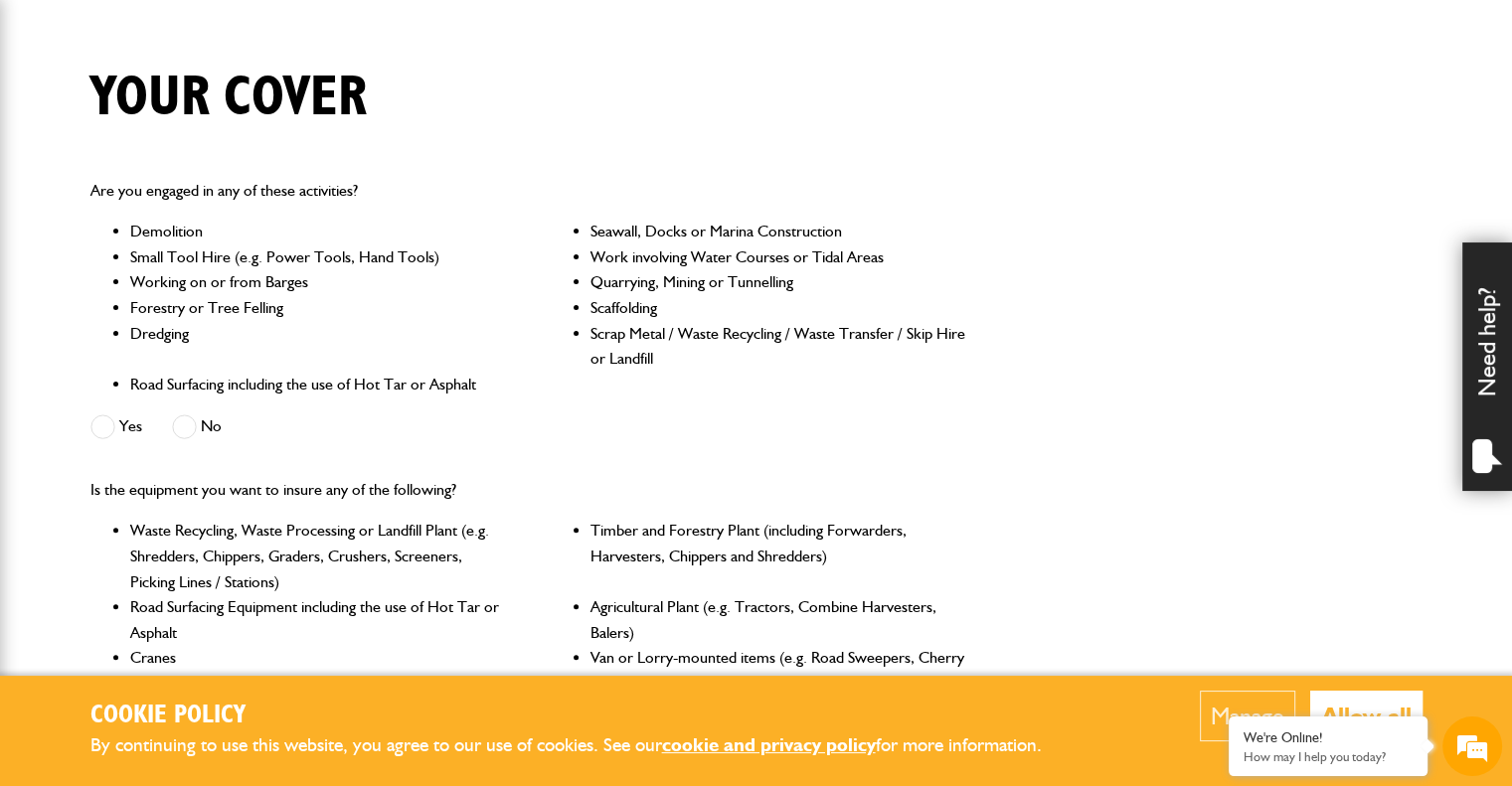 scroll, scrollTop: 447, scrollLeft: 0, axis: vertical 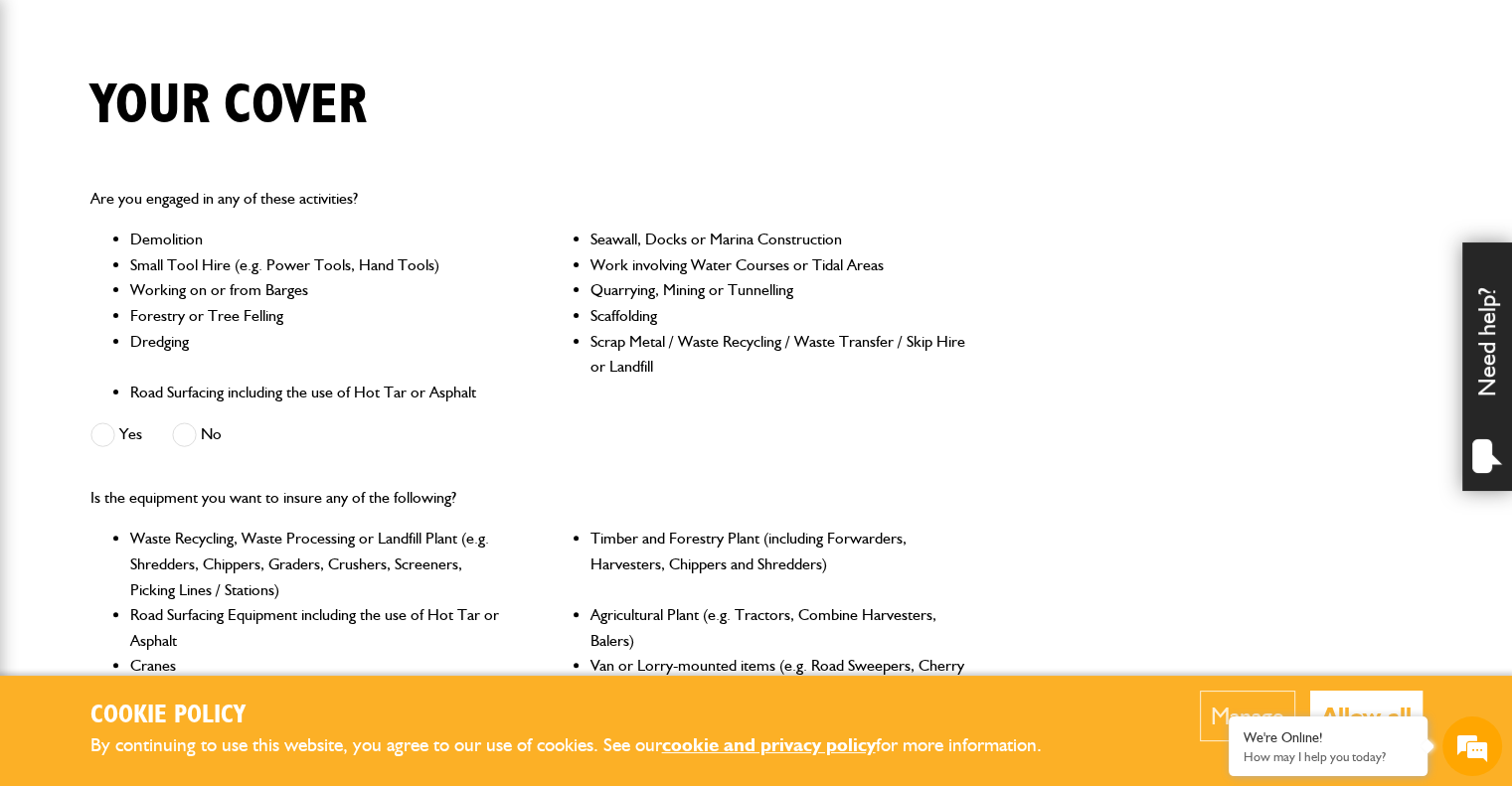 click at bounding box center [102, 434] 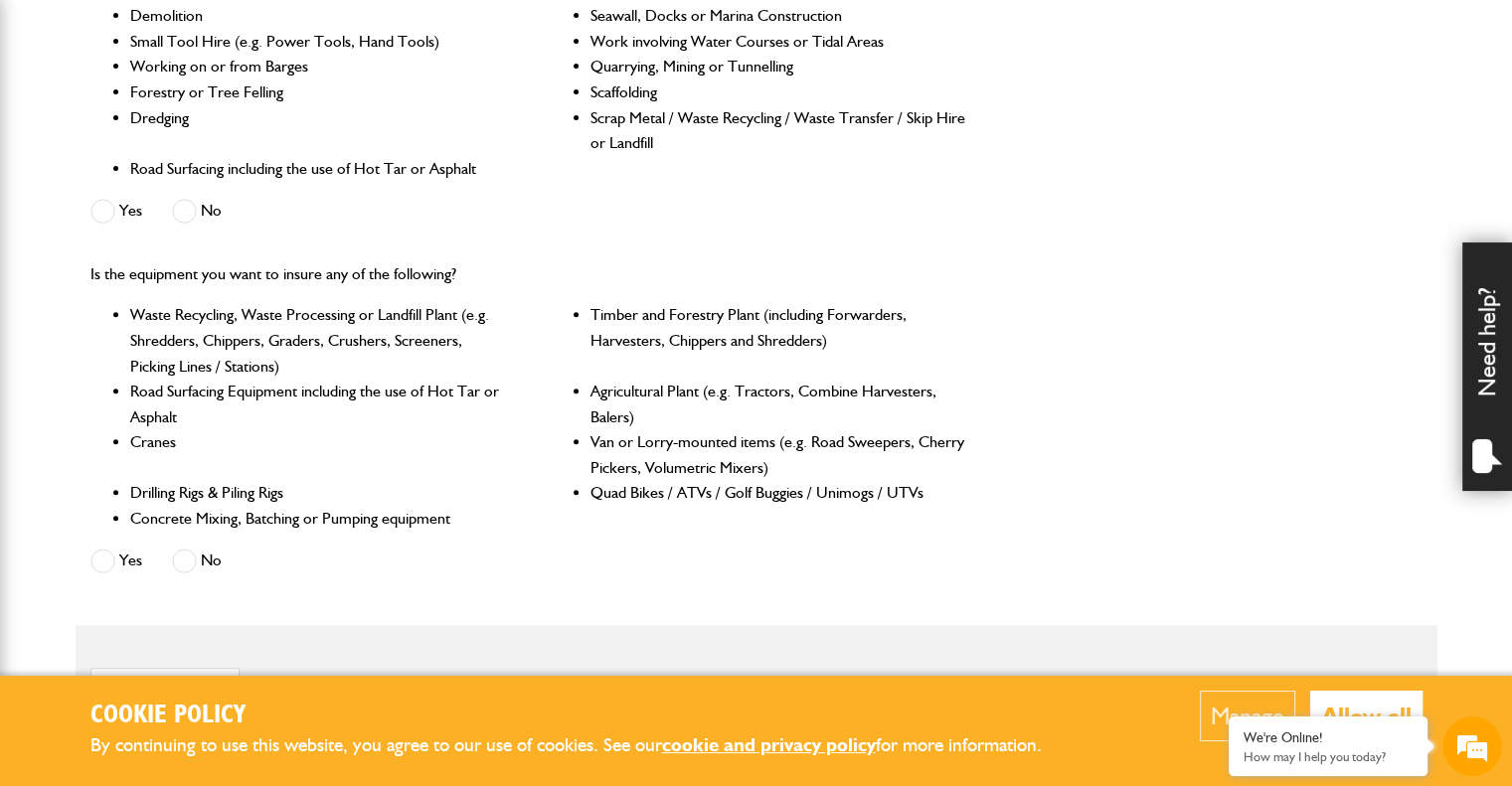 scroll, scrollTop: 969, scrollLeft: 0, axis: vertical 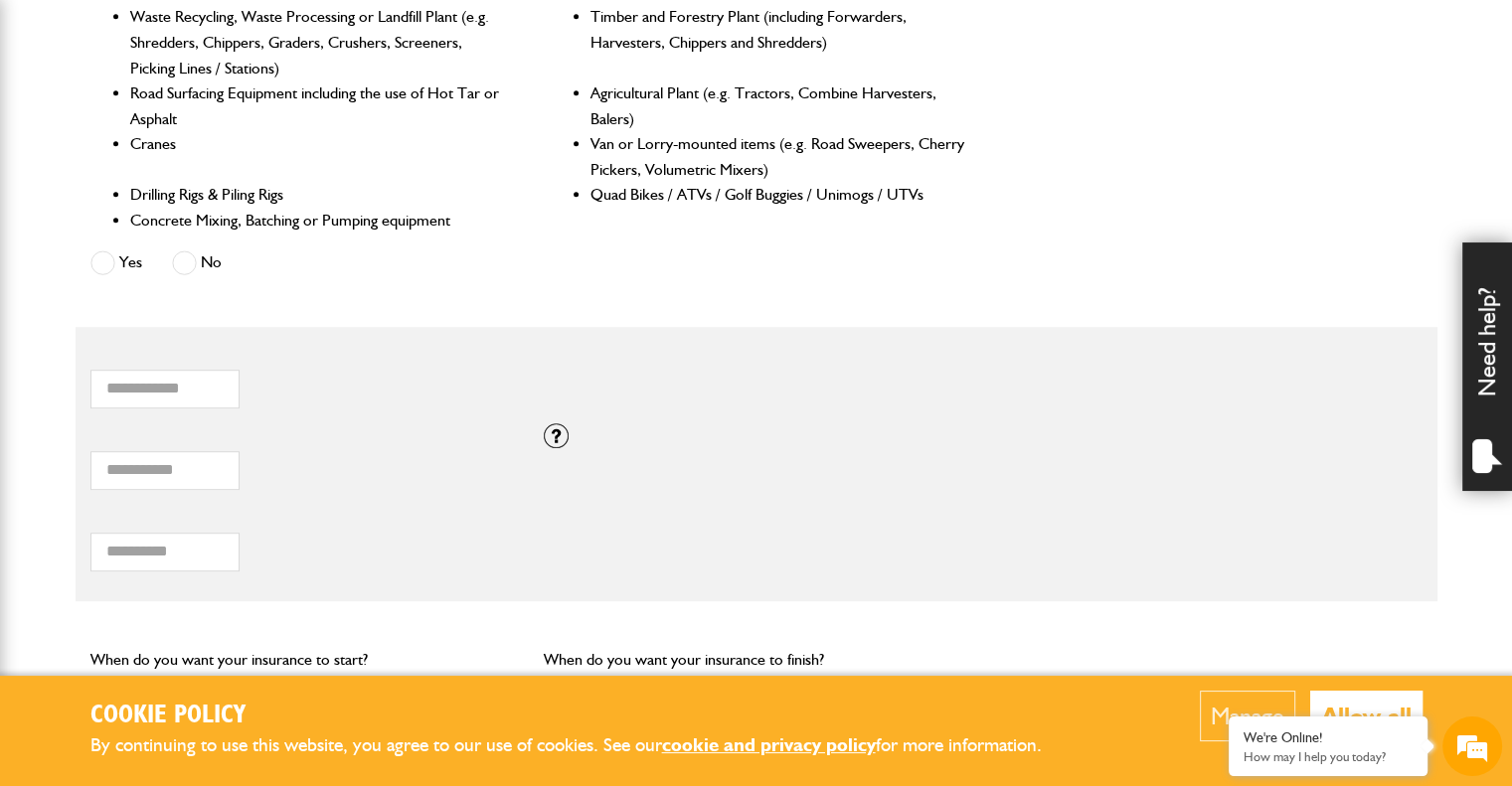 click on "Is the equipment you want to insure any of the following?
Waste Recycling, Waste Processing or Landfill Plant (e.g. Shredders, Chippers, Graders, Crushers, Screeners, Picking Lines / Stations)
Timber and Forestry Plant (including Forwarders, Harvesters, Chippers and Shredders)
Road Surfacing Equipment including the use of Hot Tar or Asphalt
Agricultural Plant (e.g. Tractors, Combine Harvesters, Balers)
Cranes
Van or Lorry-mounted items (e.g. Road Sweepers, Cherry Pickers, Volumetric Mixers)
Drilling Rigs & Piling Rigs
Quad Bikes / ATVs / Golf Buggies / Unimogs / UTVs
Concrete Mixing, Batching or Pumping equipment
Yes
No" at bounding box center [529, 122] 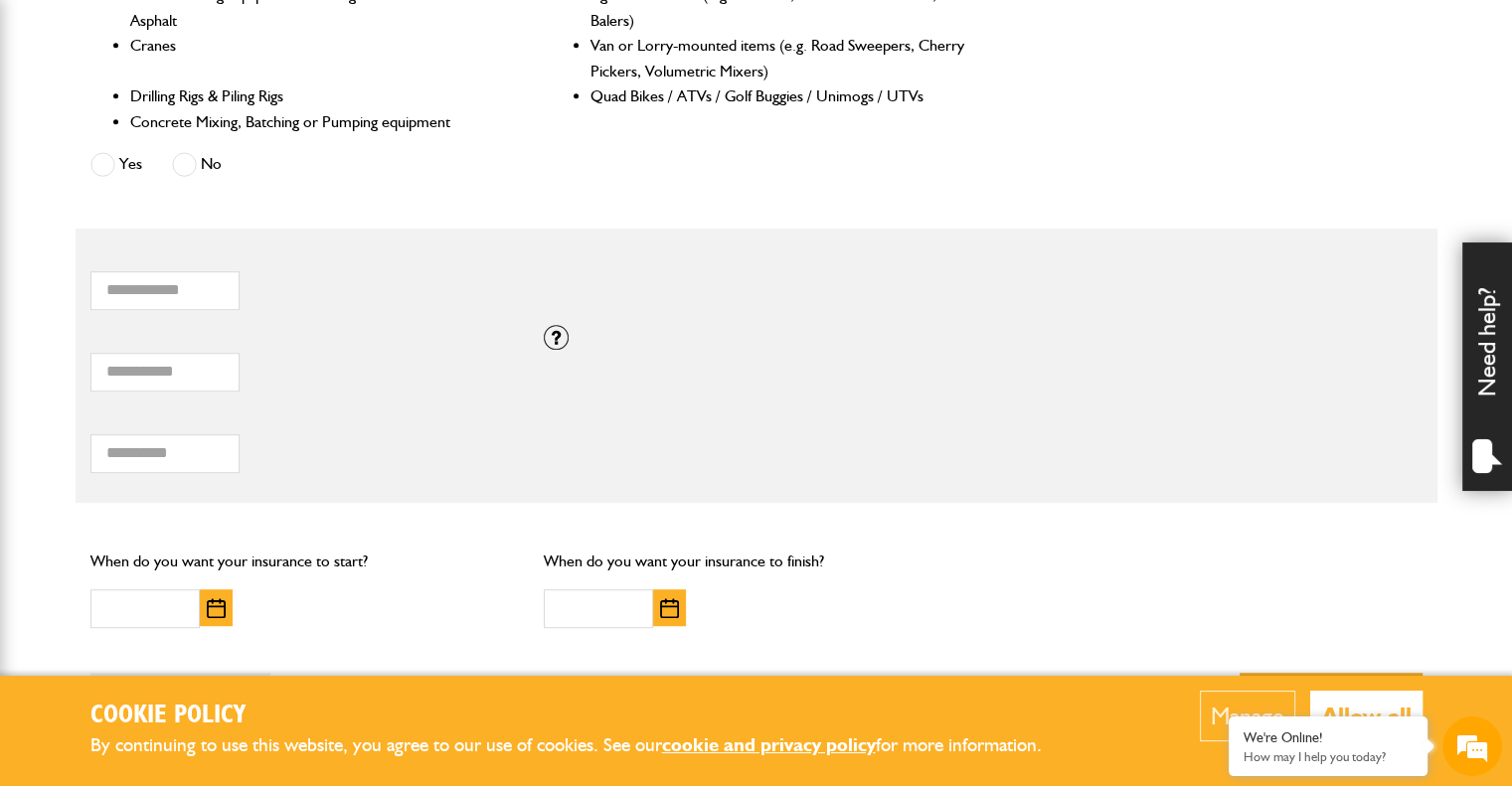 scroll, scrollTop: 1068, scrollLeft: 0, axis: vertical 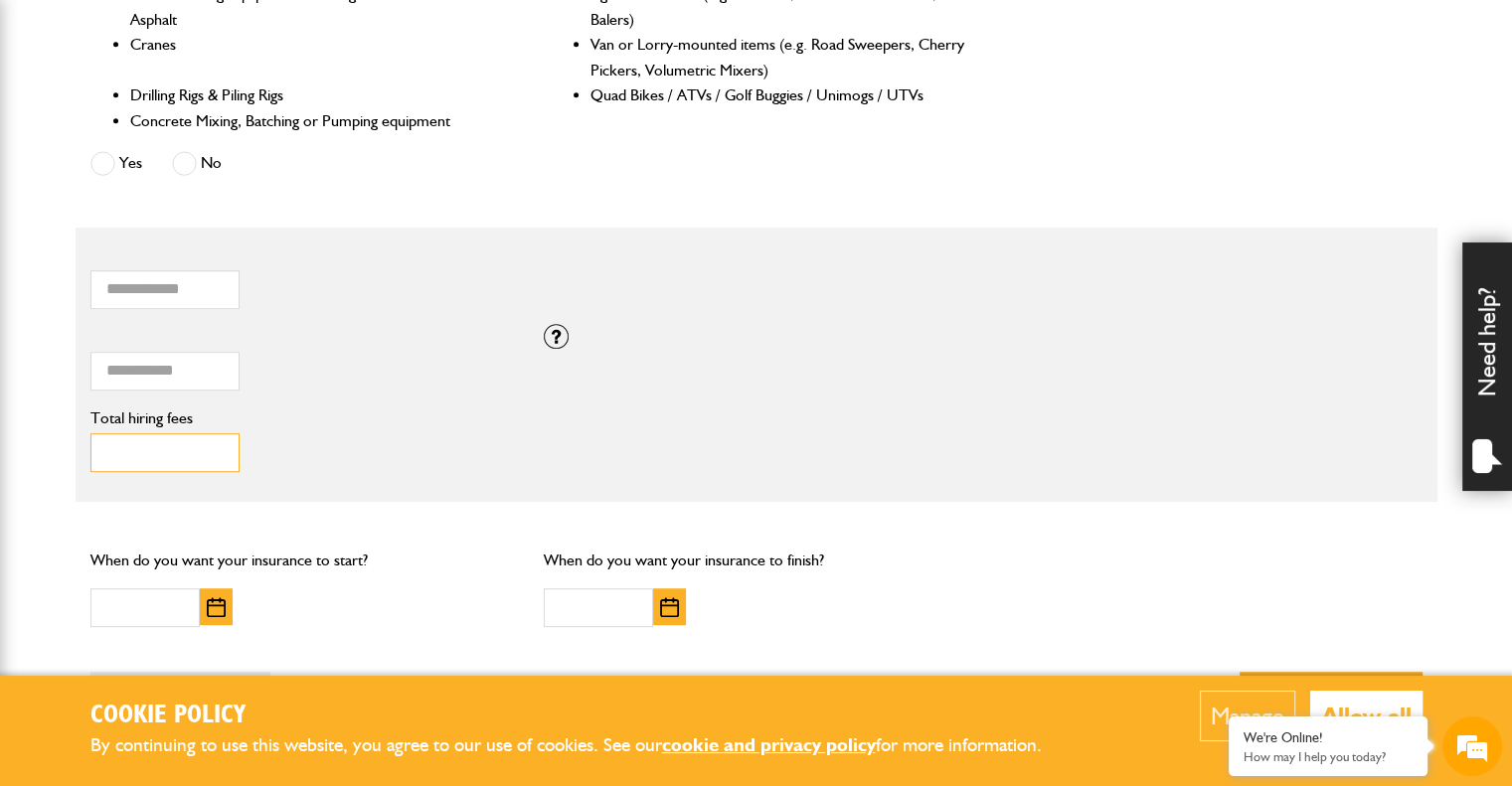 click on "Total hiring fees" at bounding box center [165, 452] 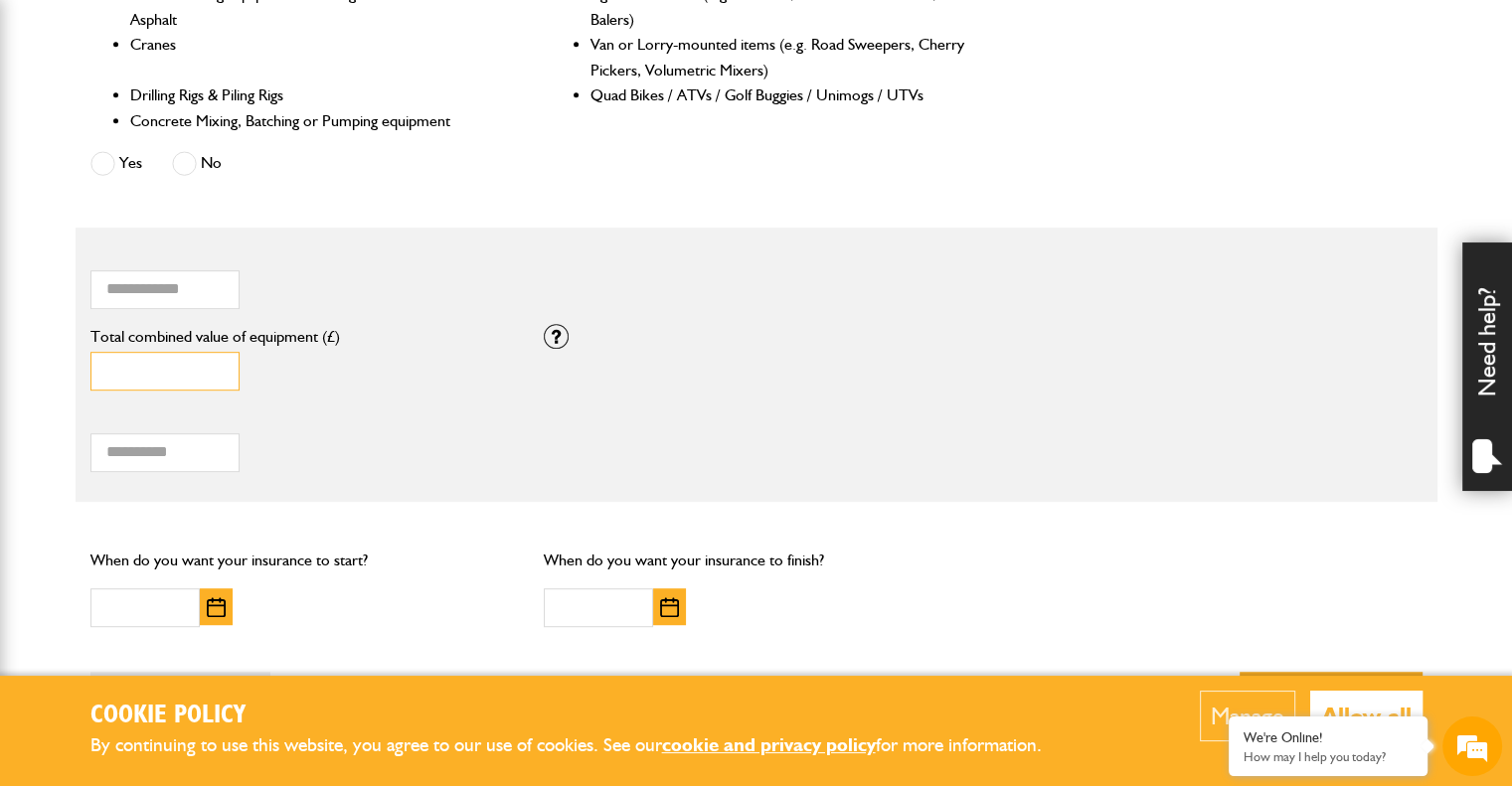 click on "*" at bounding box center [165, 371] 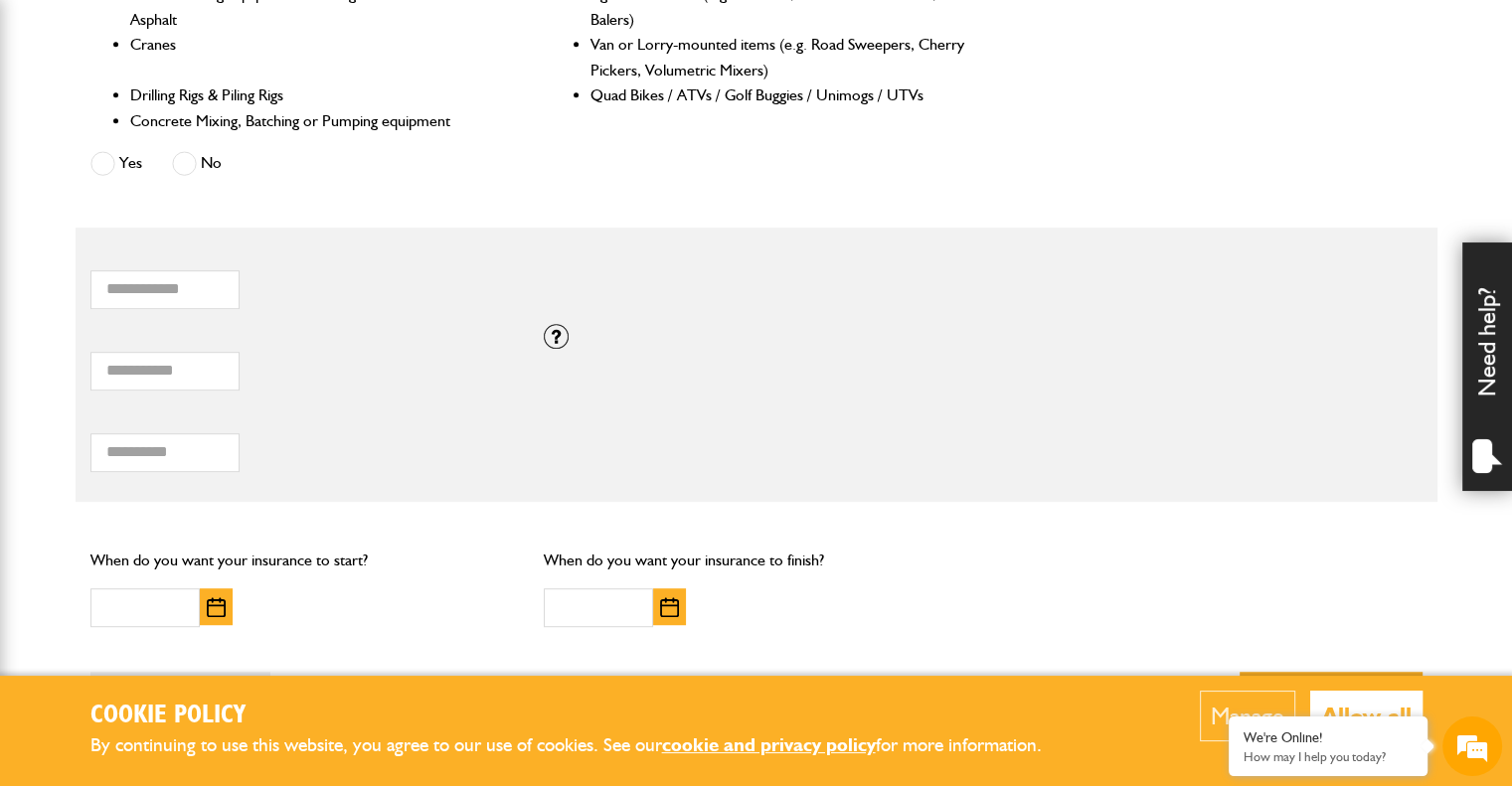 click on "Total hiring fees
Please enter a minimum value of 25 for total hiring fees." at bounding box center [302, 441] 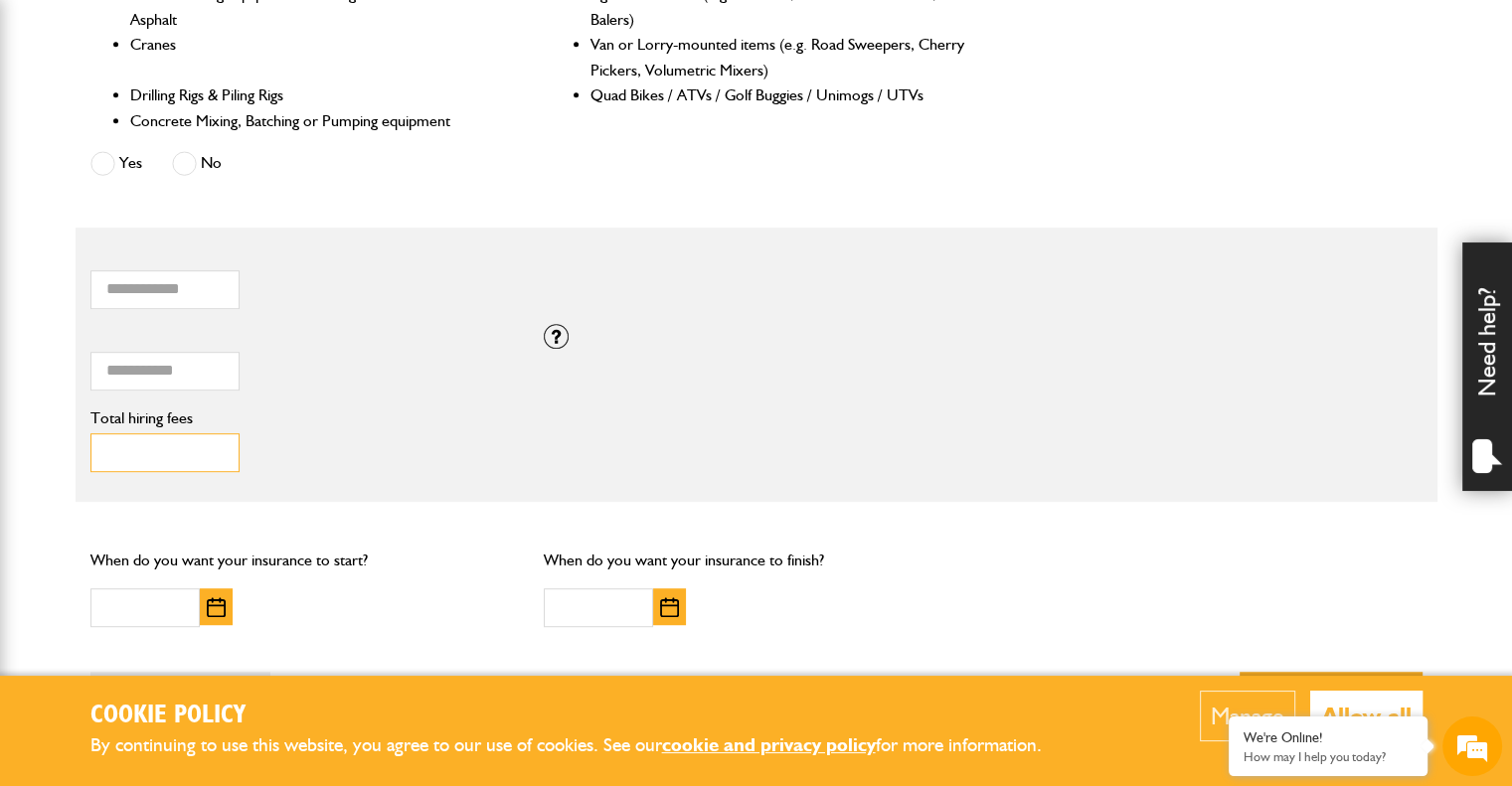 click on "Total hiring fees" at bounding box center [165, 452] 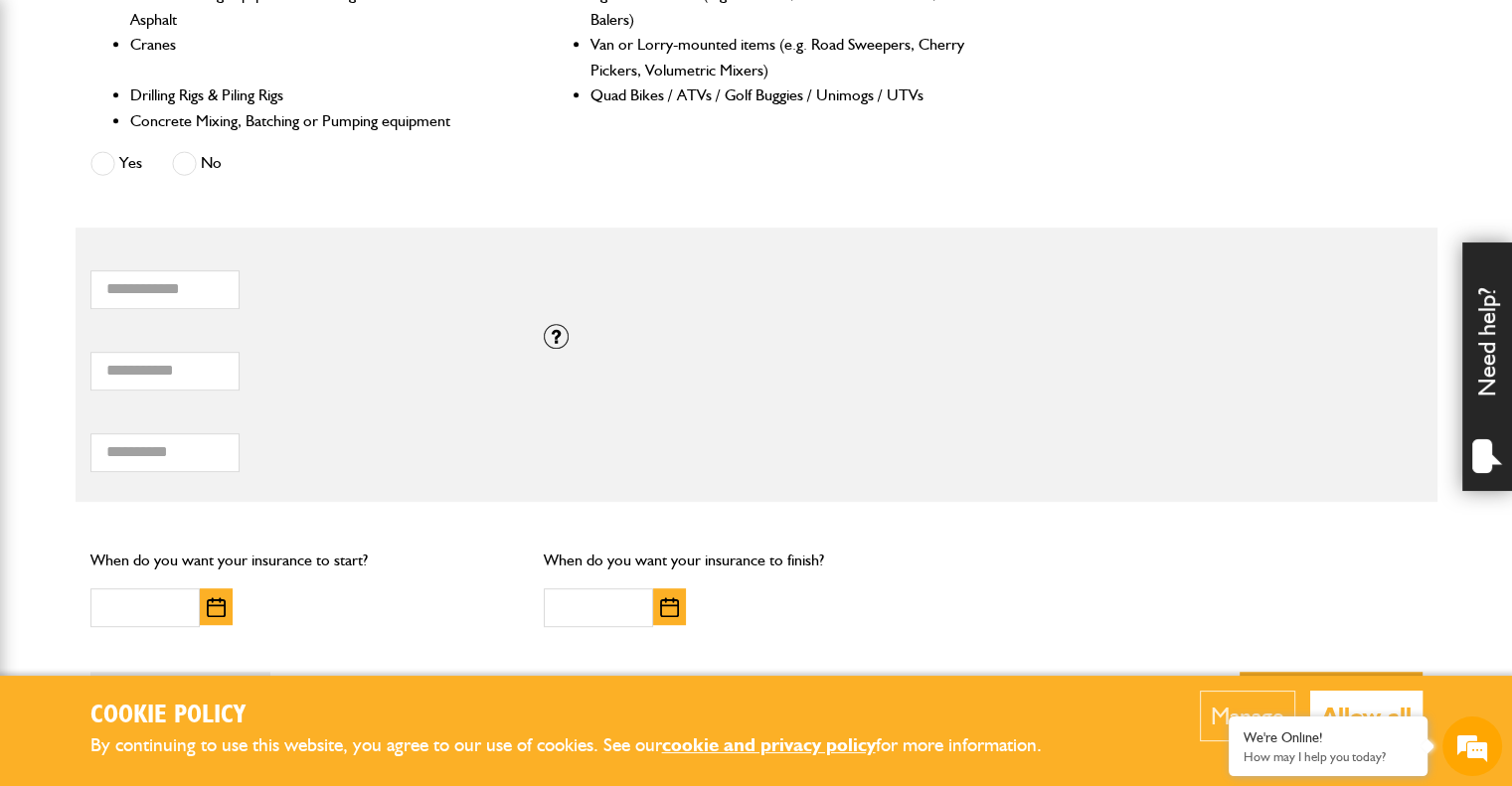 click at bounding box center [242, 607] 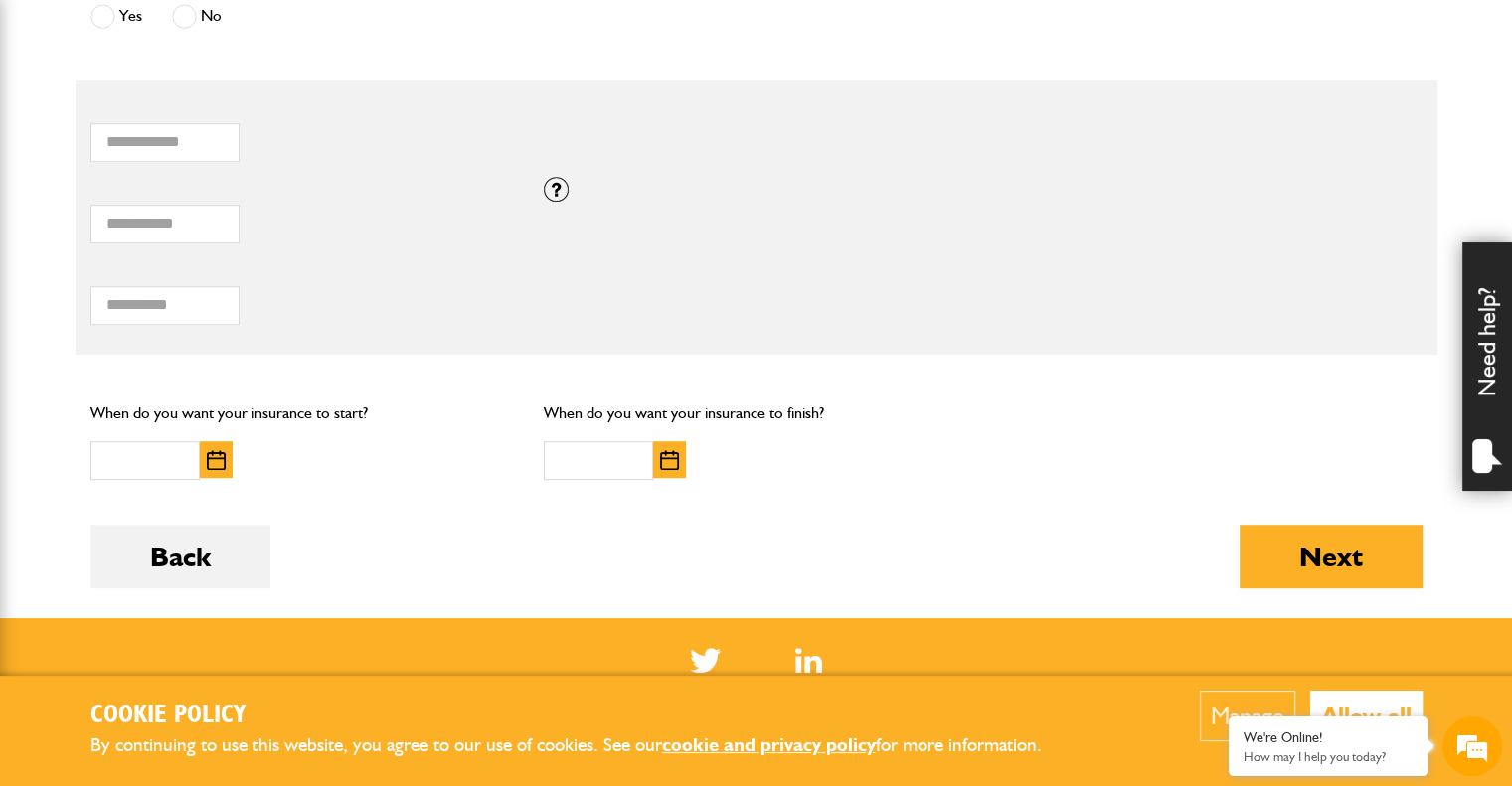 scroll, scrollTop: 1216, scrollLeft: 0, axis: vertical 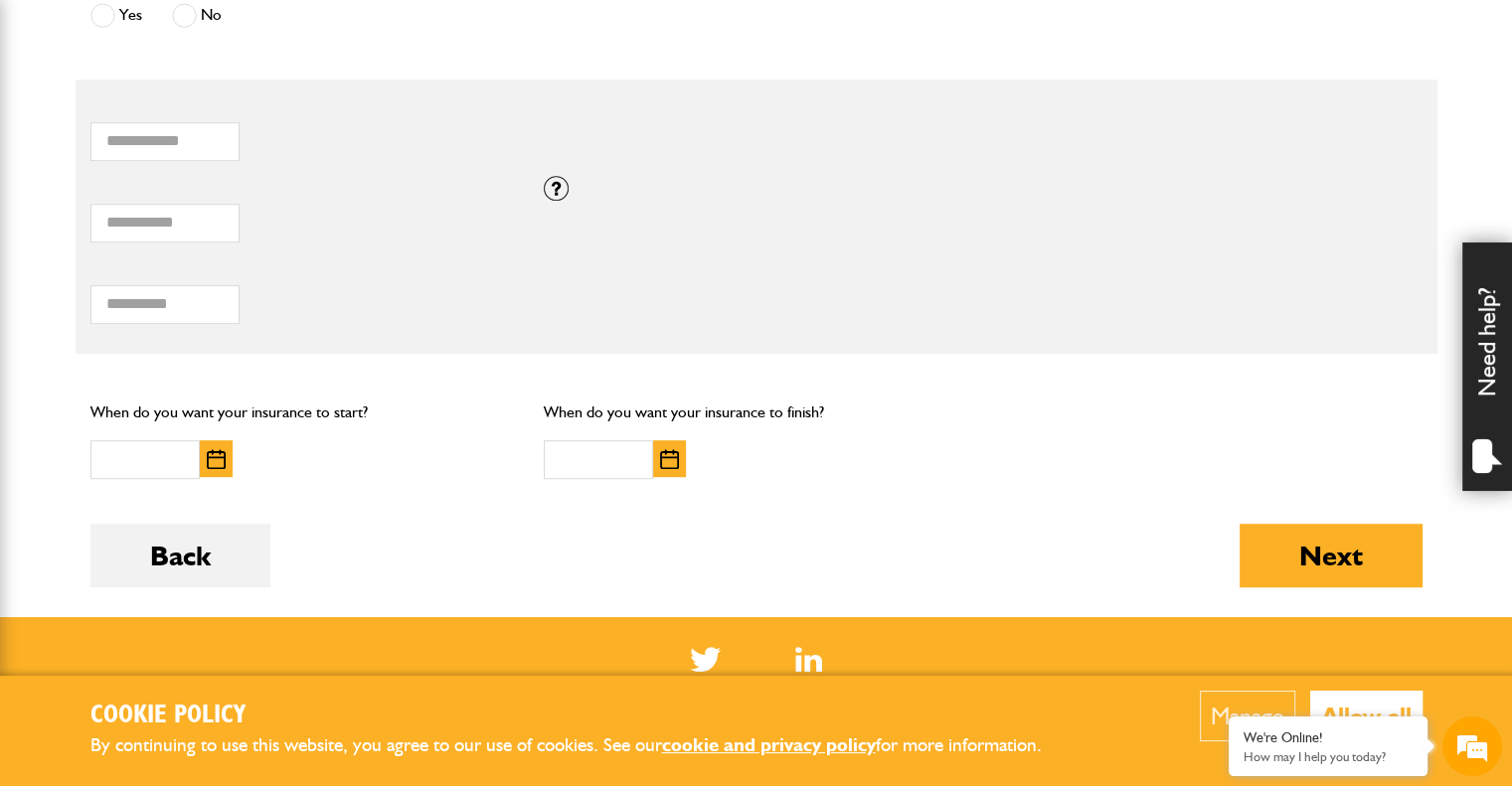 click at bounding box center [216, 459] 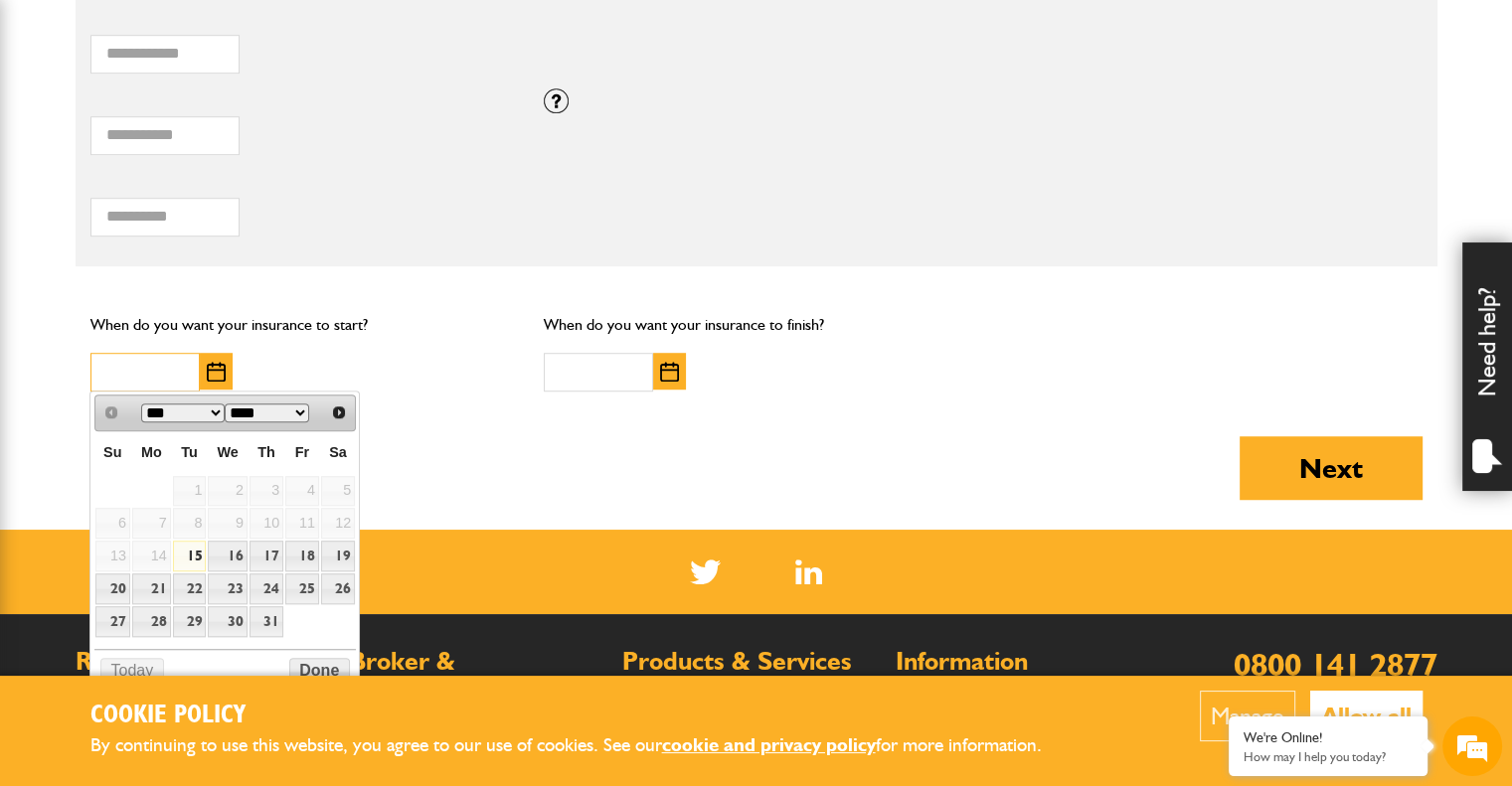 scroll, scrollTop: 1316, scrollLeft: 0, axis: vertical 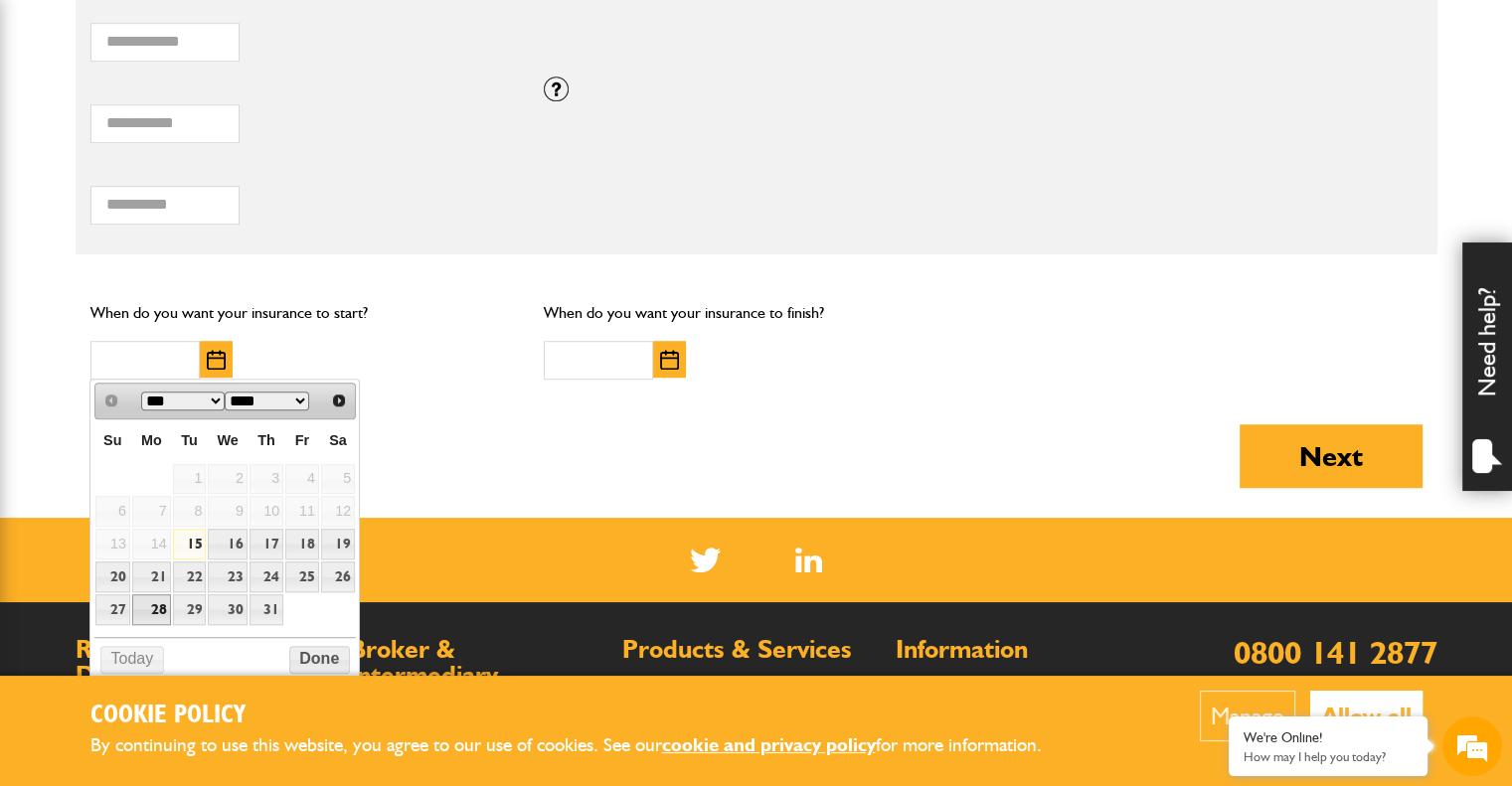 click on "28" at bounding box center (151, 609) 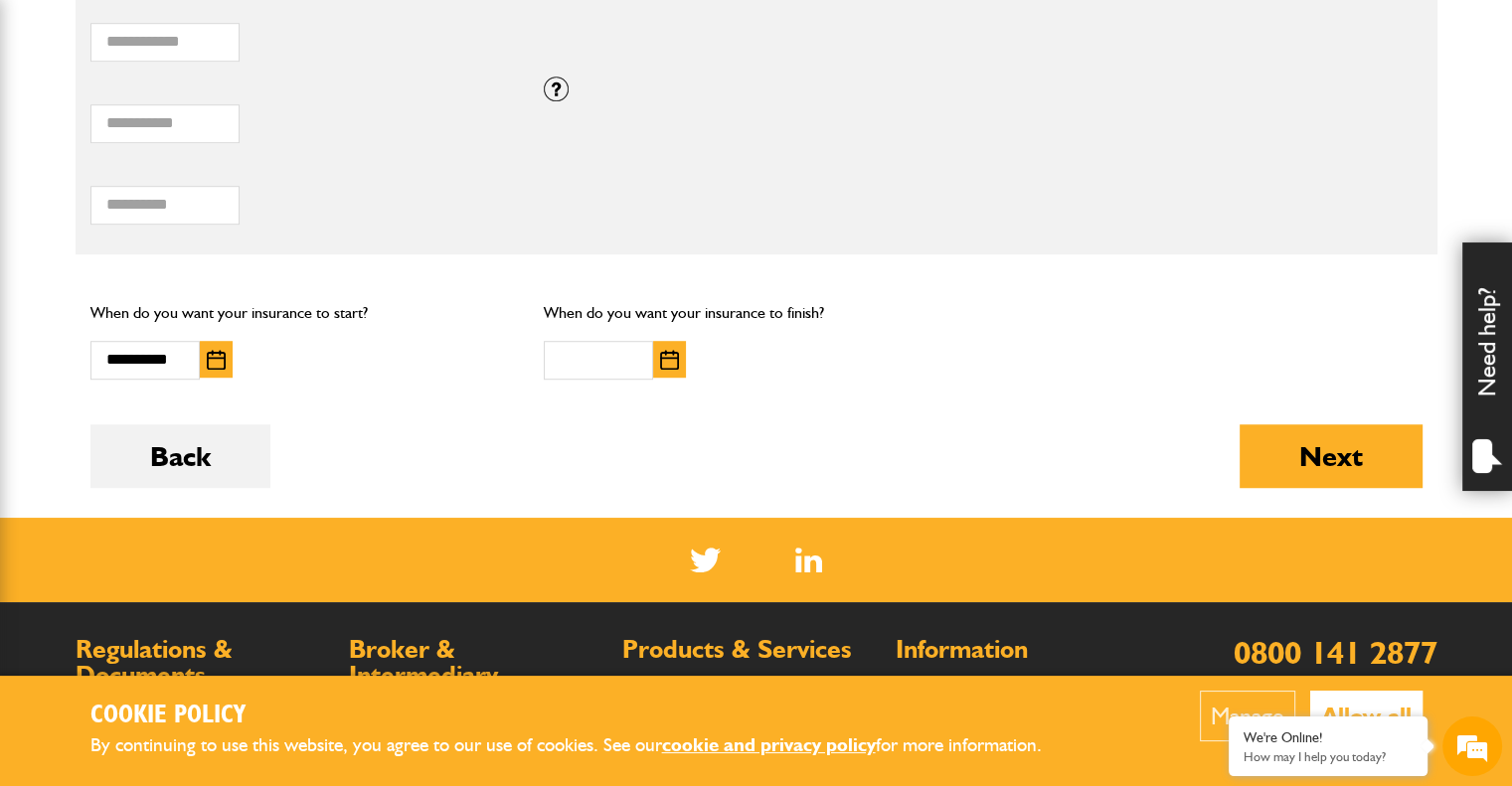 click at bounding box center [669, 360] 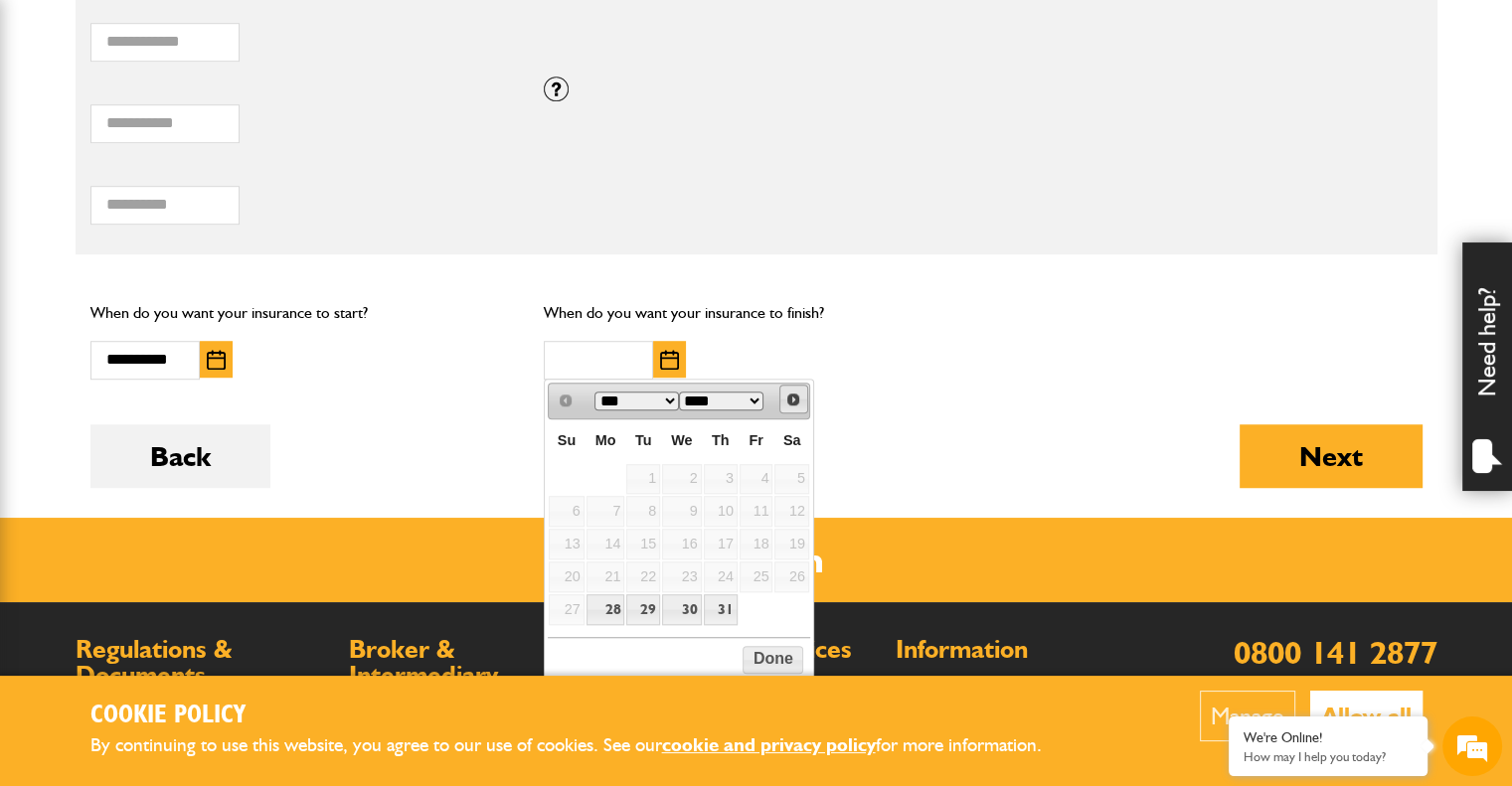 click on "Next" at bounding box center (793, 399) 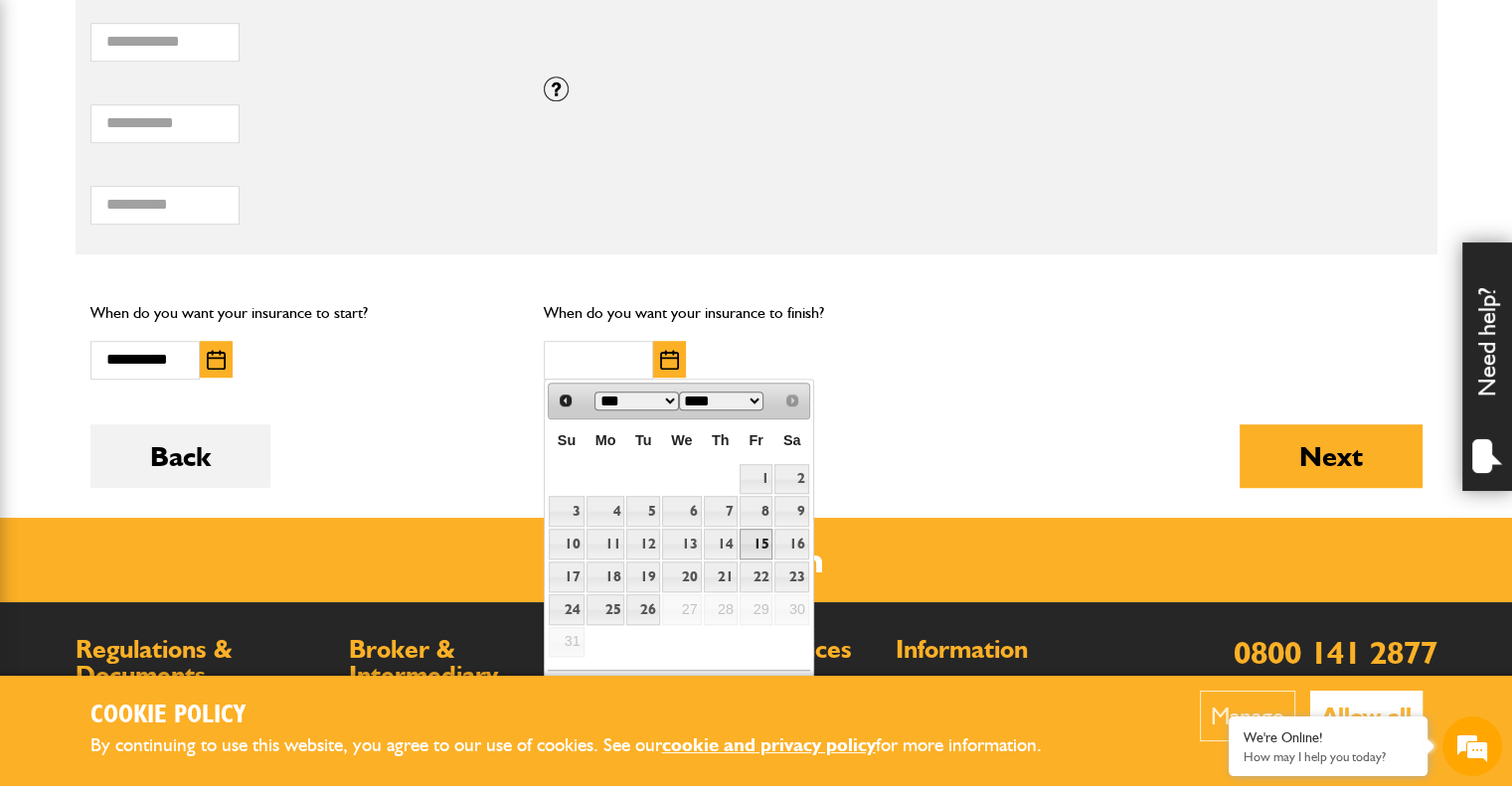 click on "15" at bounding box center [756, 544] 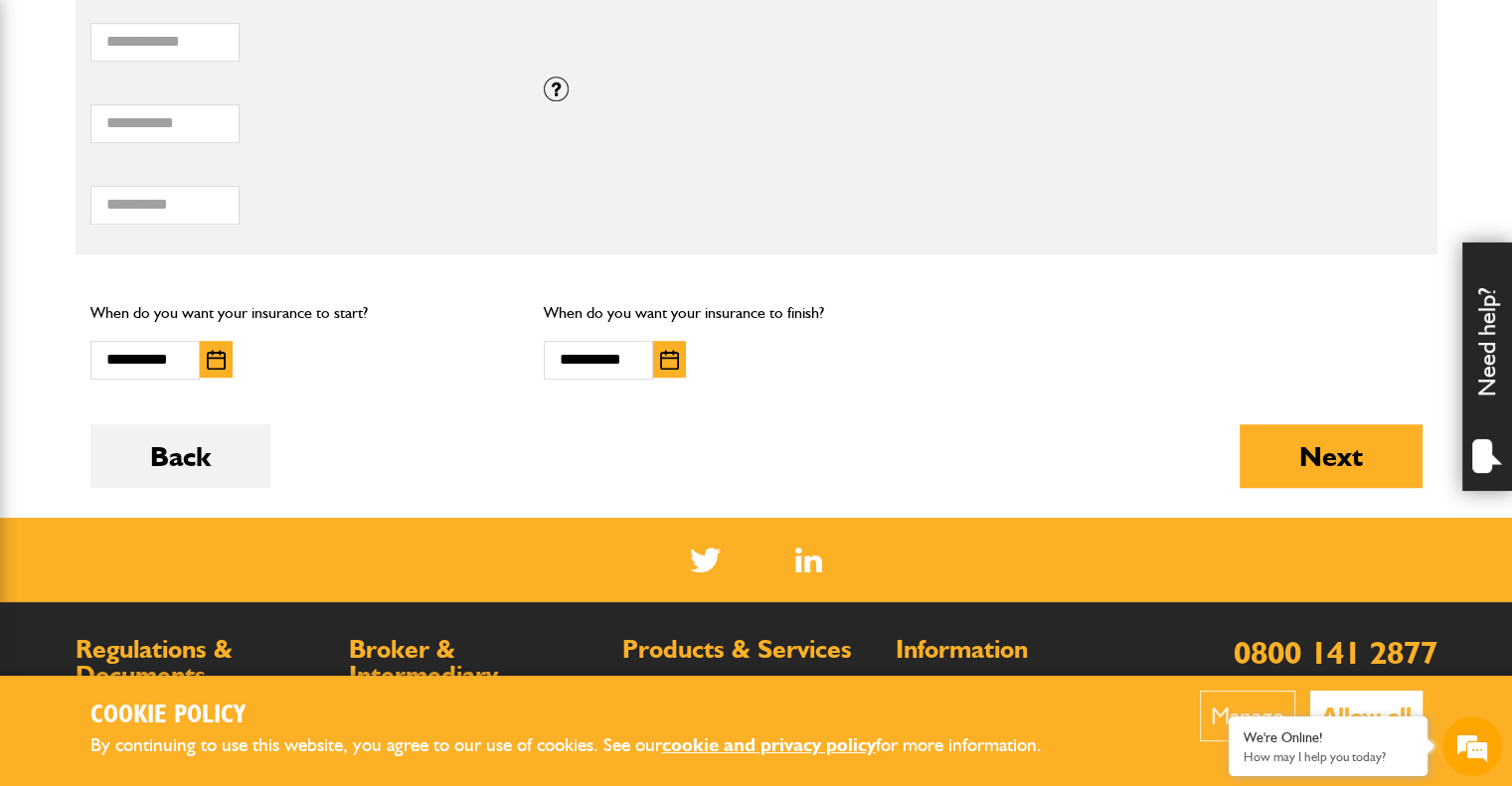 click on "**********" at bounding box center [756, 339] 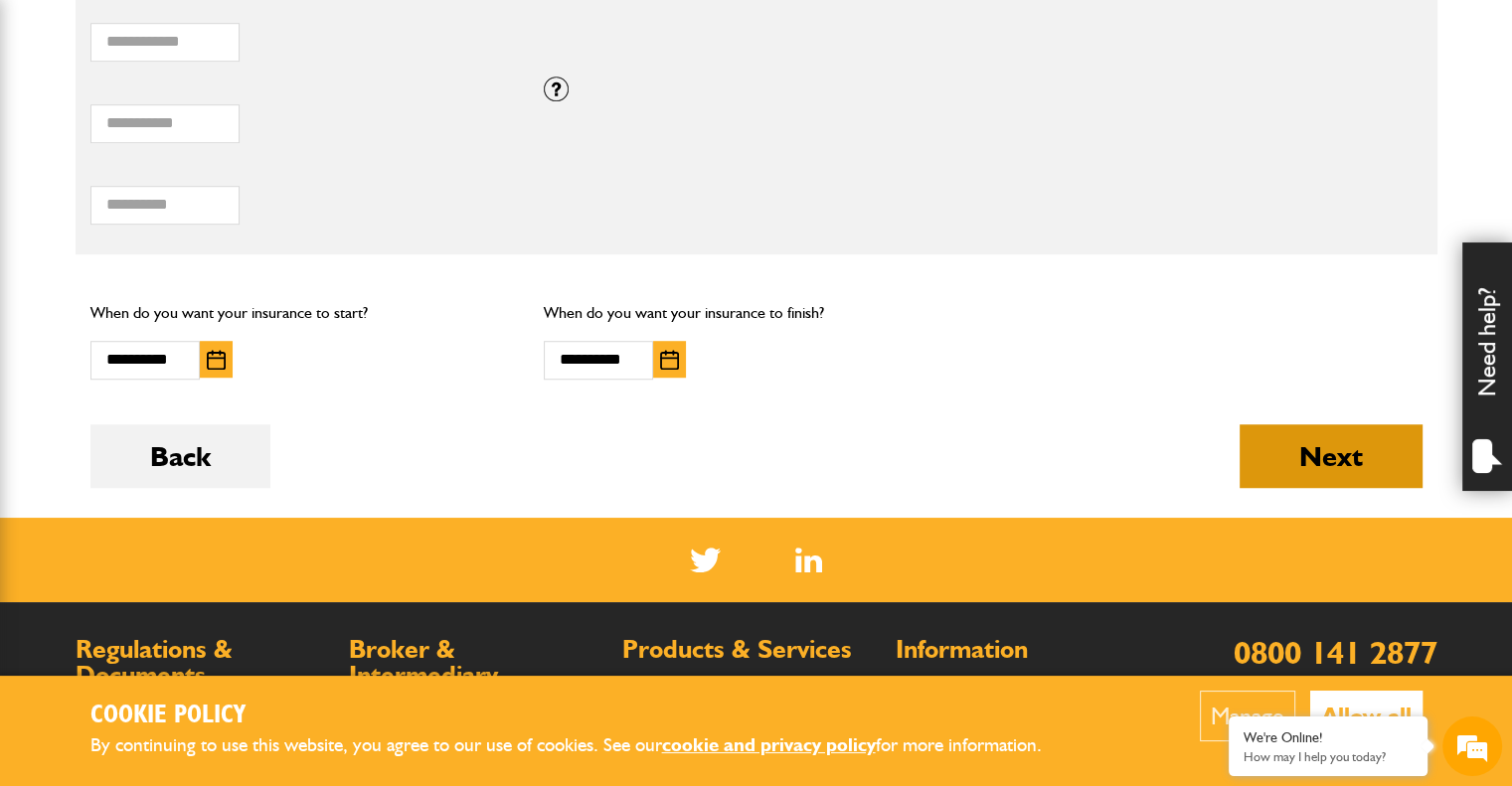 click on "Next" at bounding box center (1331, 456) 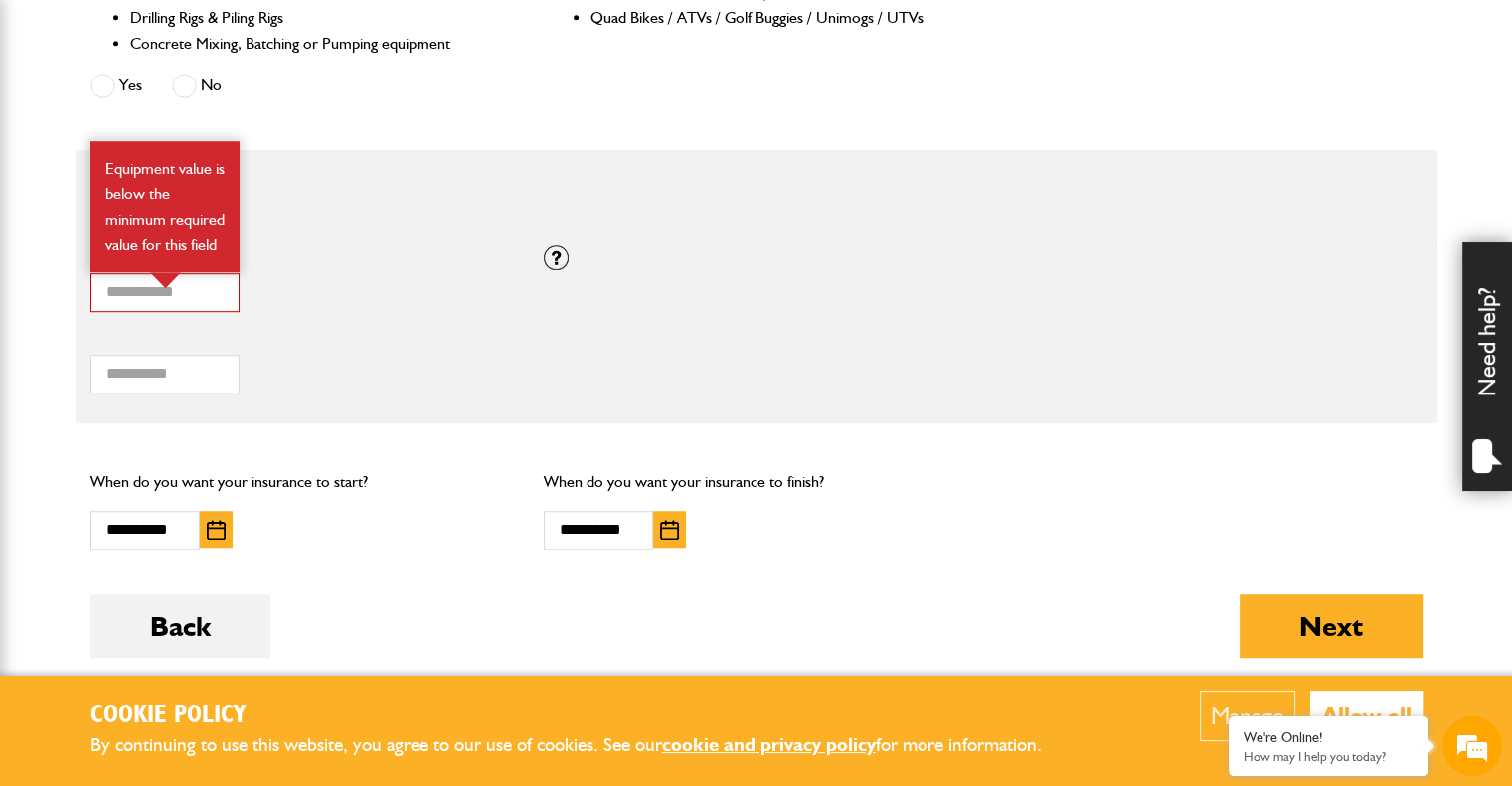 scroll, scrollTop: 1143, scrollLeft: 0, axis: vertical 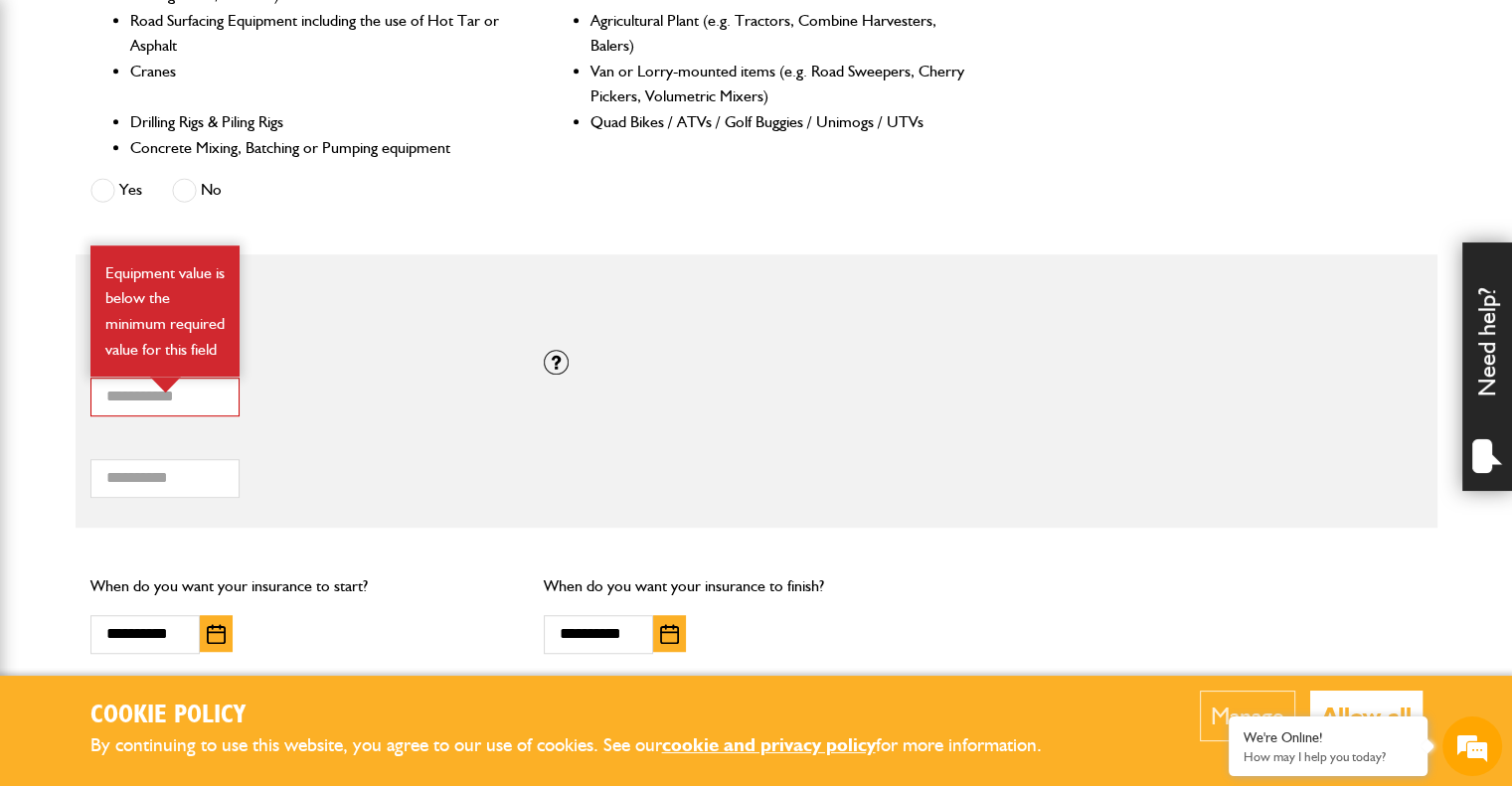 click on "Total hiring fees" at bounding box center (302, 444) 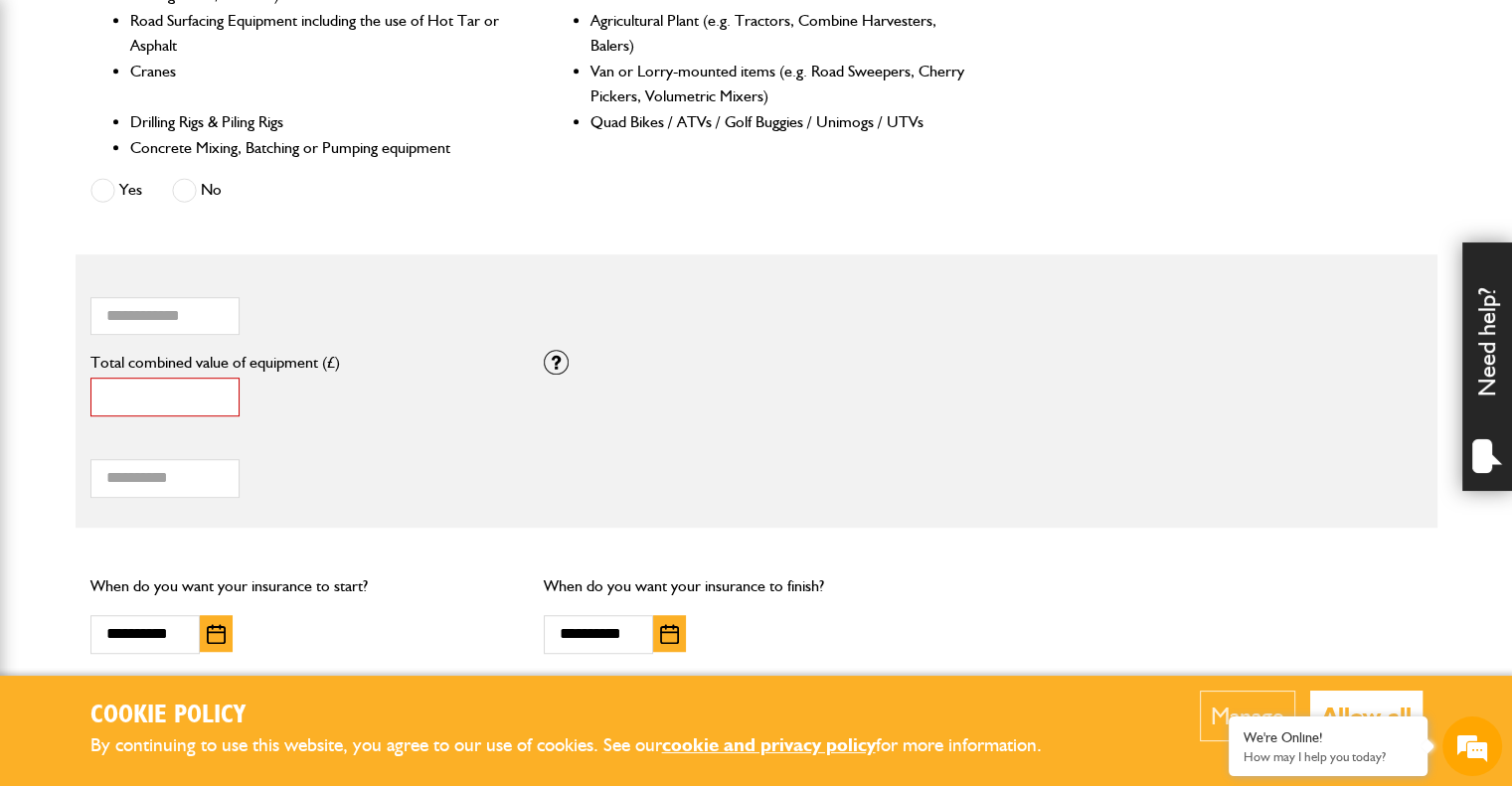 click on "*" at bounding box center (165, 396) 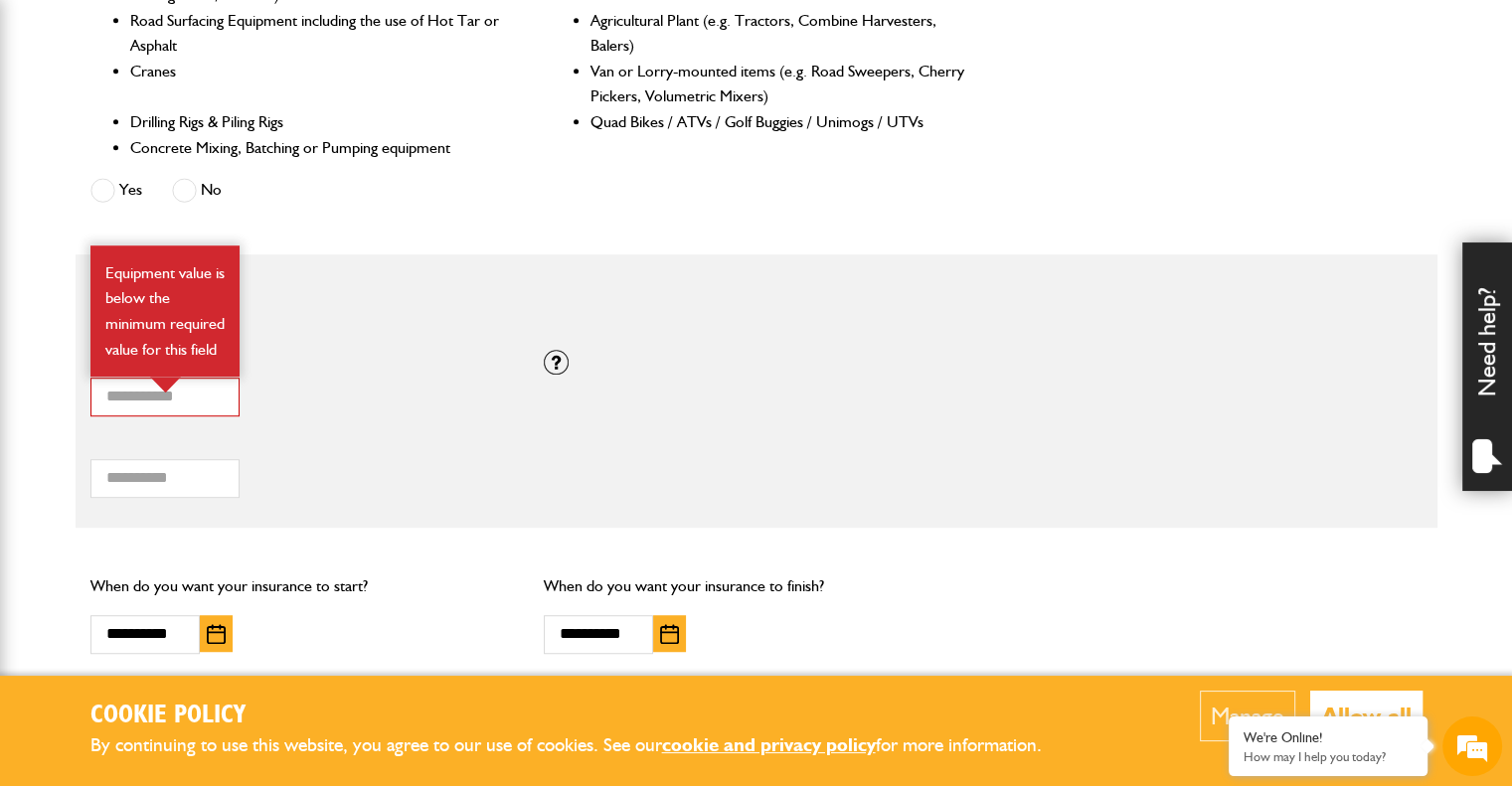 scroll, scrollTop: 0, scrollLeft: 0, axis: both 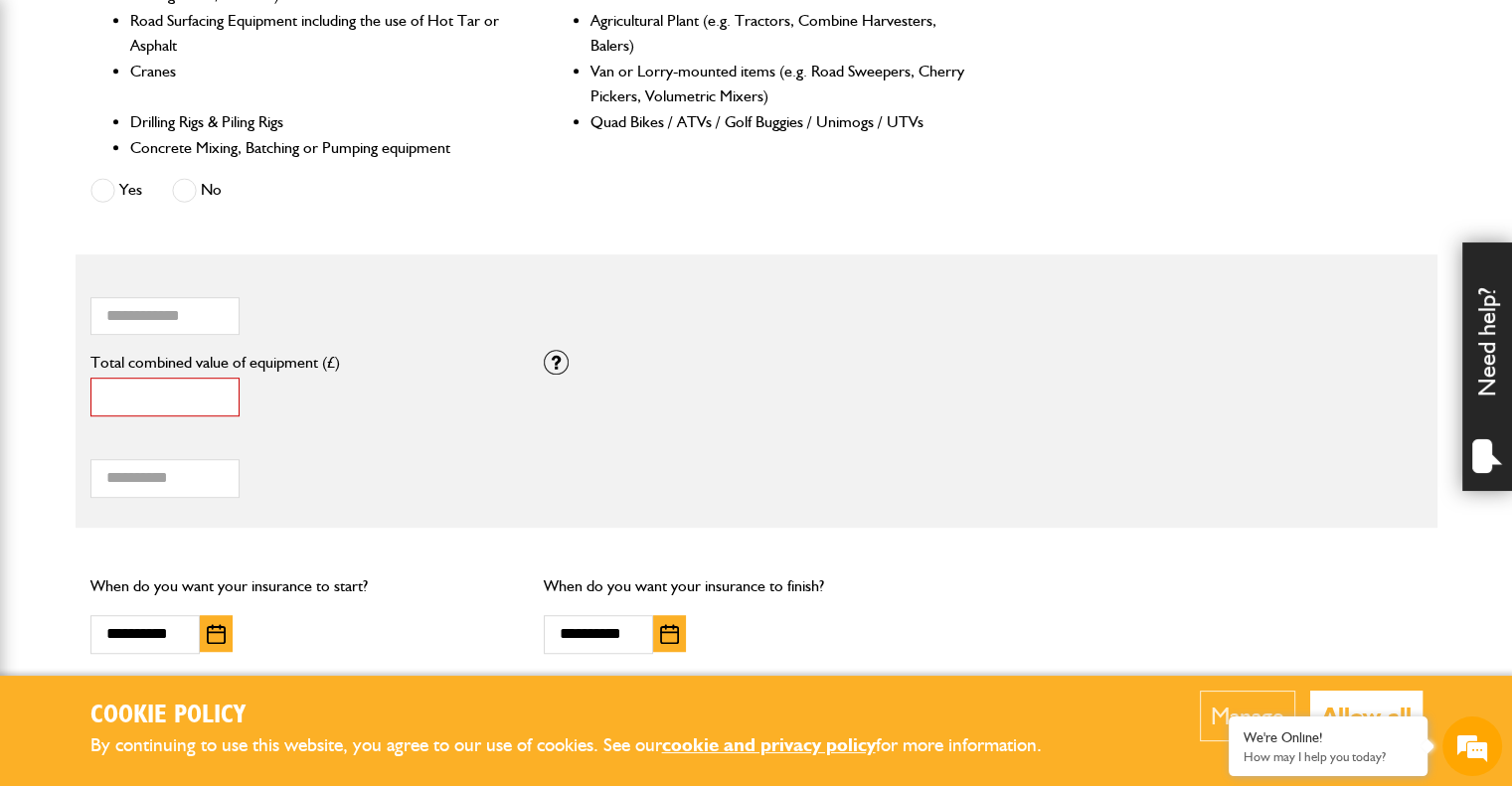 drag, startPoint x: 133, startPoint y: 399, endPoint x: 48, endPoint y: 400, distance: 85.00588 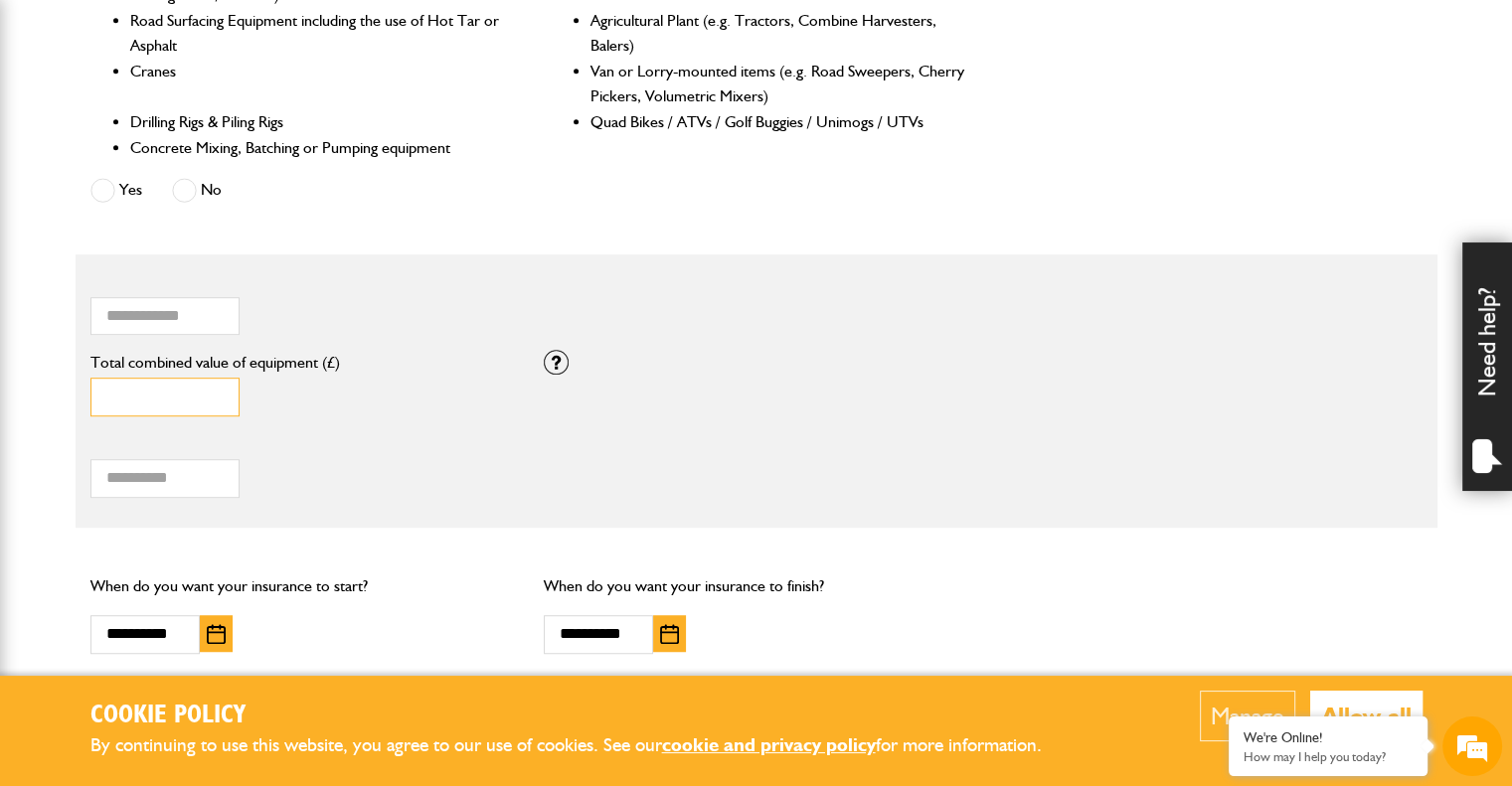 type on "***" 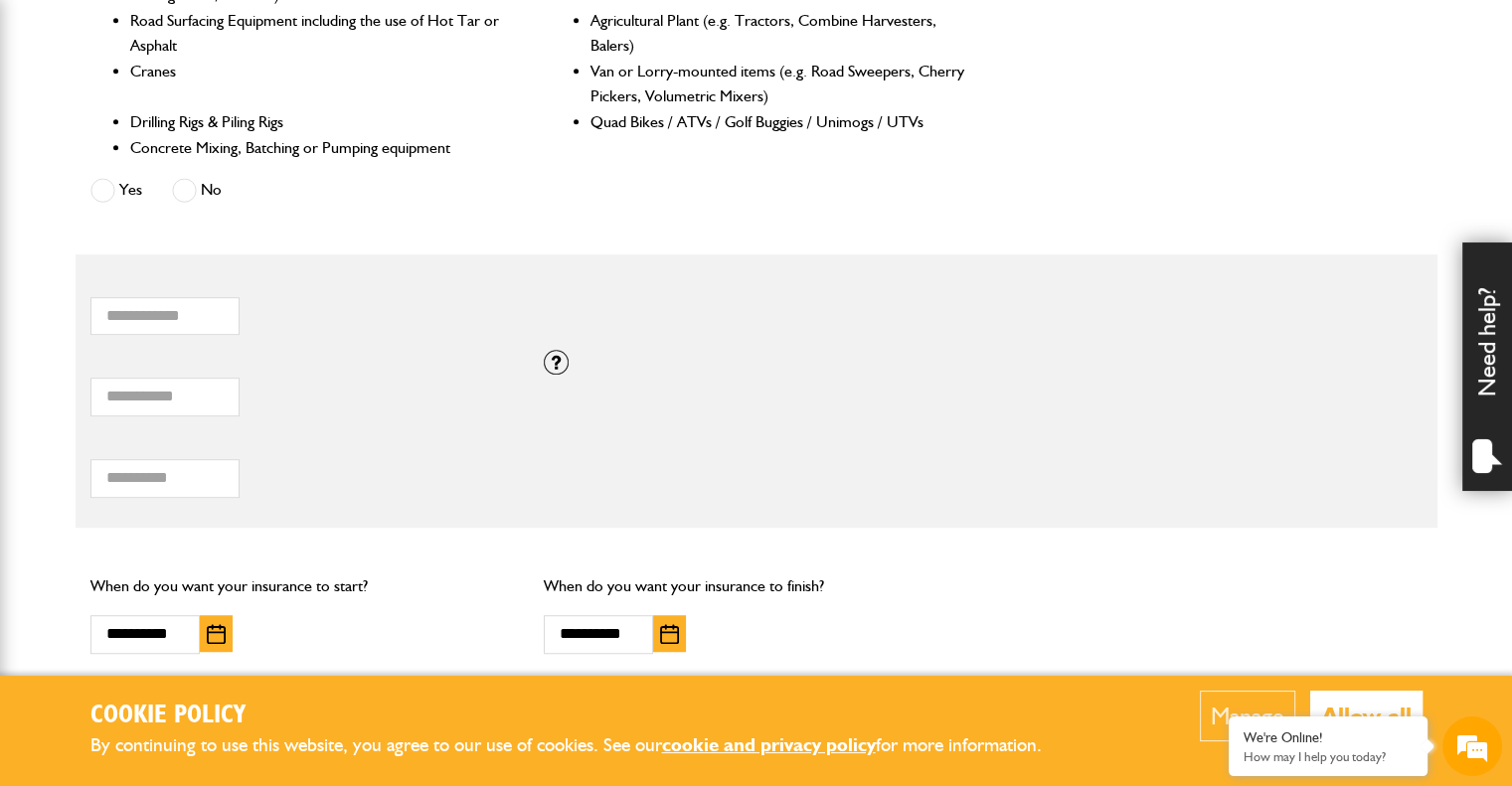click on "***
Total hiring fees
Please enter a minimum value of 25 for total hiring fees." at bounding box center (302, 467) 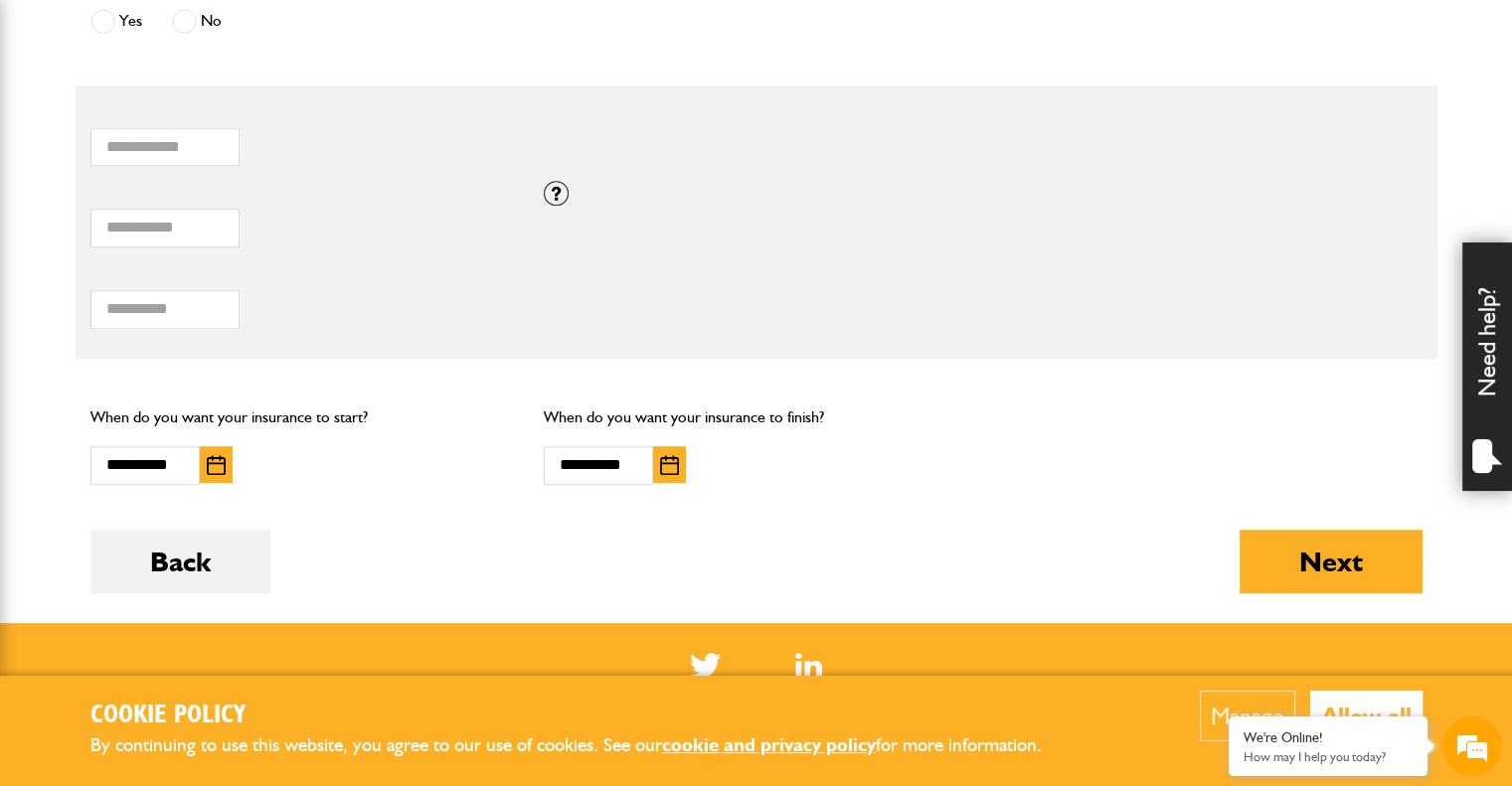 scroll, scrollTop: 1316, scrollLeft: 0, axis: vertical 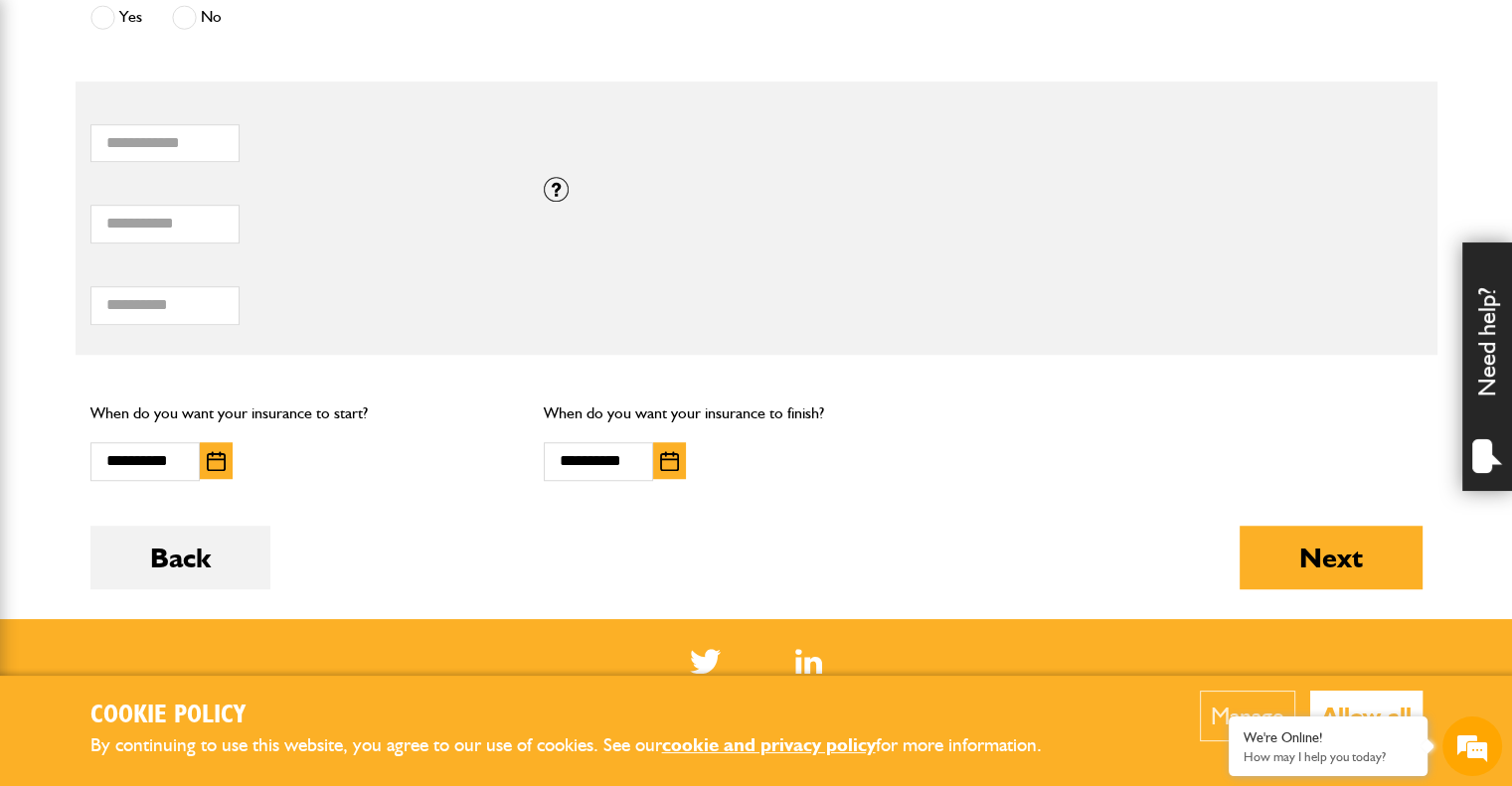click at bounding box center [669, 461] 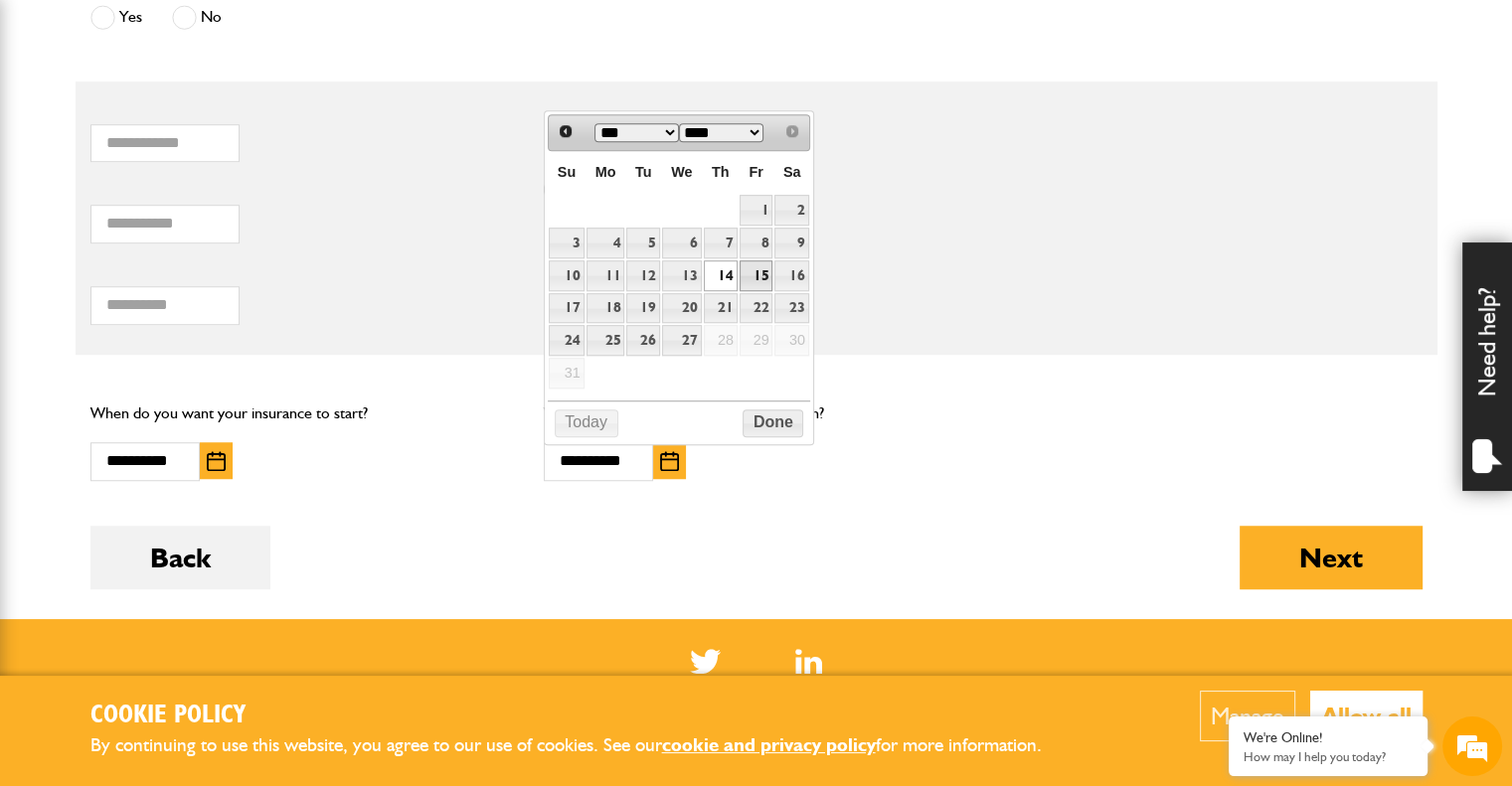 click on "15" at bounding box center (756, 275) 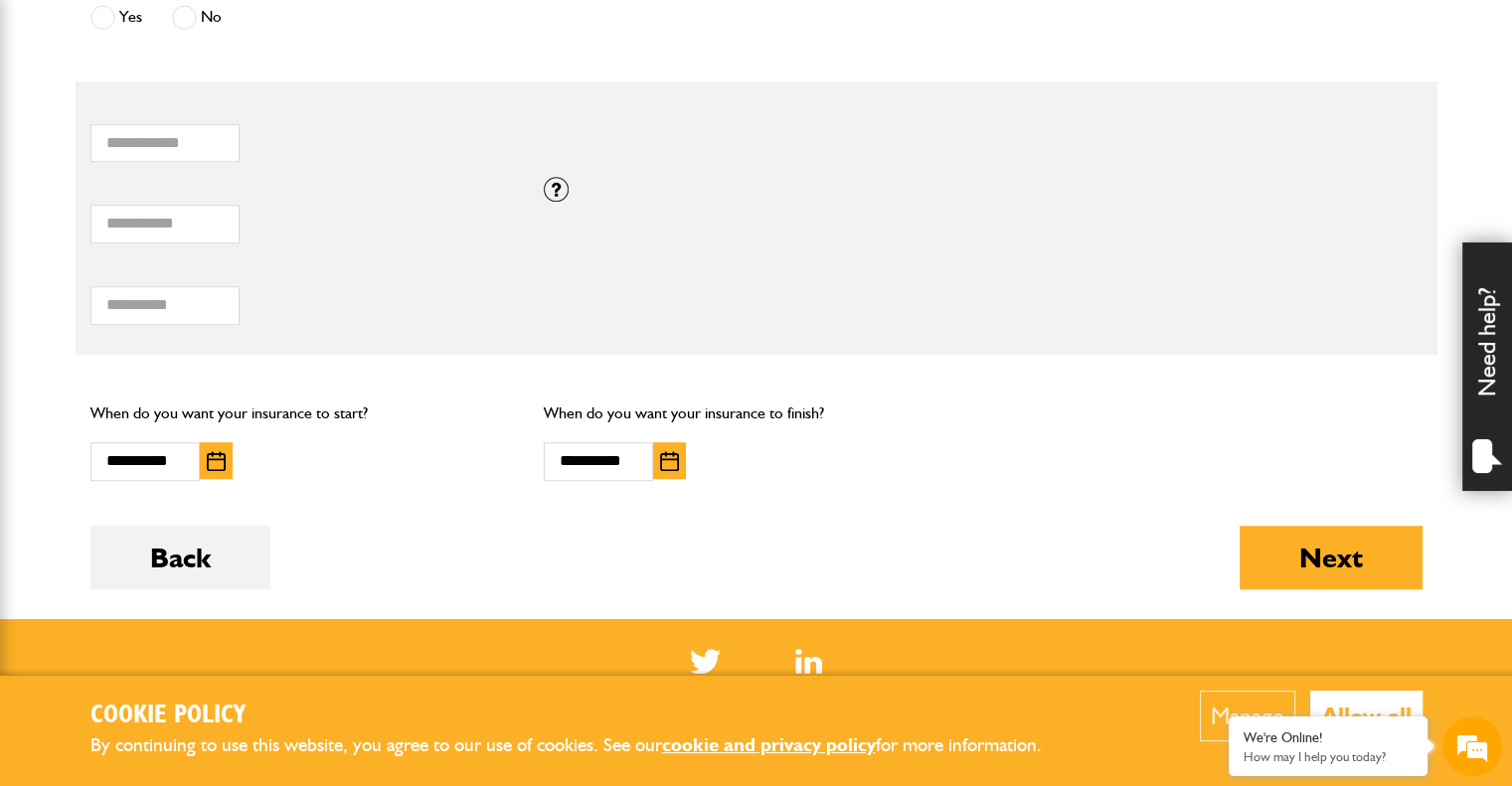 click on "Back
Next" at bounding box center [756, 572] 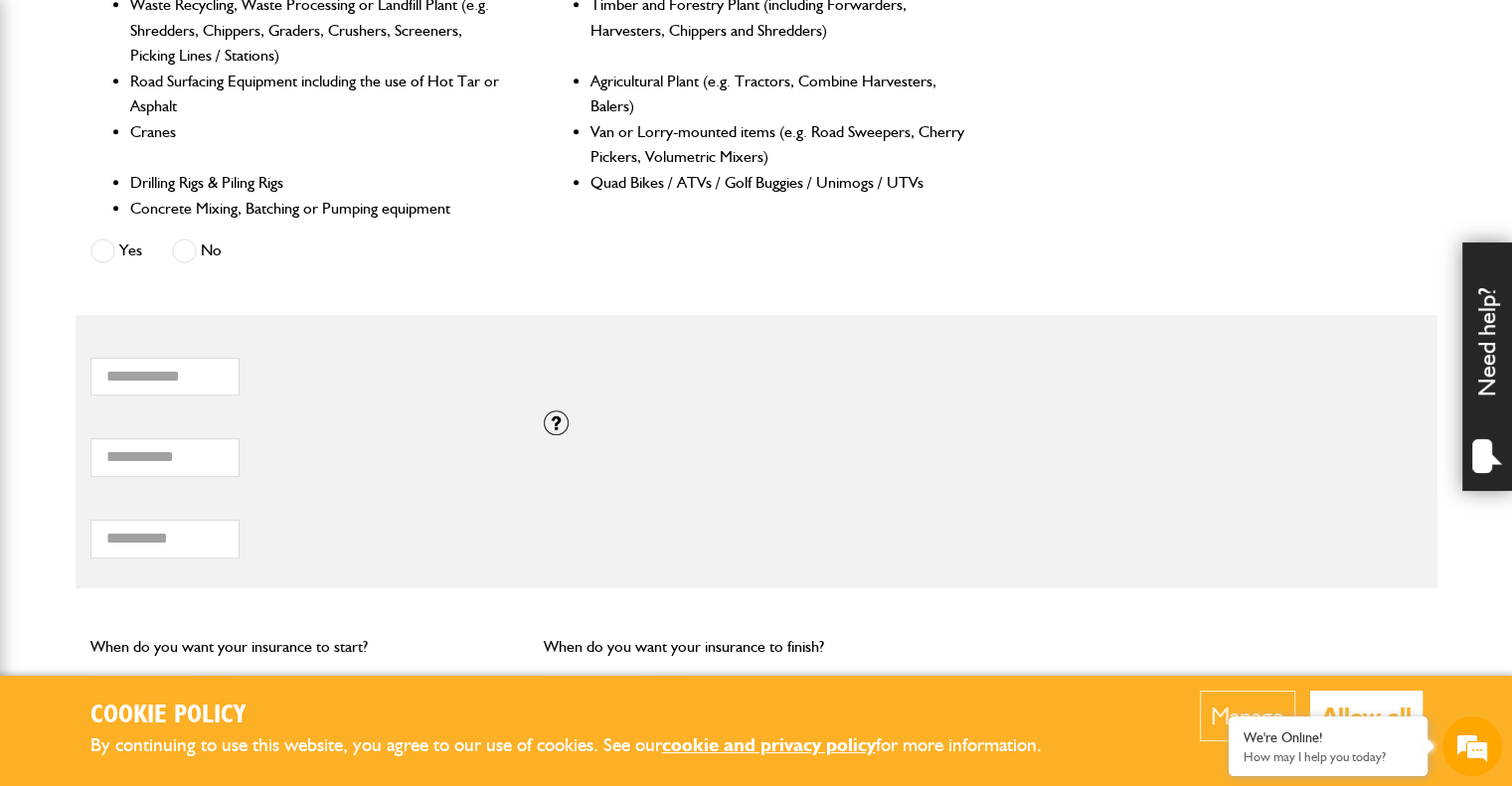 scroll, scrollTop: 1117, scrollLeft: 0, axis: vertical 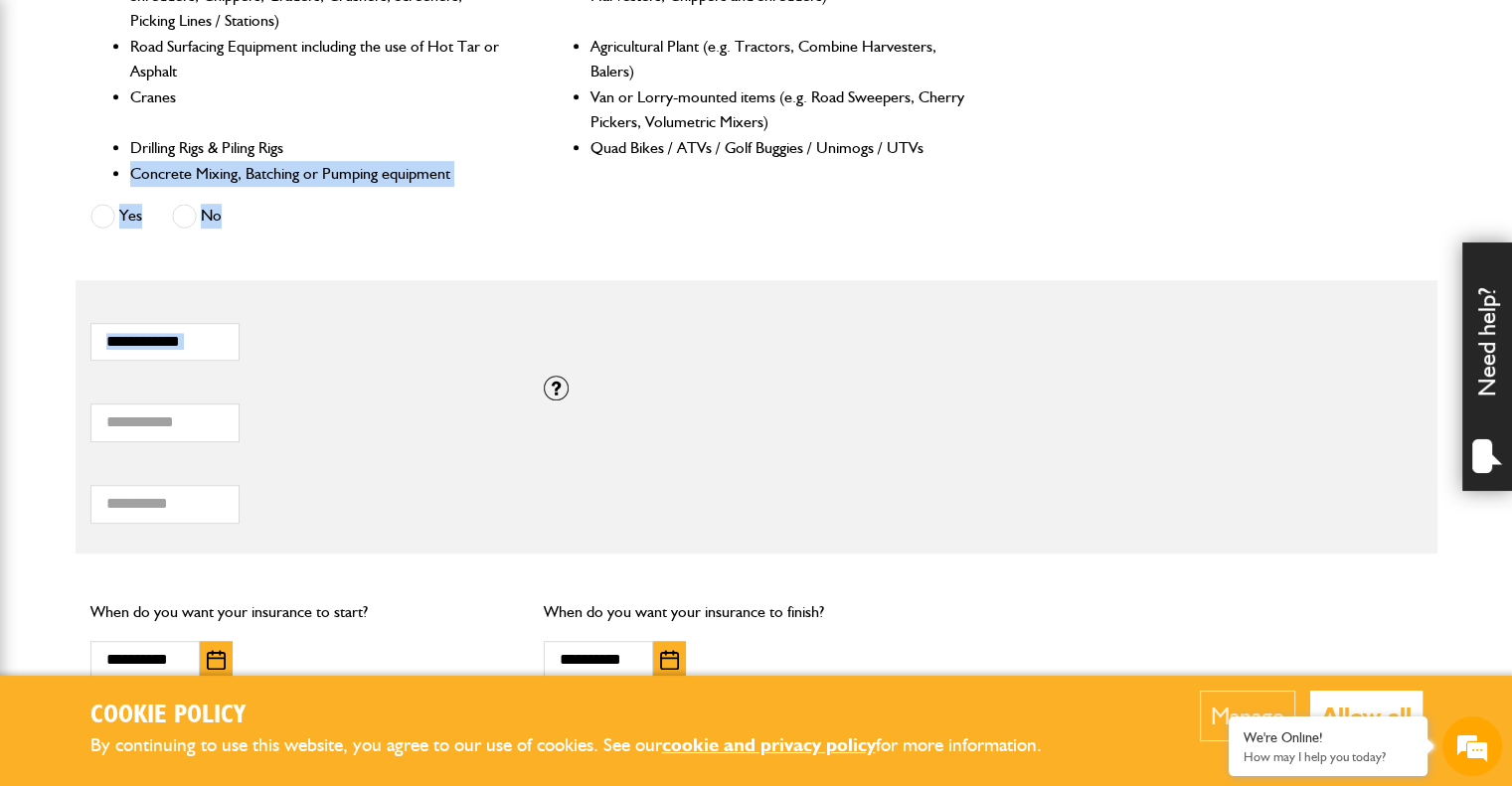drag, startPoint x: 479, startPoint y: 314, endPoint x: 106, endPoint y: 163, distance: 402.4053 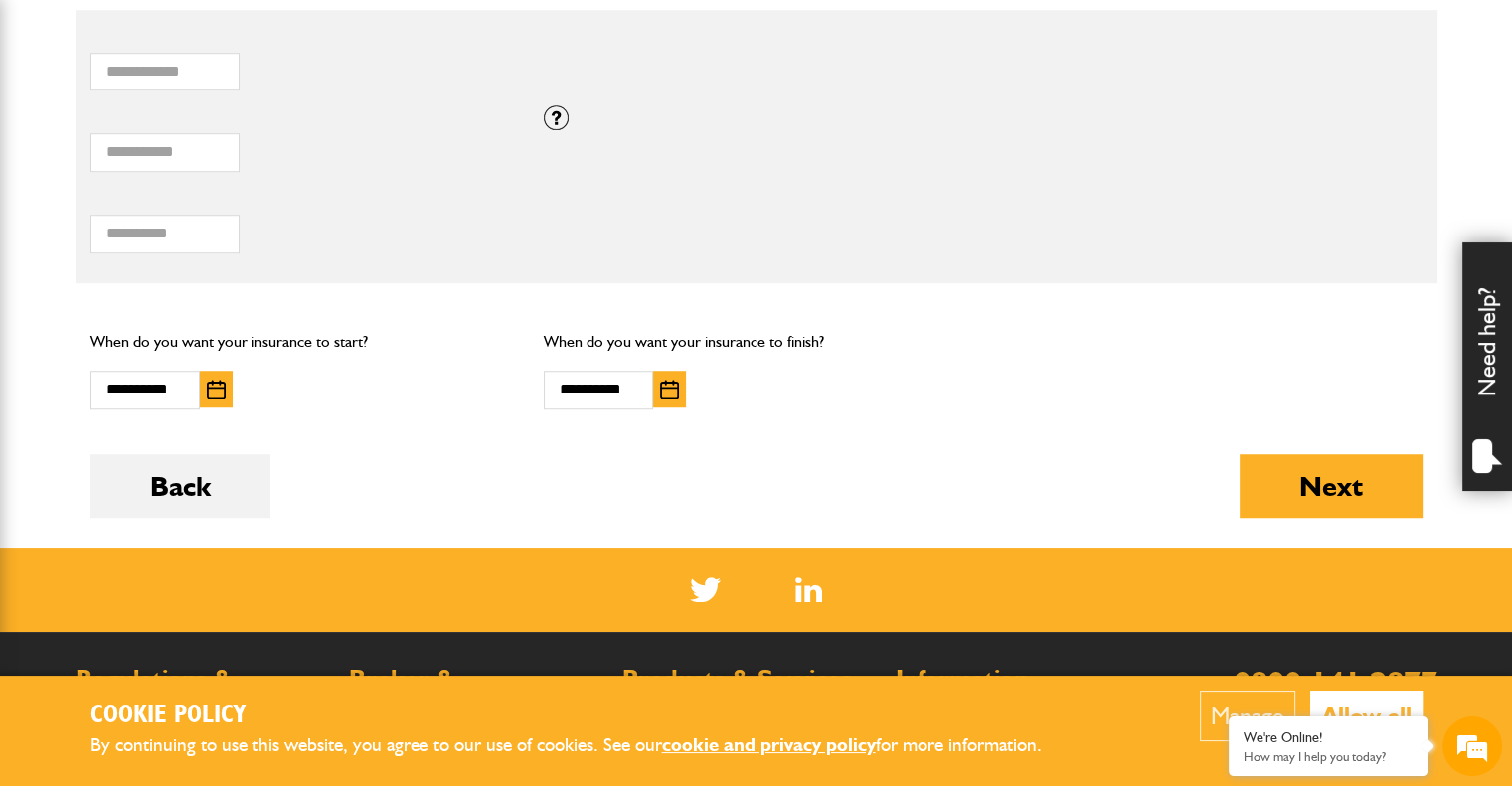 scroll, scrollTop: 1391, scrollLeft: 0, axis: vertical 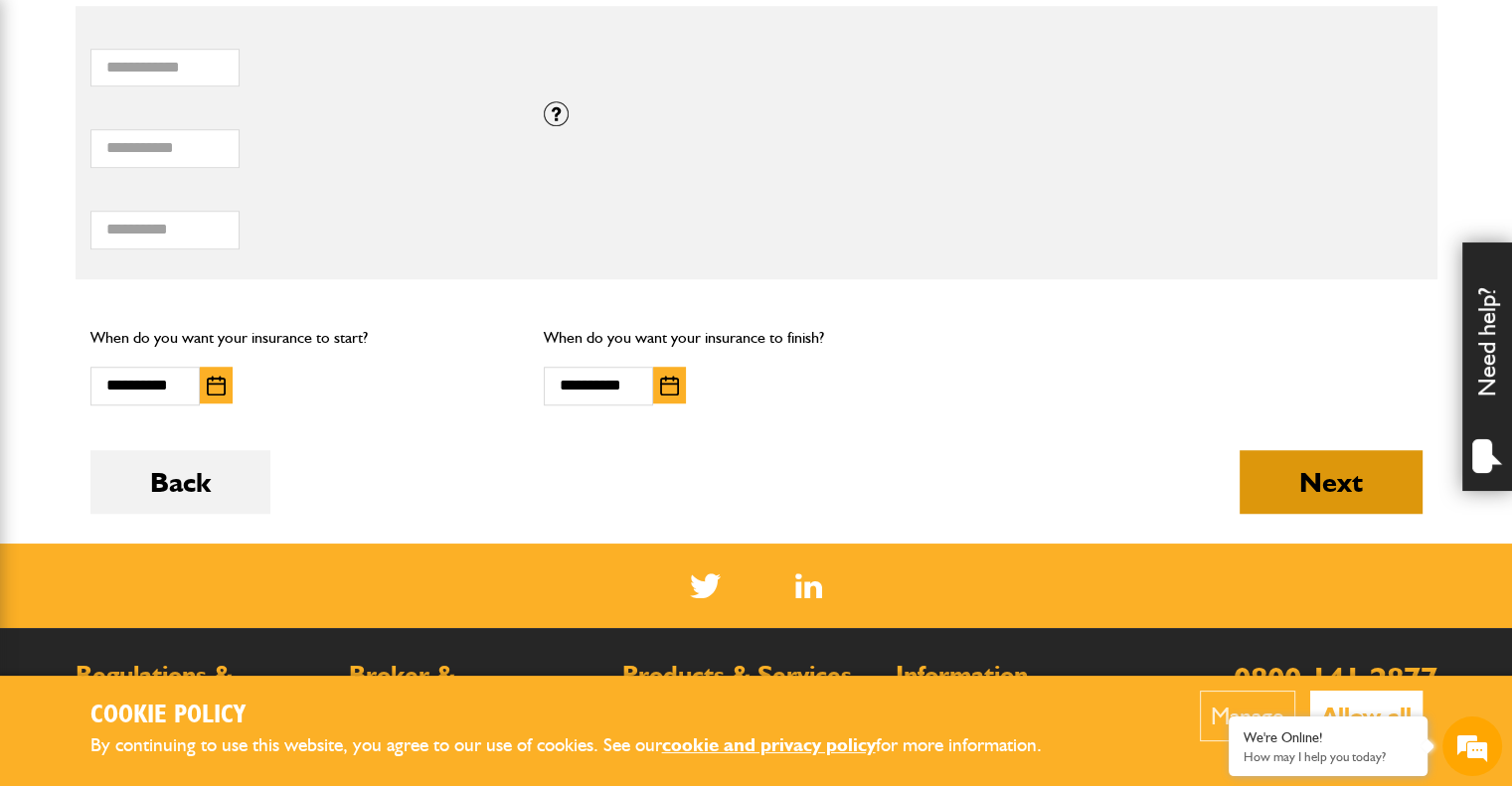 click on "Next" at bounding box center [1331, 482] 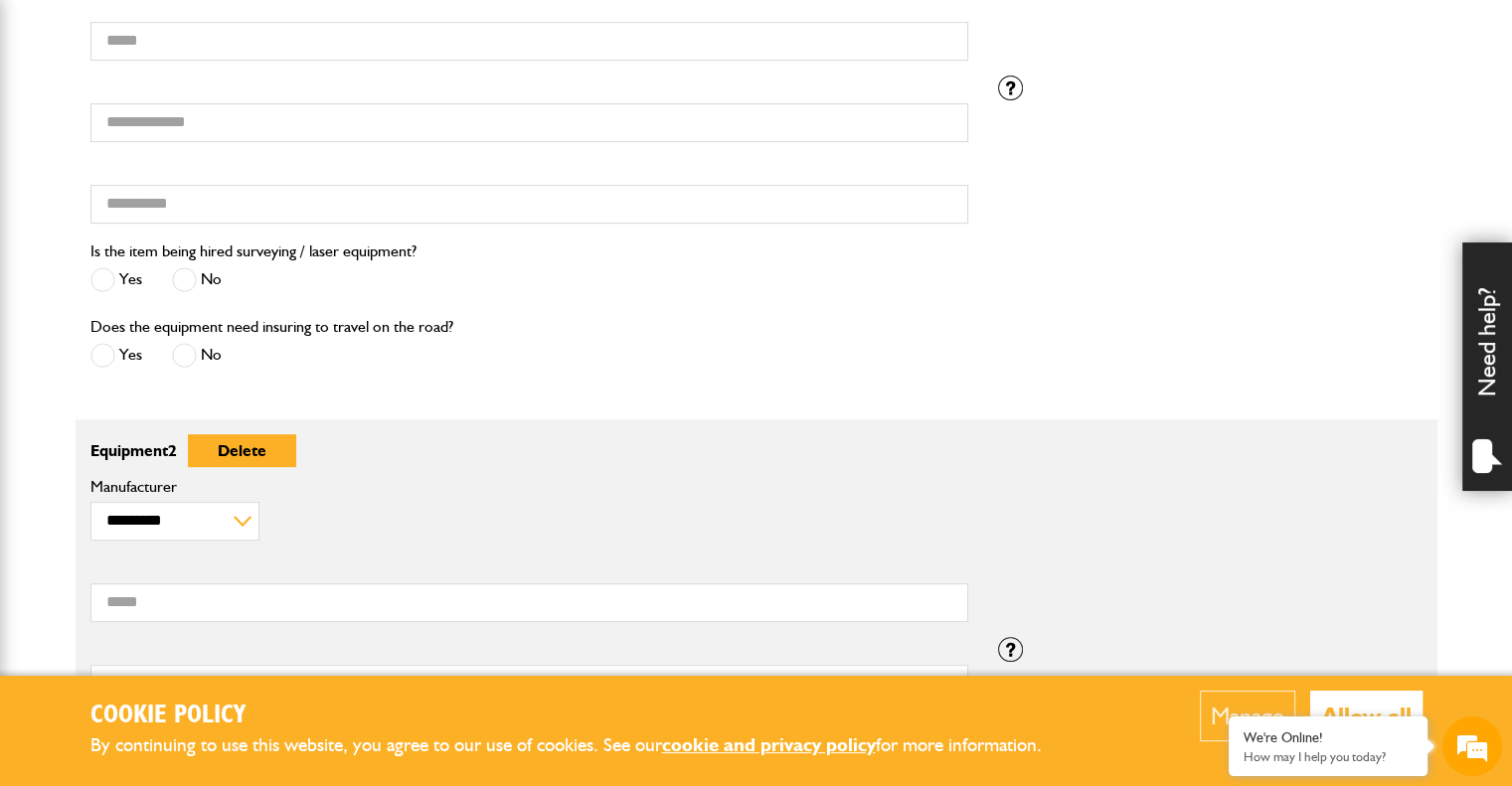 scroll, scrollTop: 497, scrollLeft: 0, axis: vertical 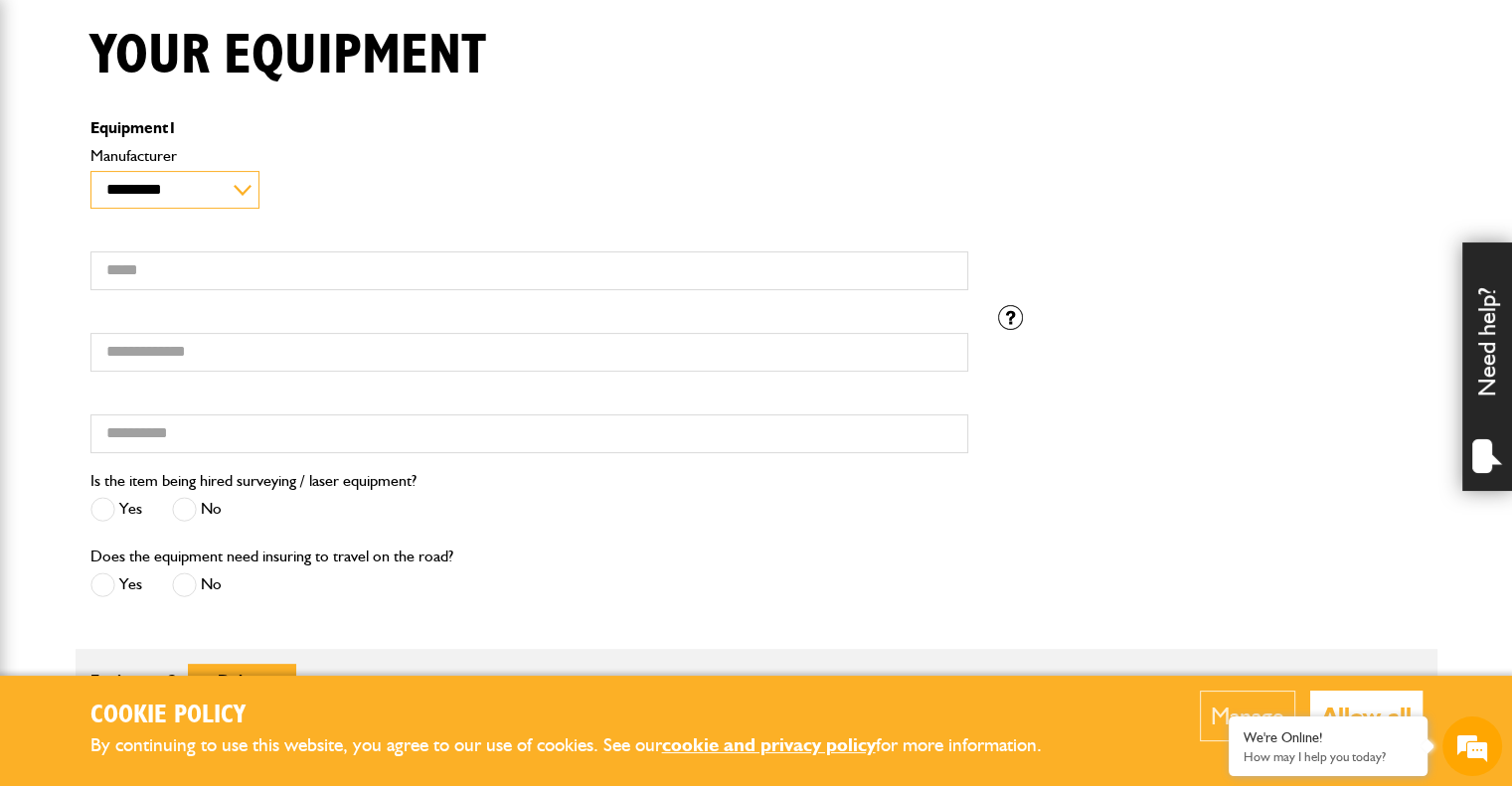 click on "**********" at bounding box center [175, 190] 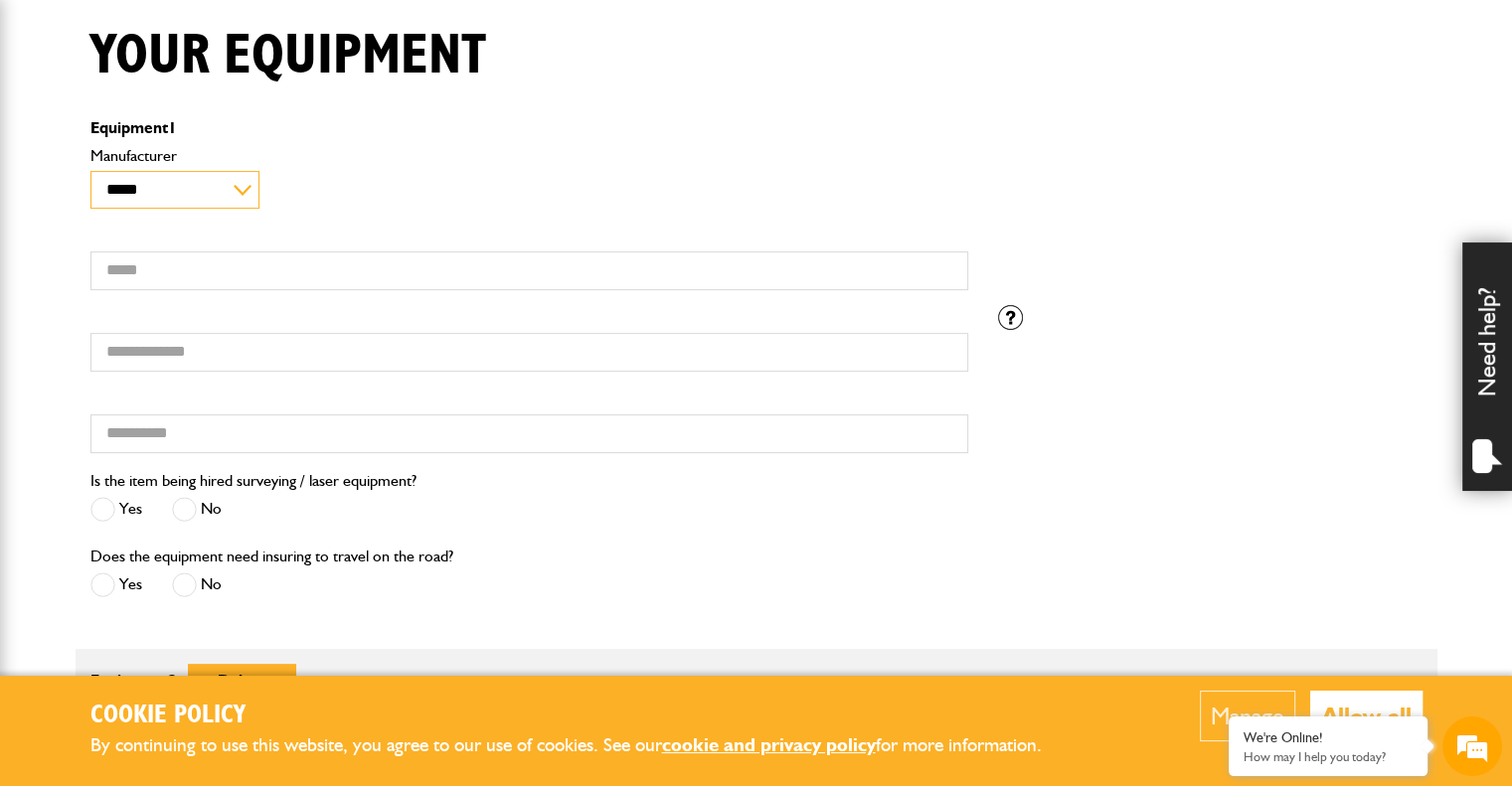 click on "**********" at bounding box center (175, 190) 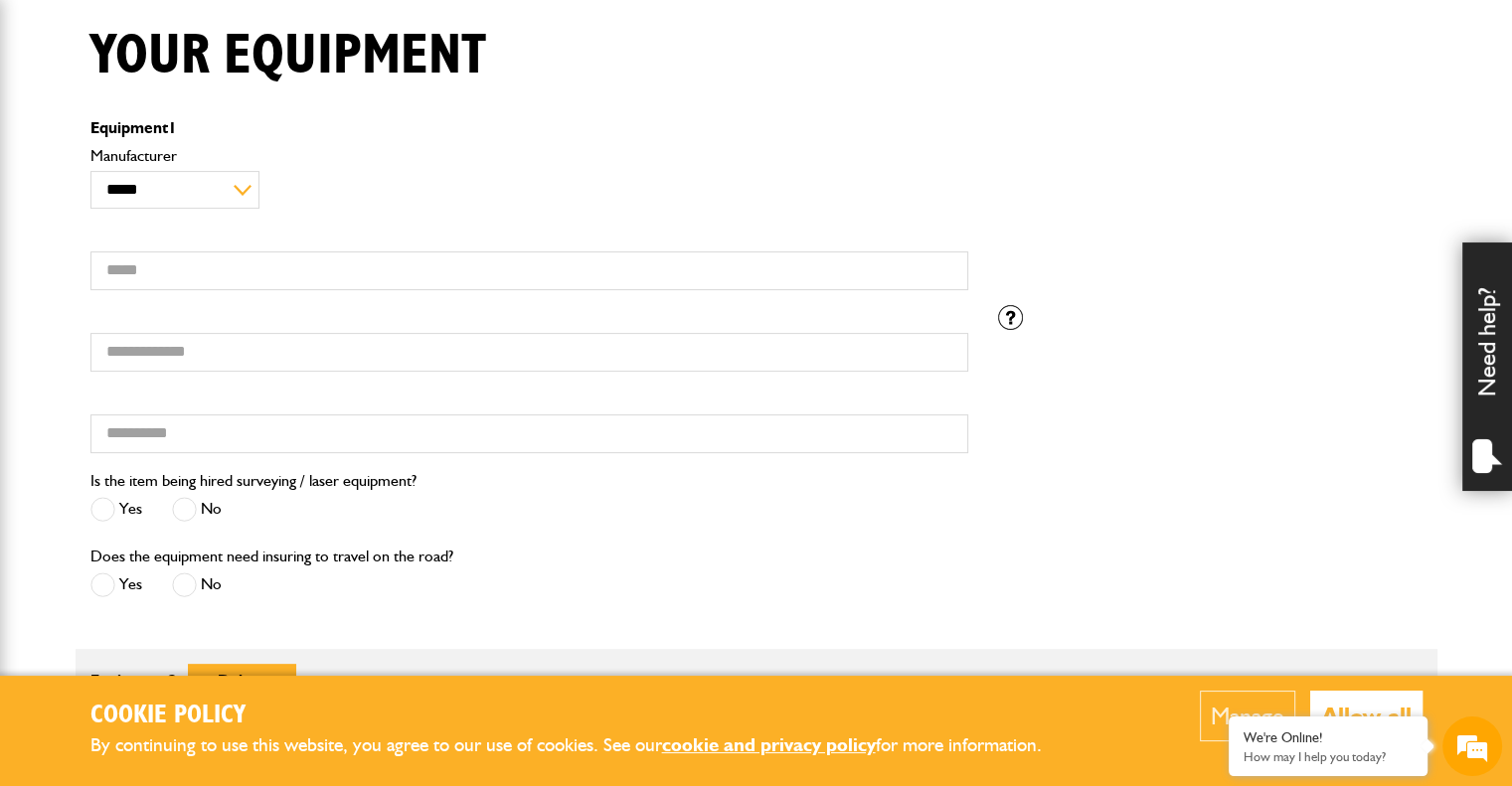 scroll, scrollTop: 0, scrollLeft: 0, axis: both 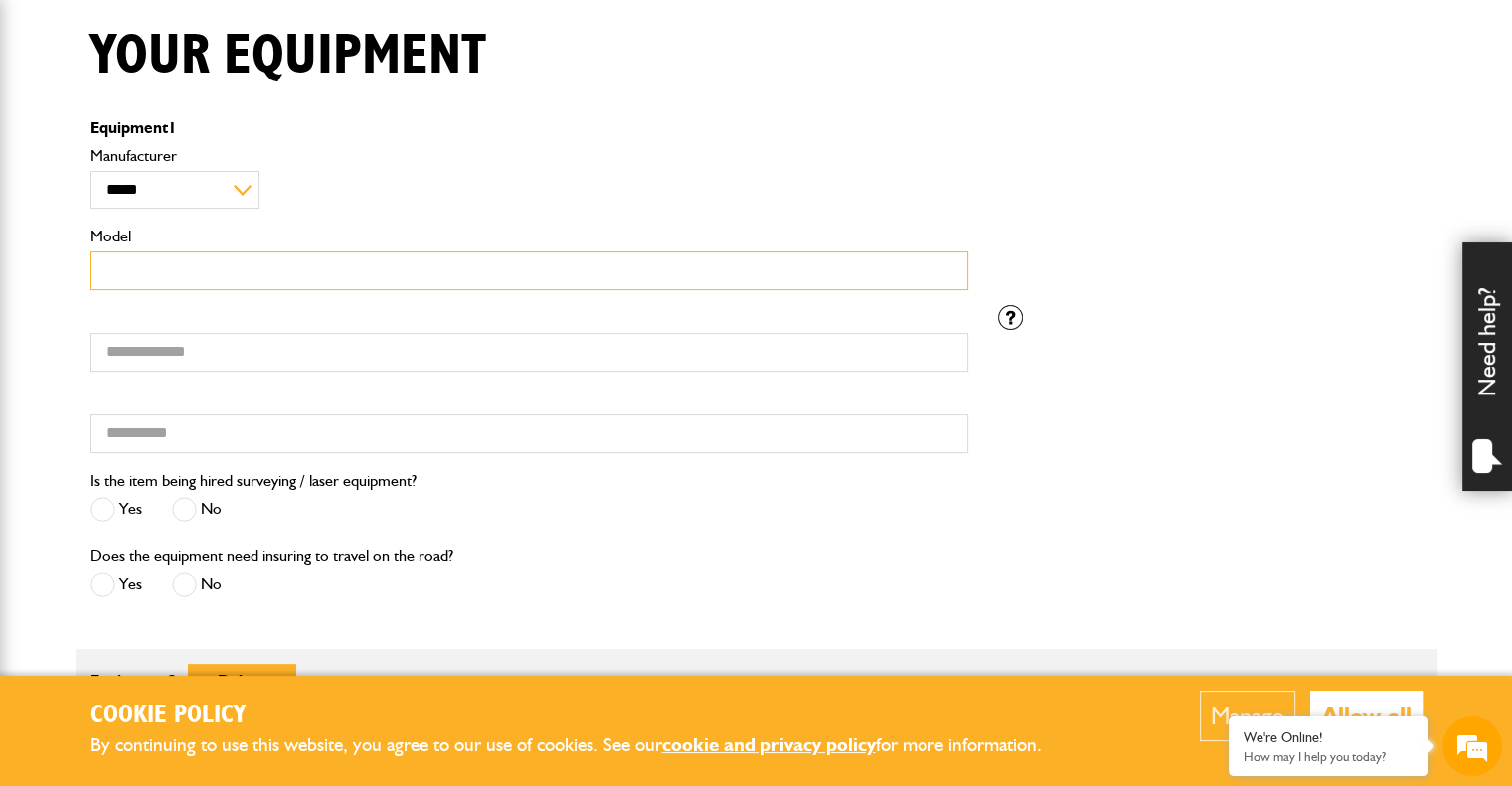 click on "Model" at bounding box center (529, 270) 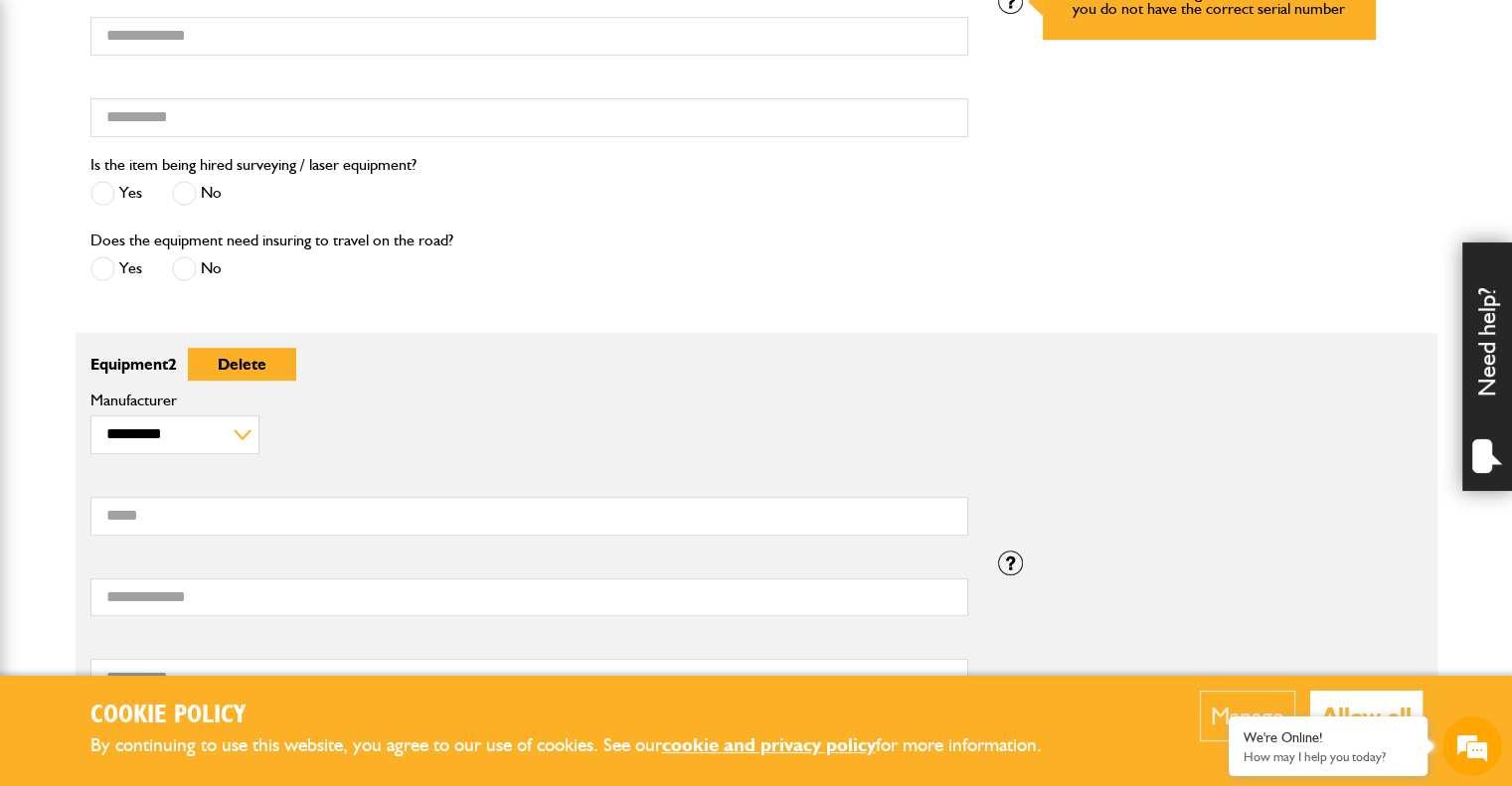 scroll, scrollTop: 819, scrollLeft: 0, axis: vertical 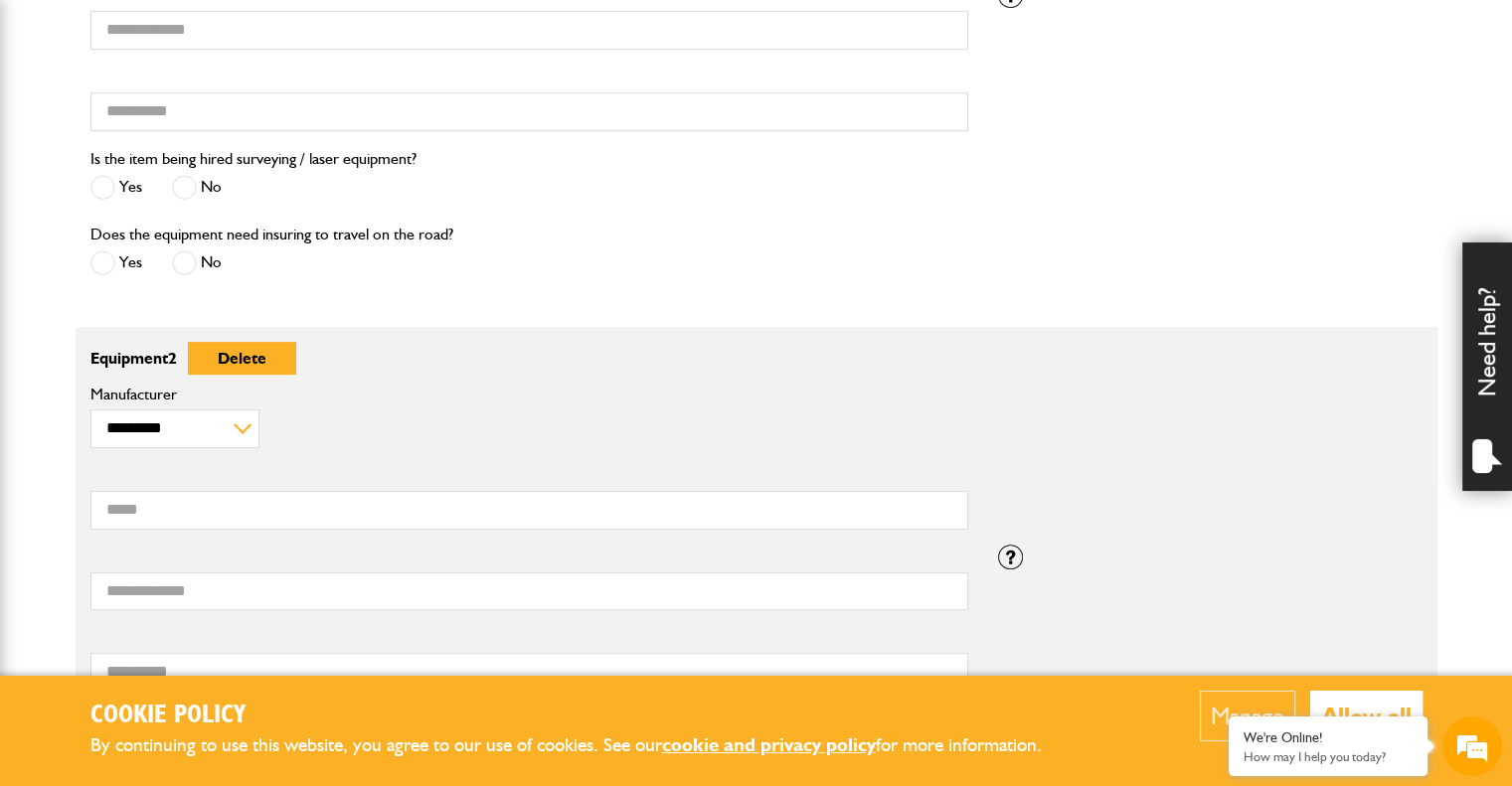 click on "Manufacturer" at bounding box center (529, 394) 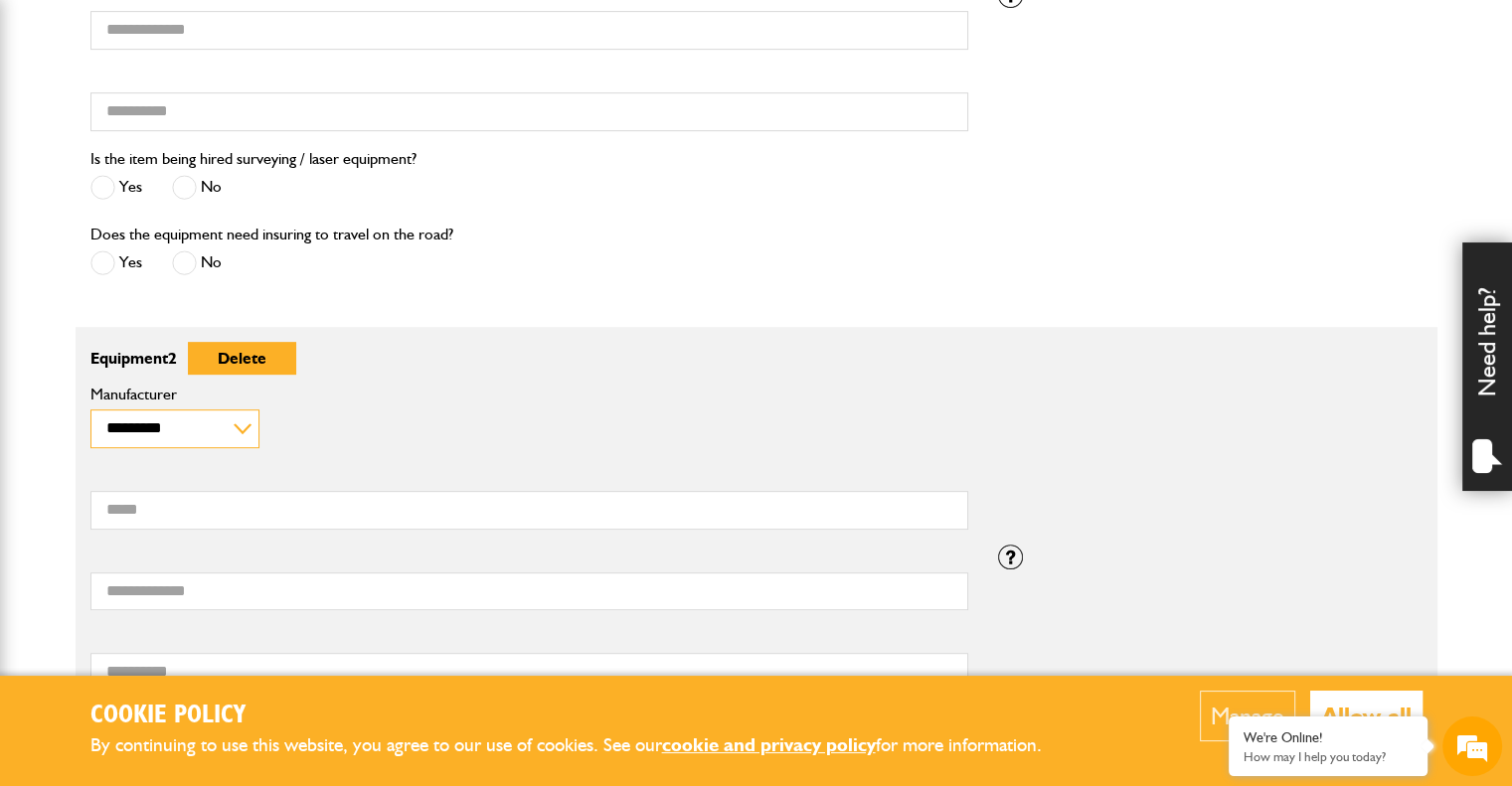 click on "**********" at bounding box center [175, 428] 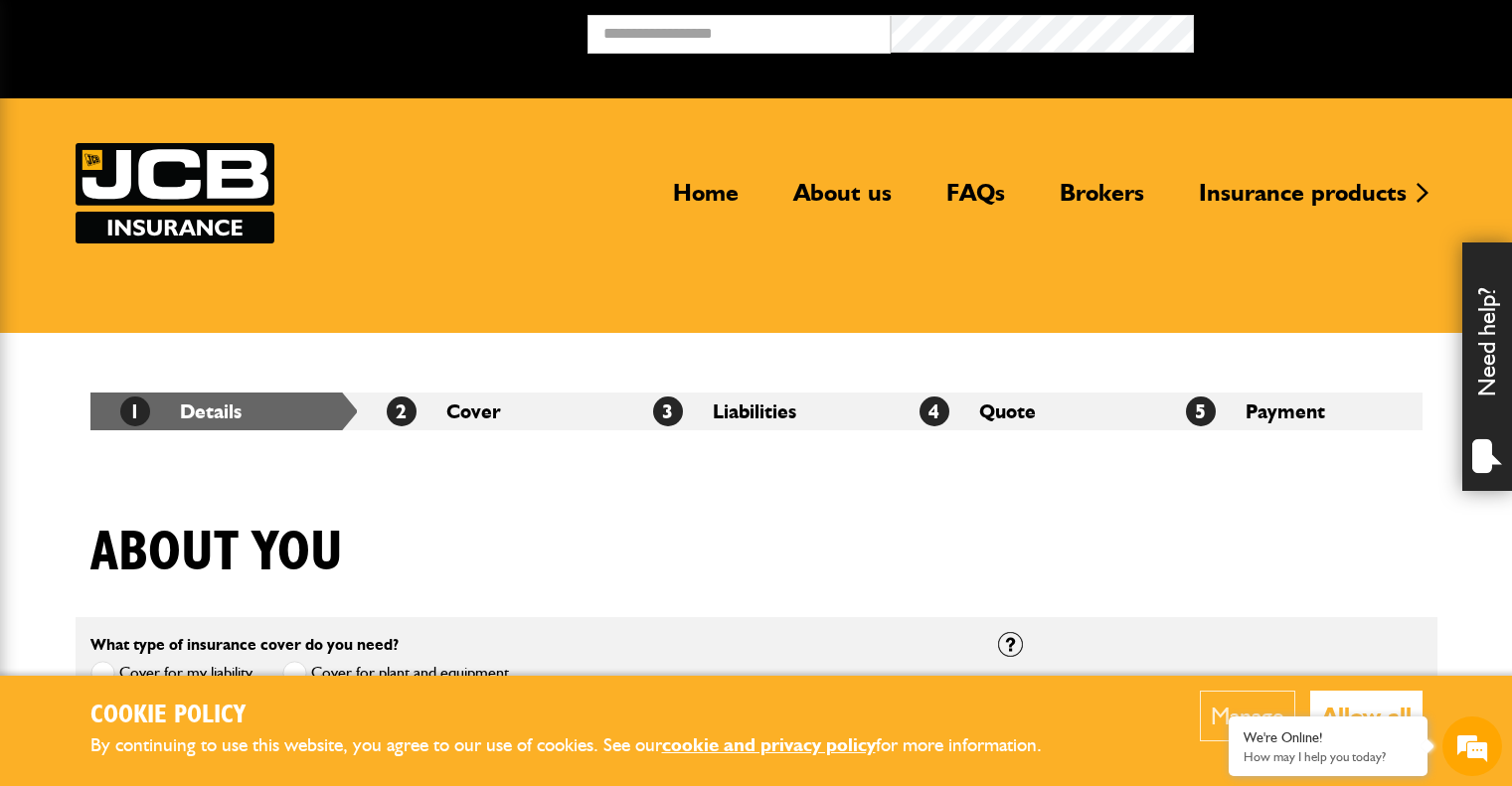 scroll, scrollTop: 0, scrollLeft: 0, axis: both 